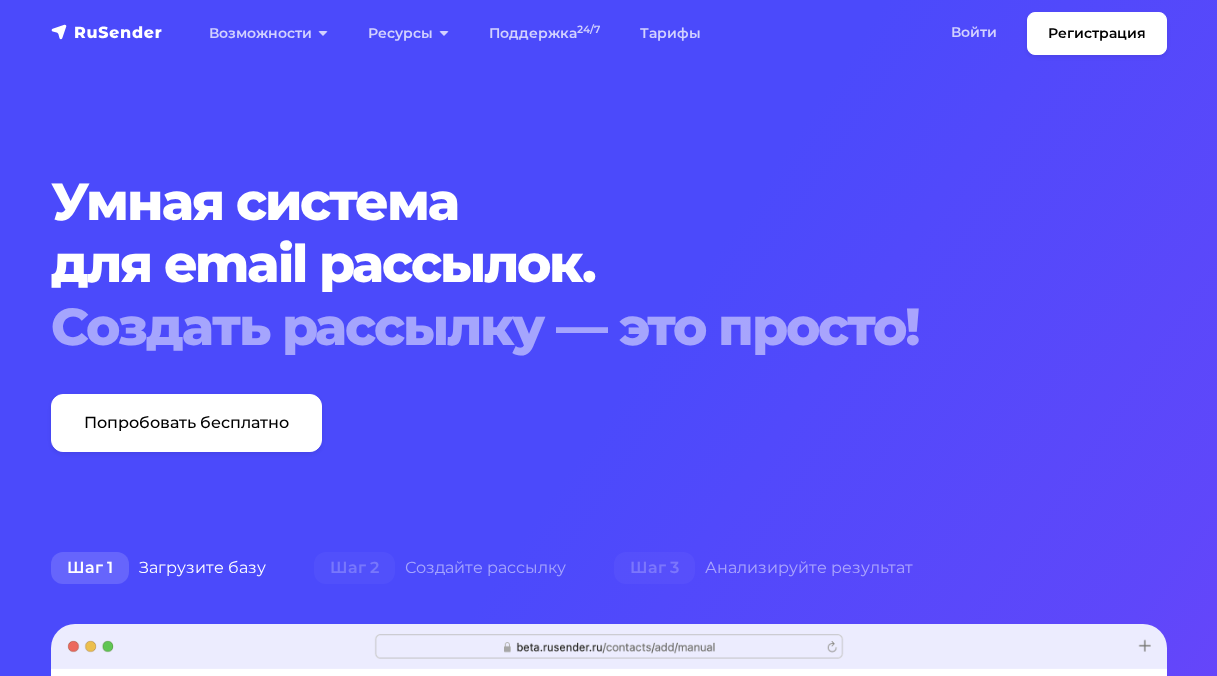 scroll, scrollTop: 0, scrollLeft: 0, axis: both 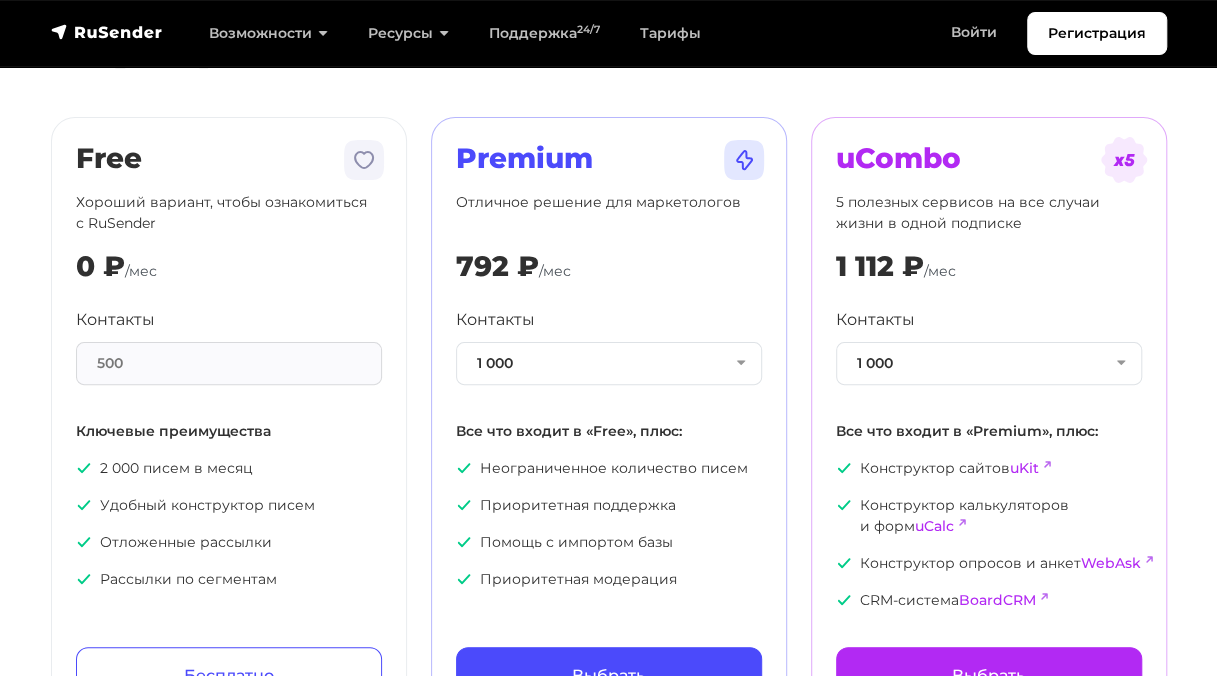 drag, startPoint x: 210, startPoint y: 357, endPoint x: 148, endPoint y: 378, distance: 65.459915 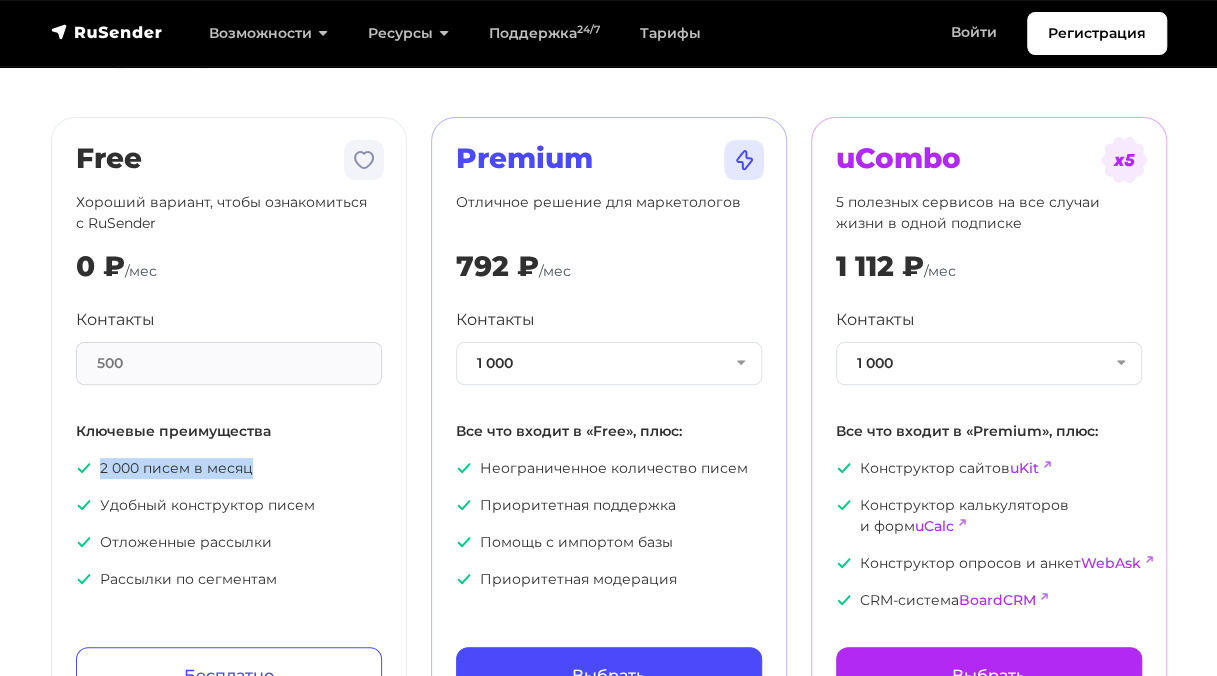 drag, startPoint x: 258, startPoint y: 465, endPoint x: 104, endPoint y: 460, distance: 154.08115 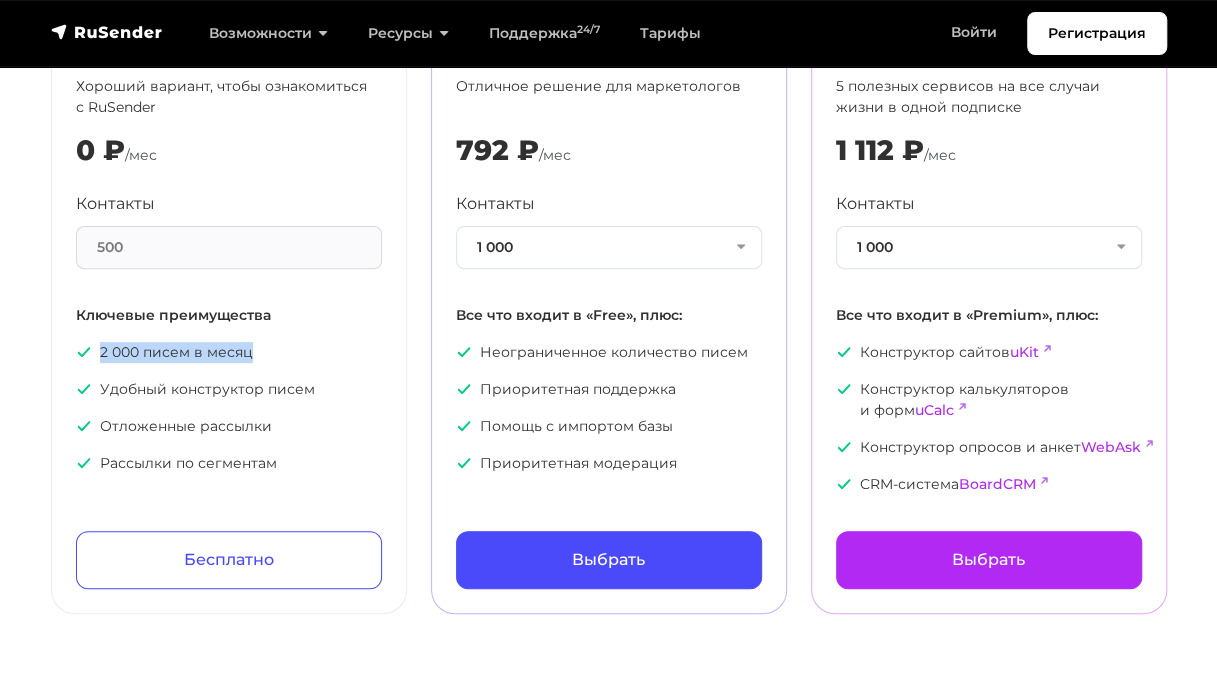 scroll, scrollTop: 100, scrollLeft: 0, axis: vertical 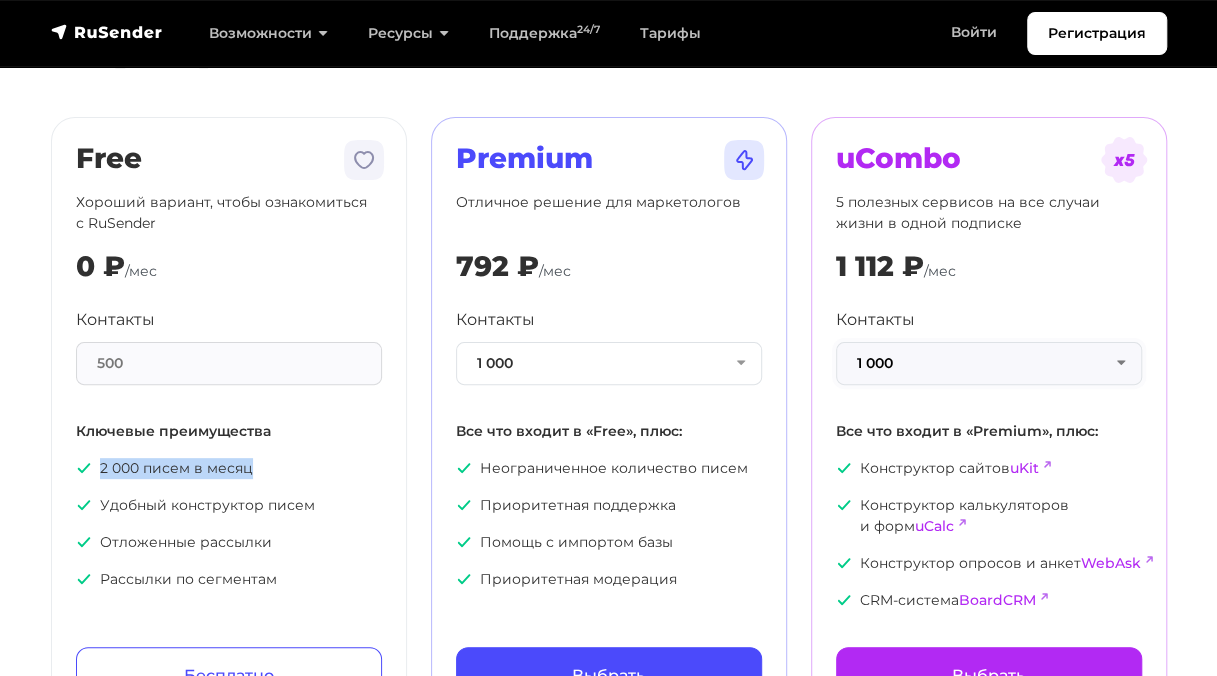 click on "1 000" at bounding box center [989, 363] 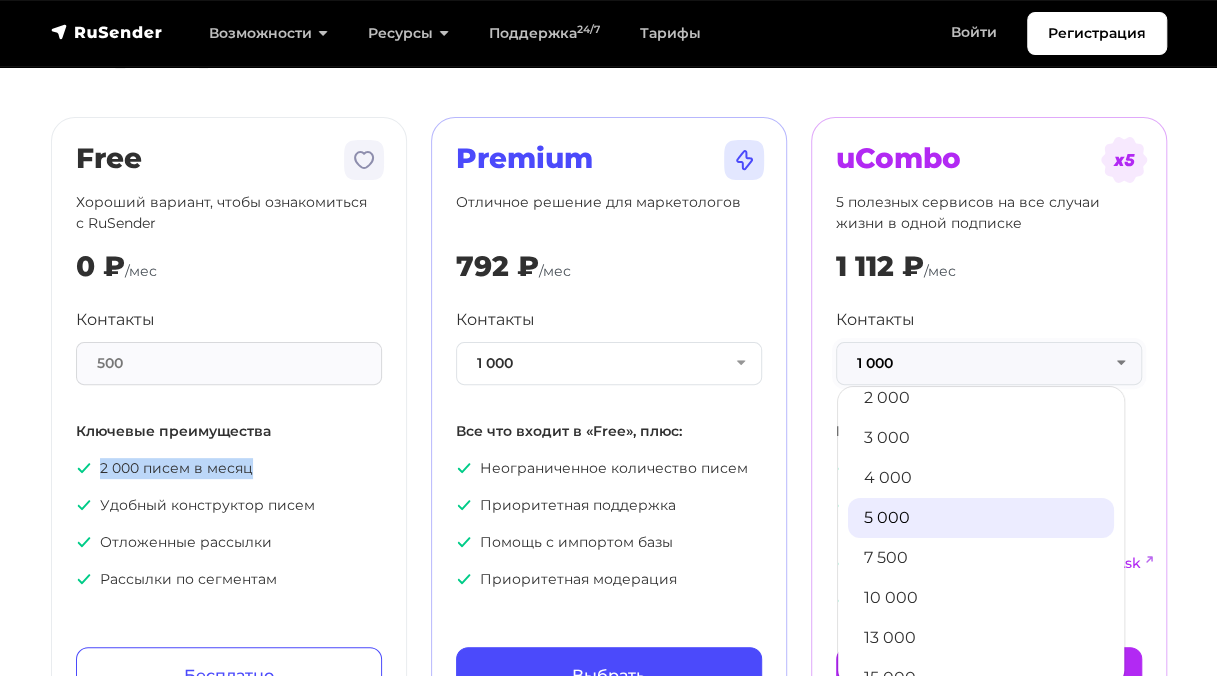 scroll, scrollTop: 100, scrollLeft: 0, axis: vertical 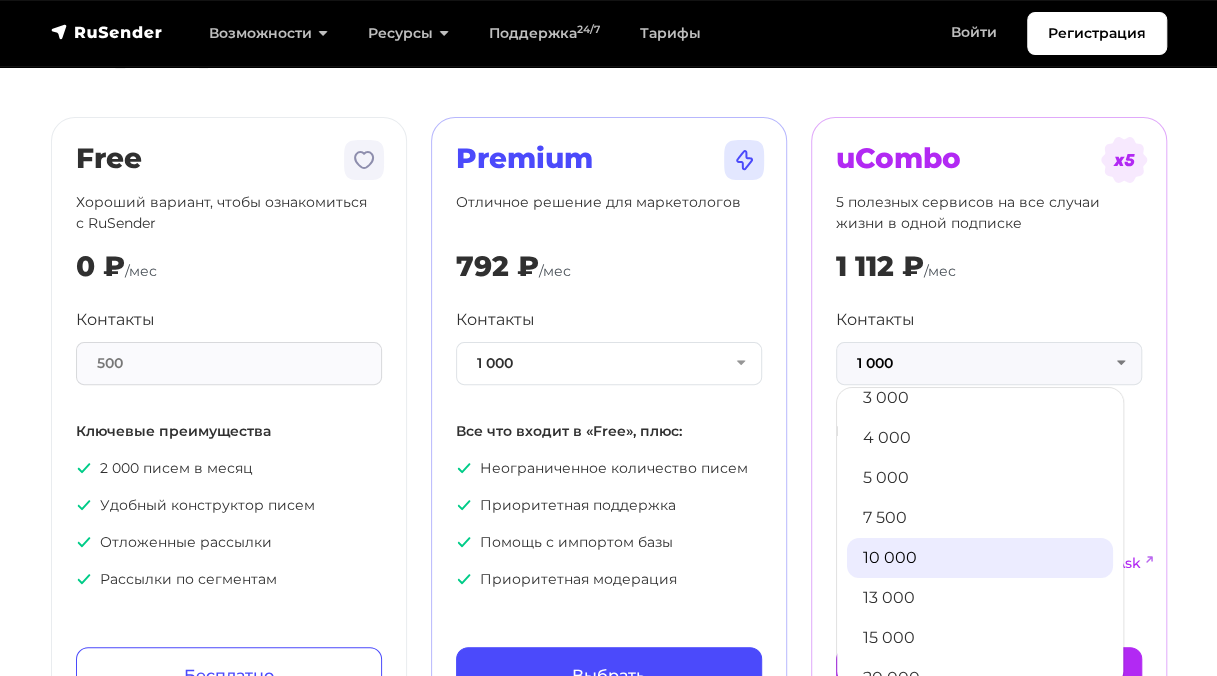 click on "10 000" at bounding box center (980, 558) 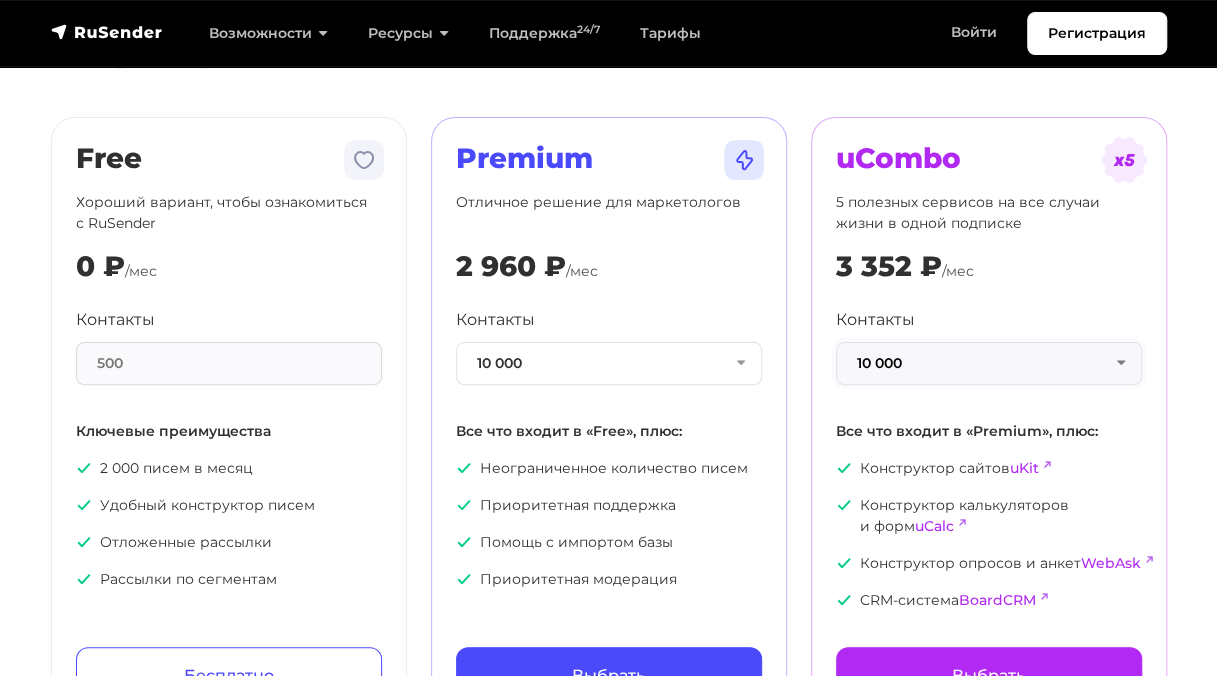 click on "10 000" at bounding box center [989, 363] 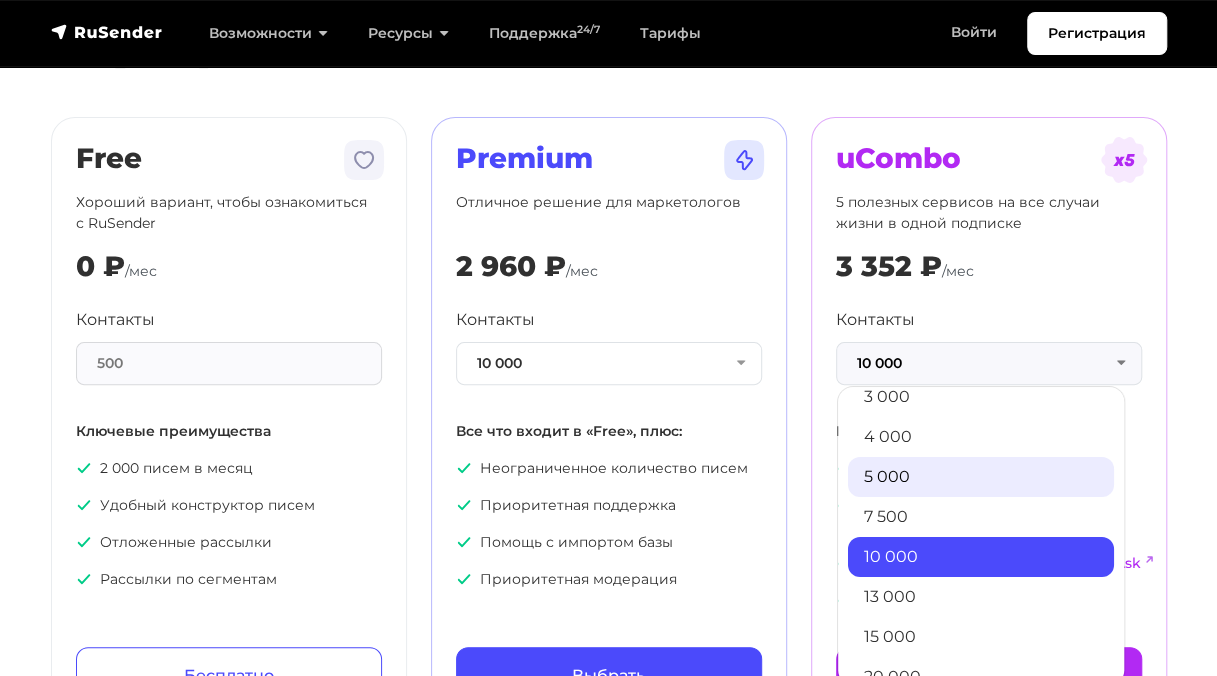 click on "5 000" at bounding box center [981, 477] 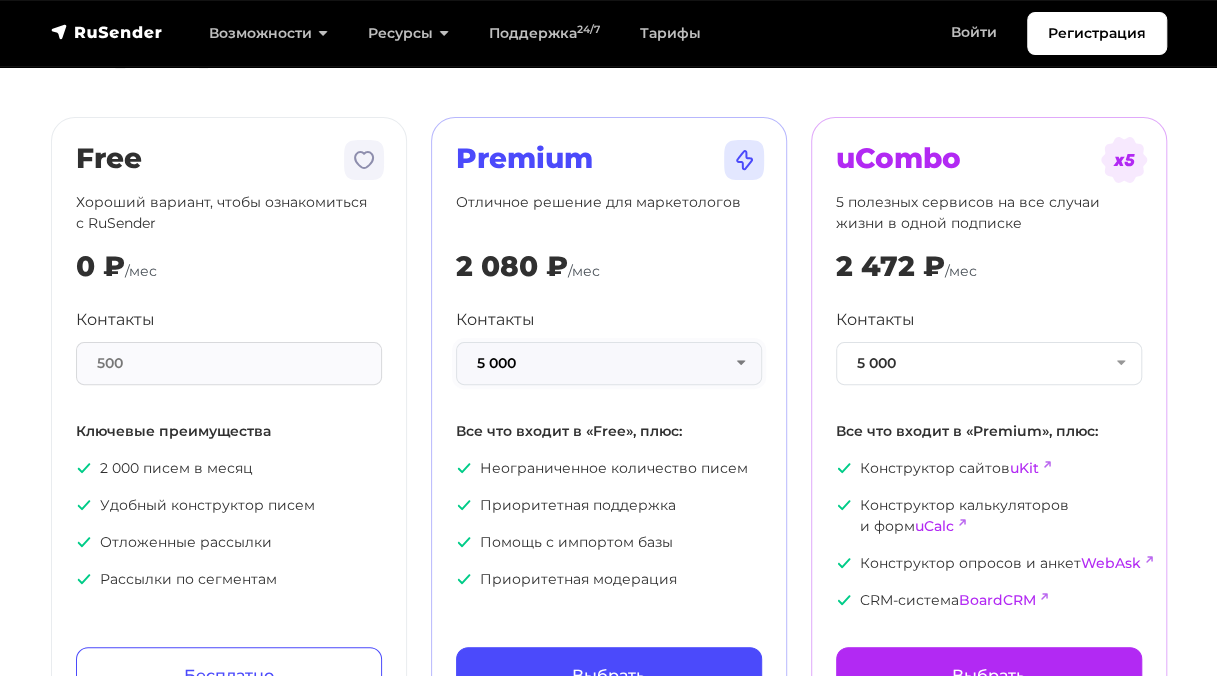 click on "5 000" at bounding box center (609, 363) 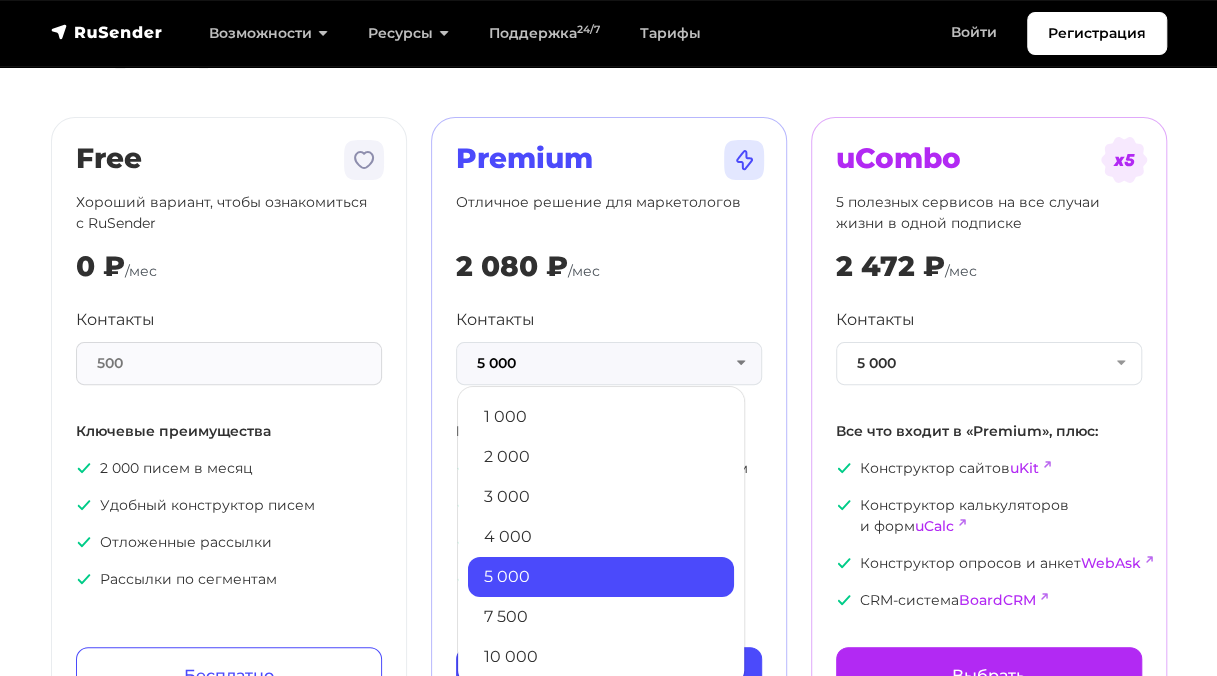 click on "5 000" at bounding box center (601, 577) 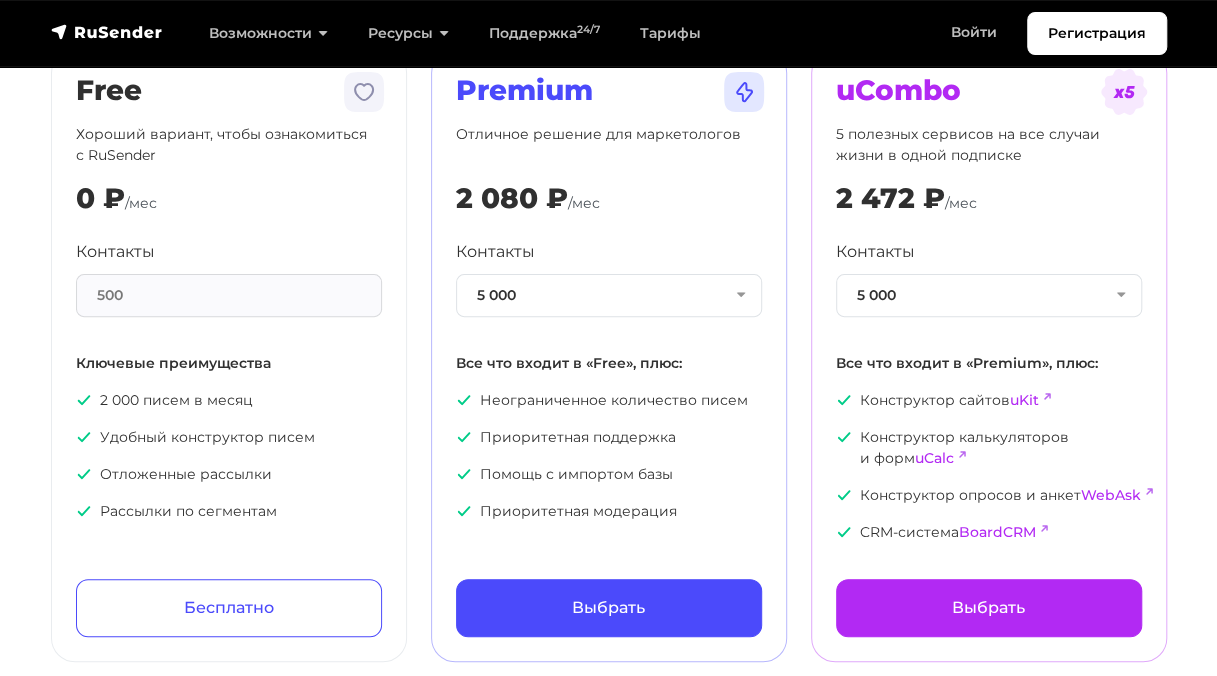 scroll, scrollTop: 200, scrollLeft: 0, axis: vertical 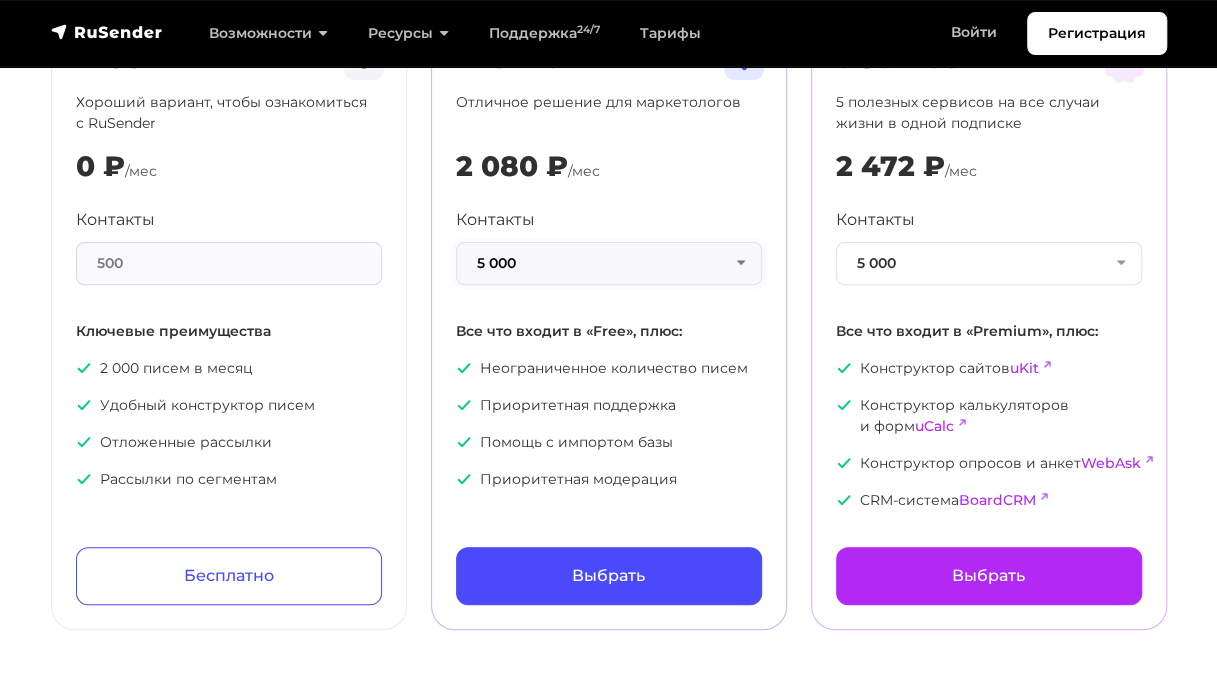 click on "5 000" at bounding box center (609, 263) 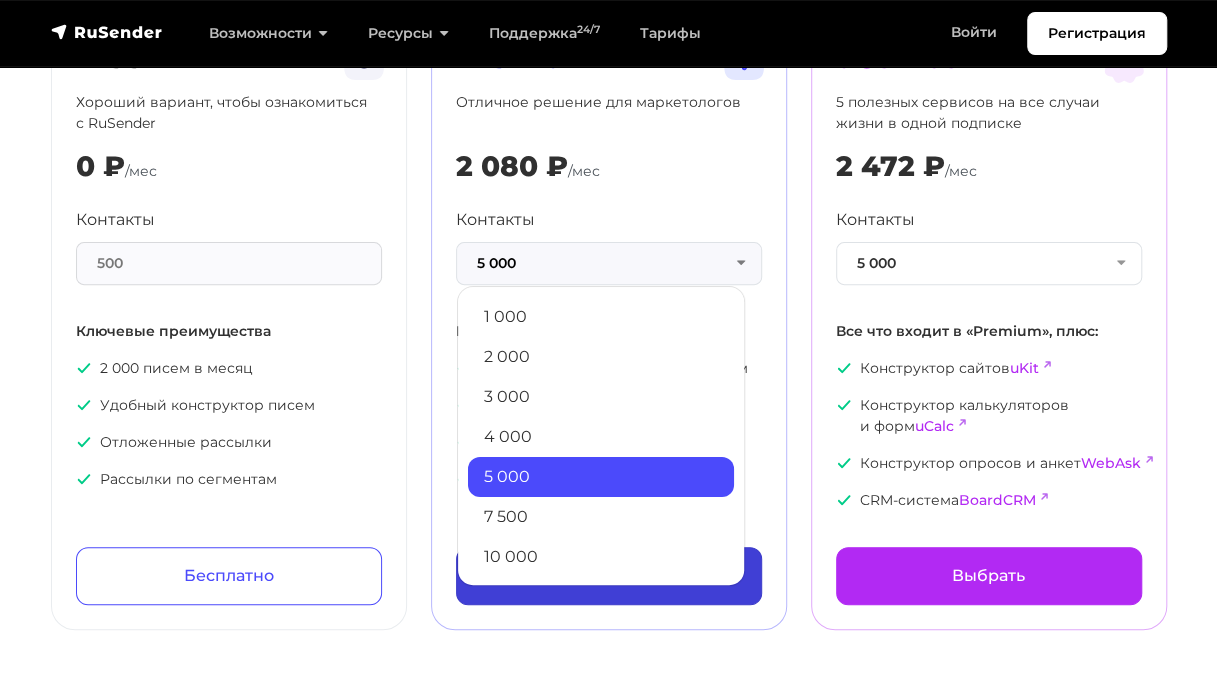 click on "10 000" at bounding box center (601, 557) 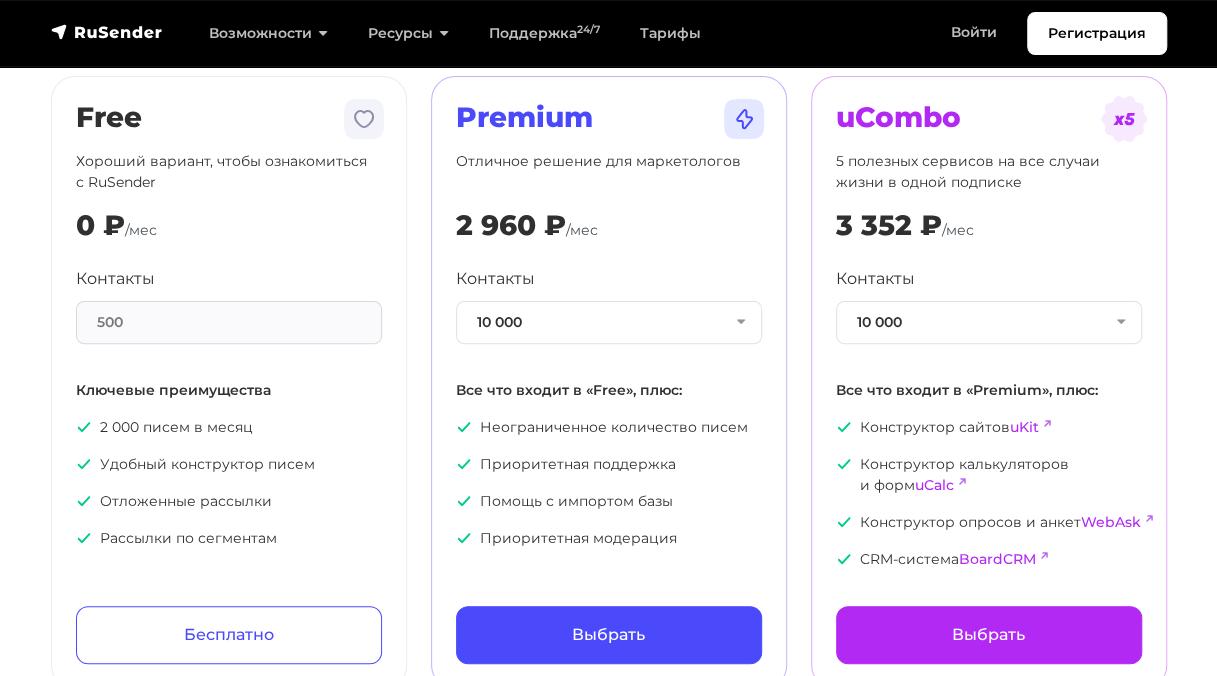 scroll, scrollTop: 100, scrollLeft: 0, axis: vertical 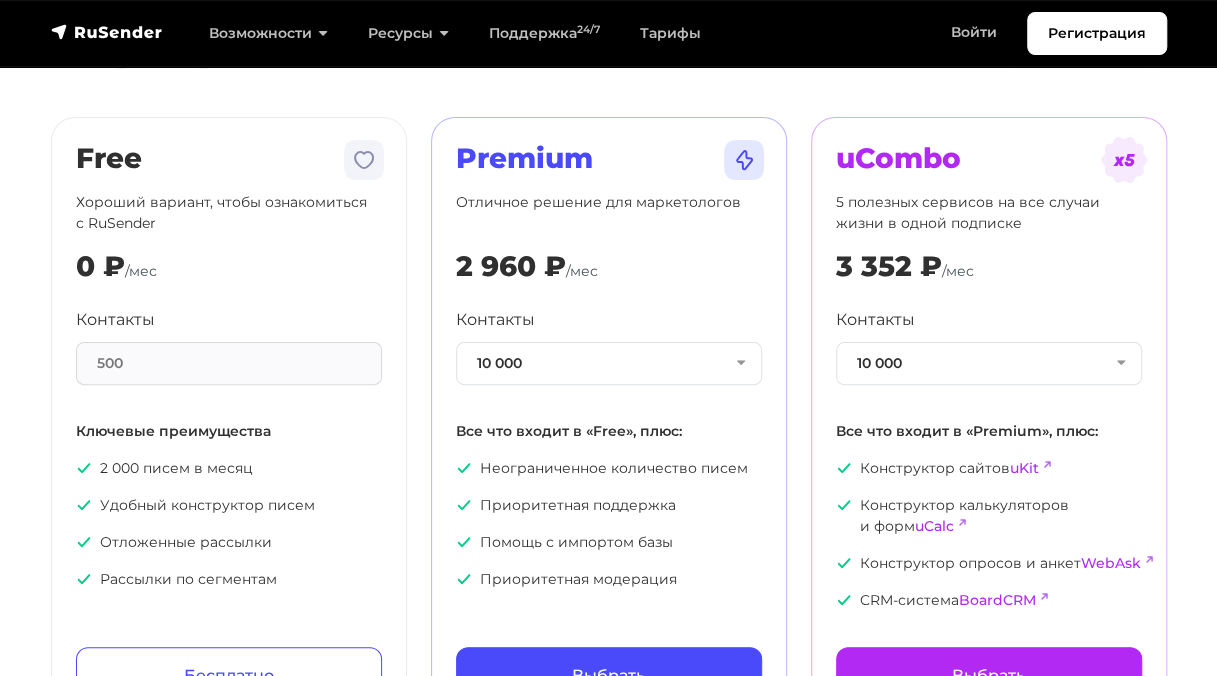 click on "Тарифы
Месяц Год  -20%
Free
Хороший вариант, чтобы ознакомиться с RuSender
0 ₽  /мес
Контакты
500
Ключевые преимущества
2 000 писем в месяц
Удобный конструктор писем
Отложенные рассылки
Рассылки по сегментам
Бесплатно" at bounding box center [608, 327] 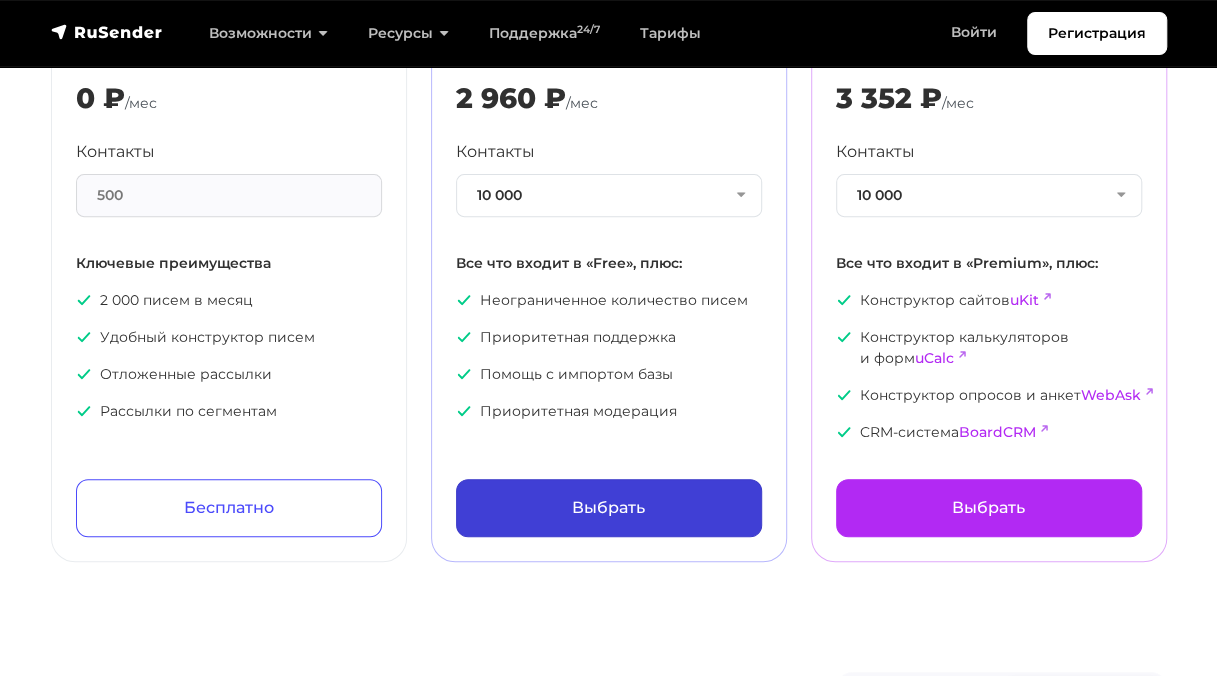 scroll, scrollTop: 300, scrollLeft: 0, axis: vertical 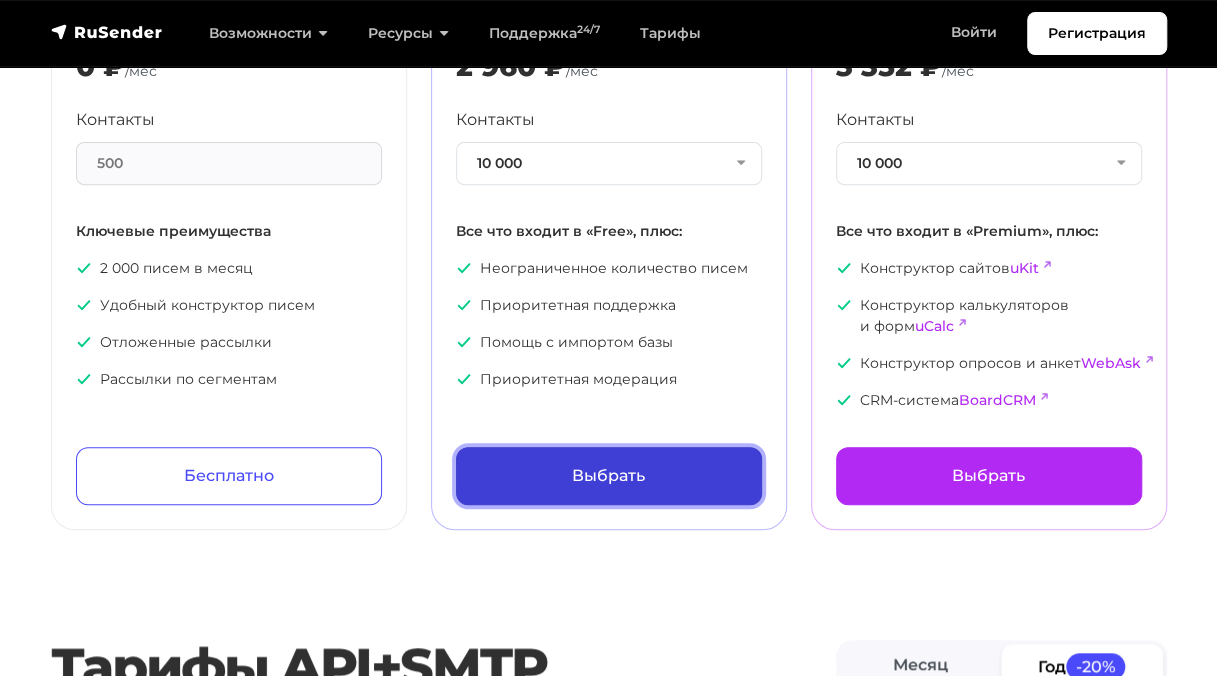 click on "Выбрать" at bounding box center [609, 476] 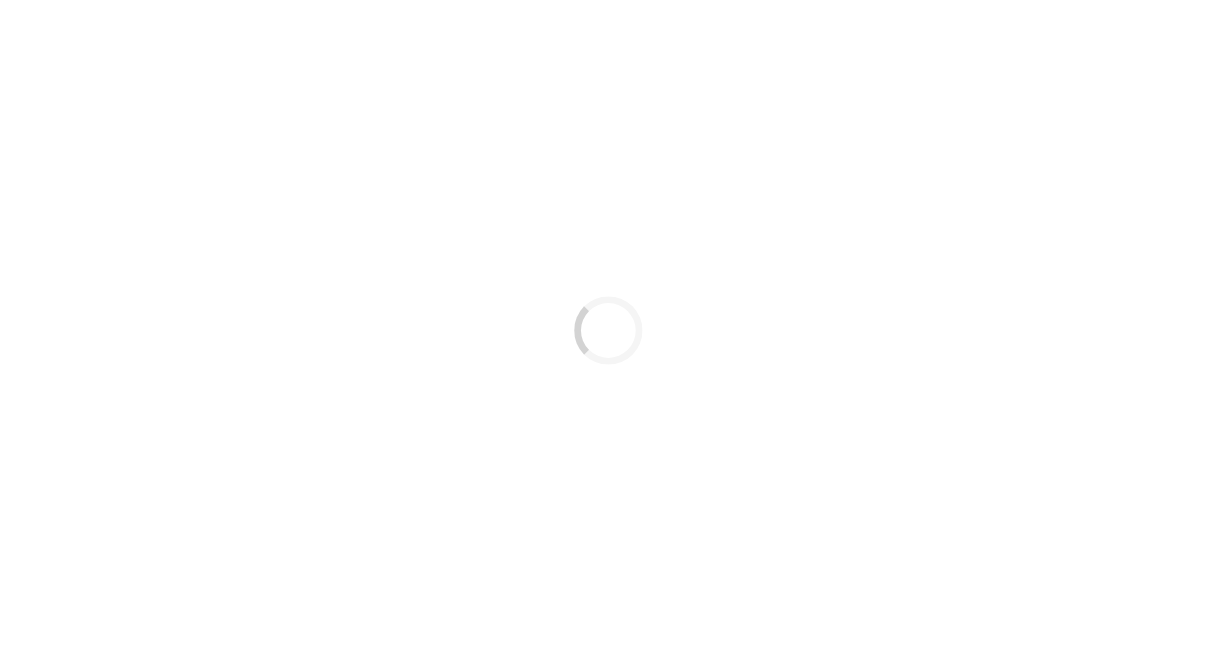 scroll, scrollTop: 0, scrollLeft: 0, axis: both 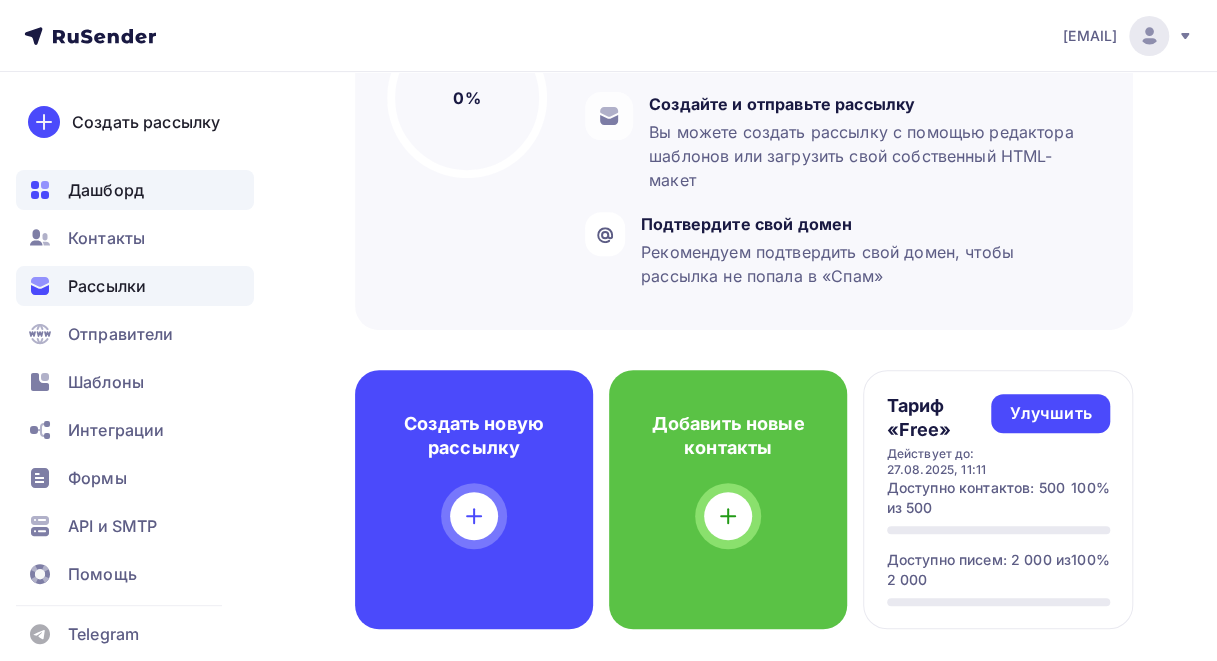 click on "Рассылки" at bounding box center [107, 286] 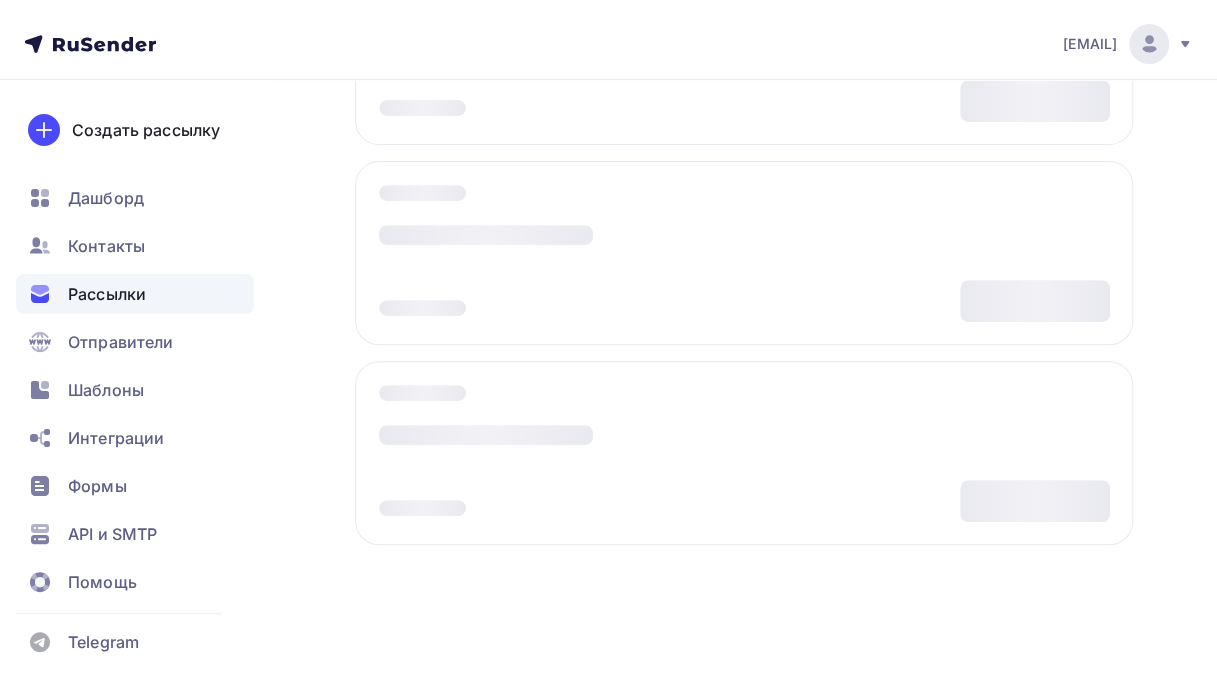 scroll, scrollTop: 0, scrollLeft: 0, axis: both 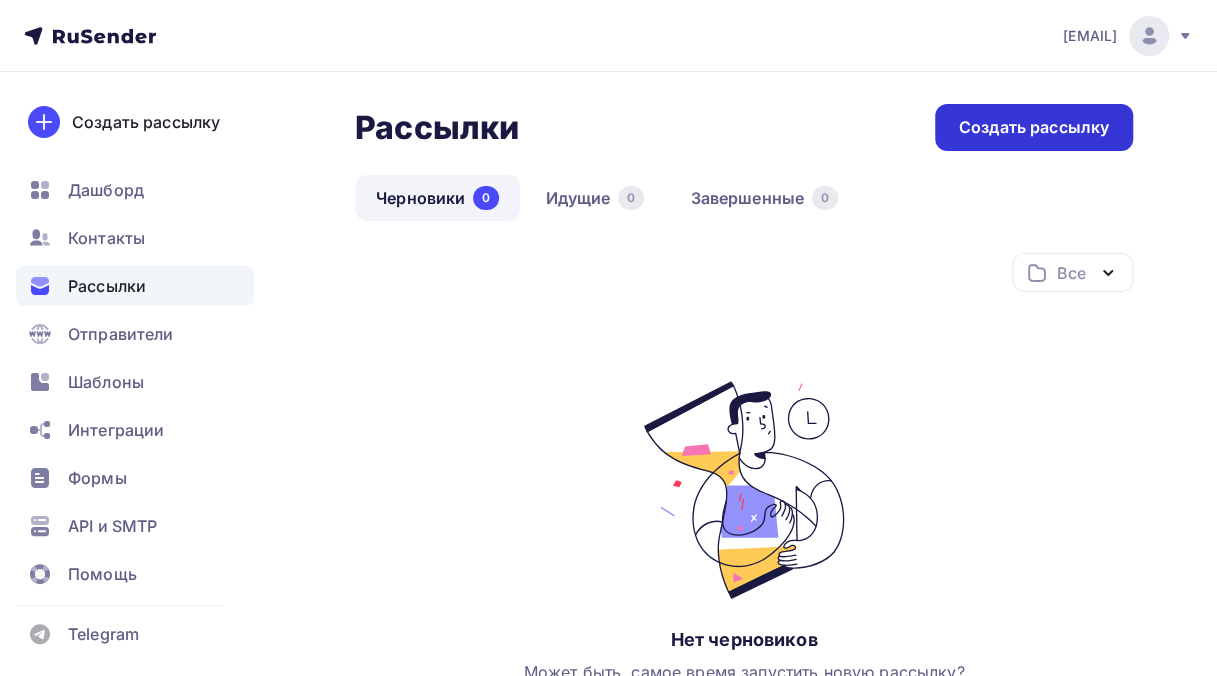 click on "Создать рассылку" at bounding box center [1034, 127] 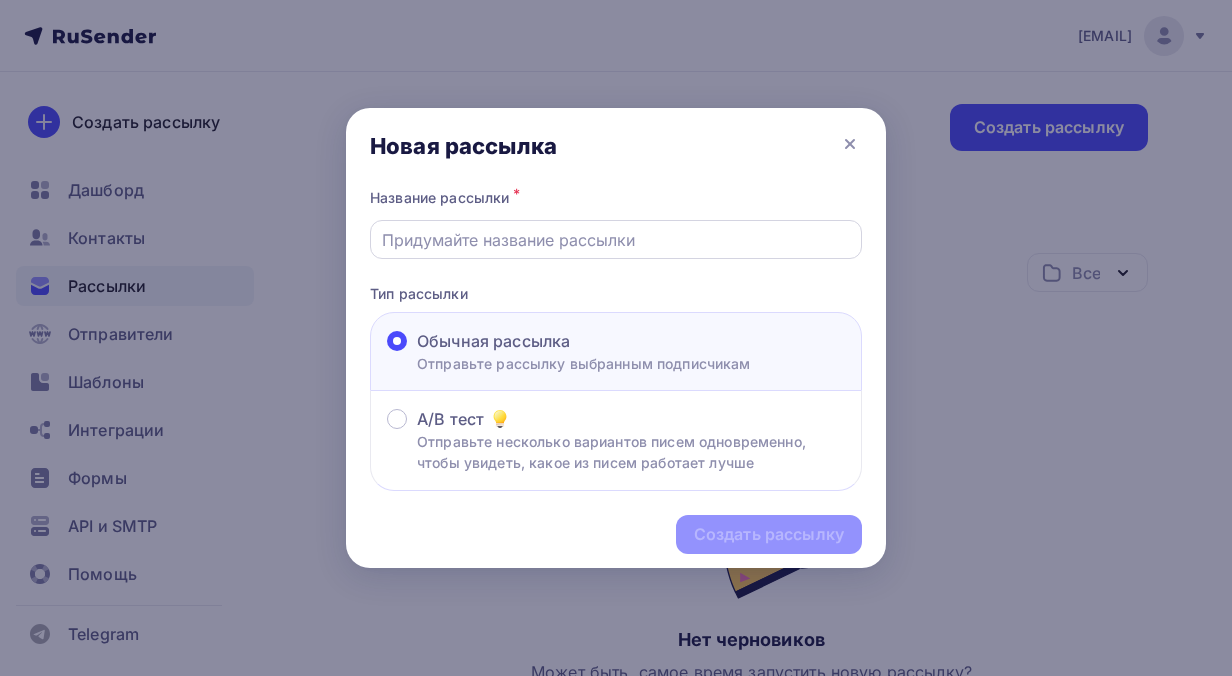 click at bounding box center (616, 240) 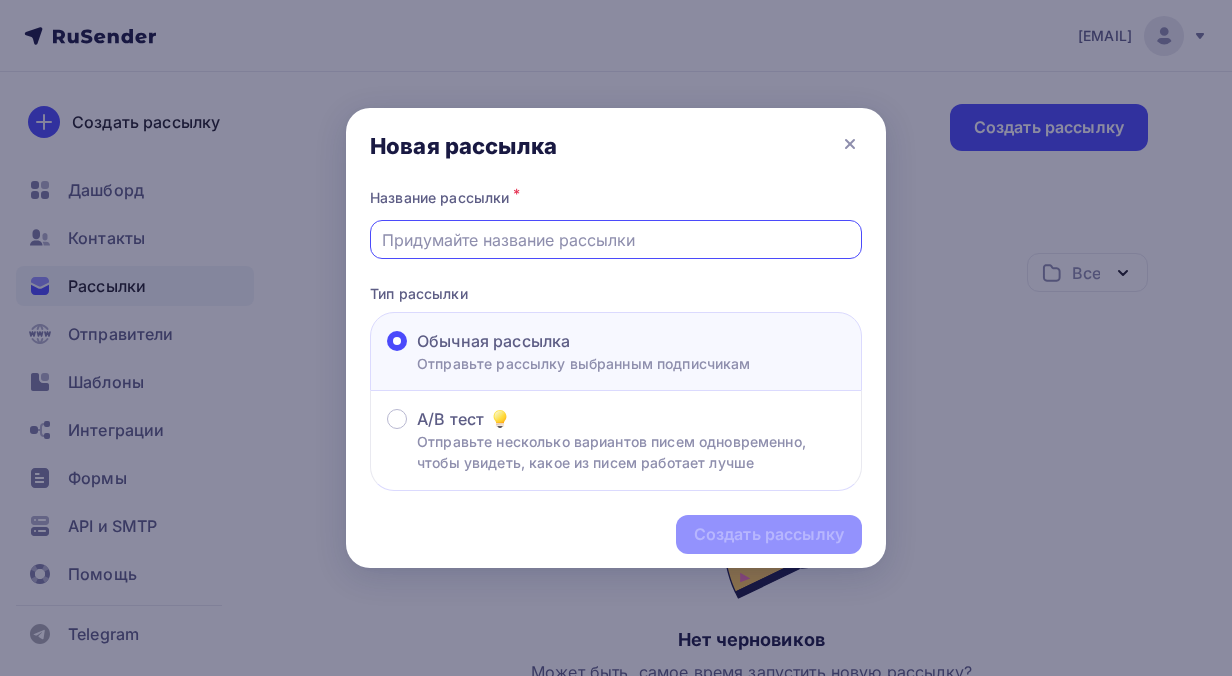 type on "Академия Гостеприимства" 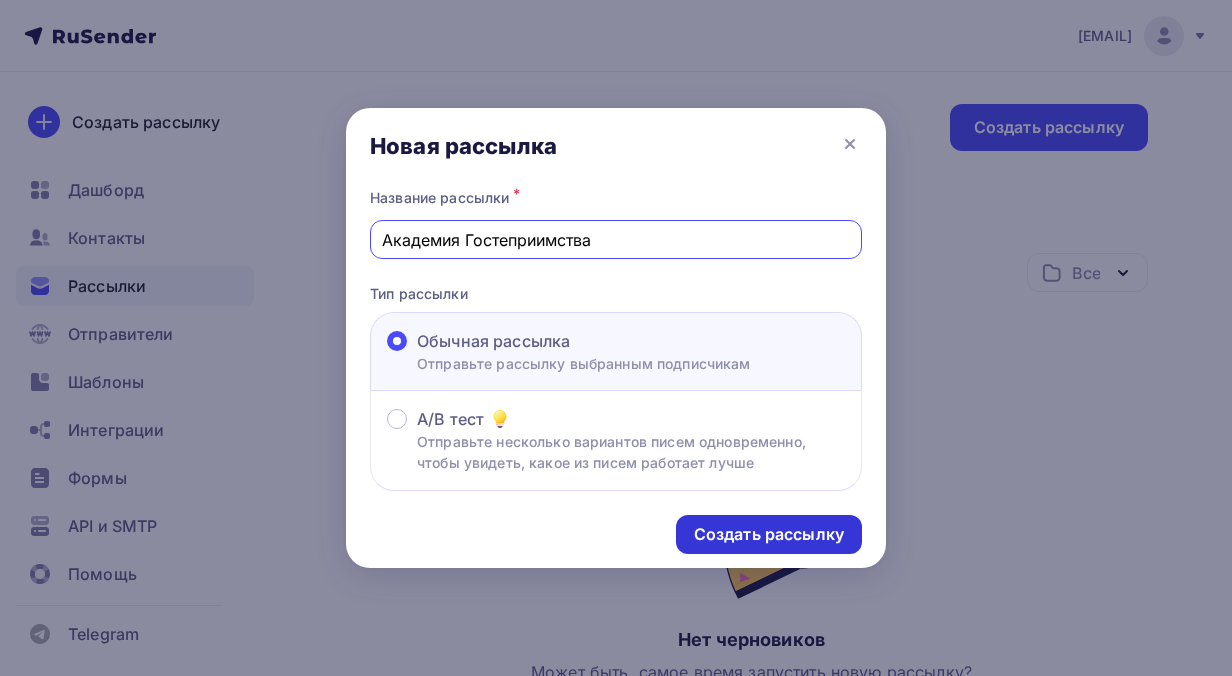 click on "Создать рассылку" at bounding box center [769, 534] 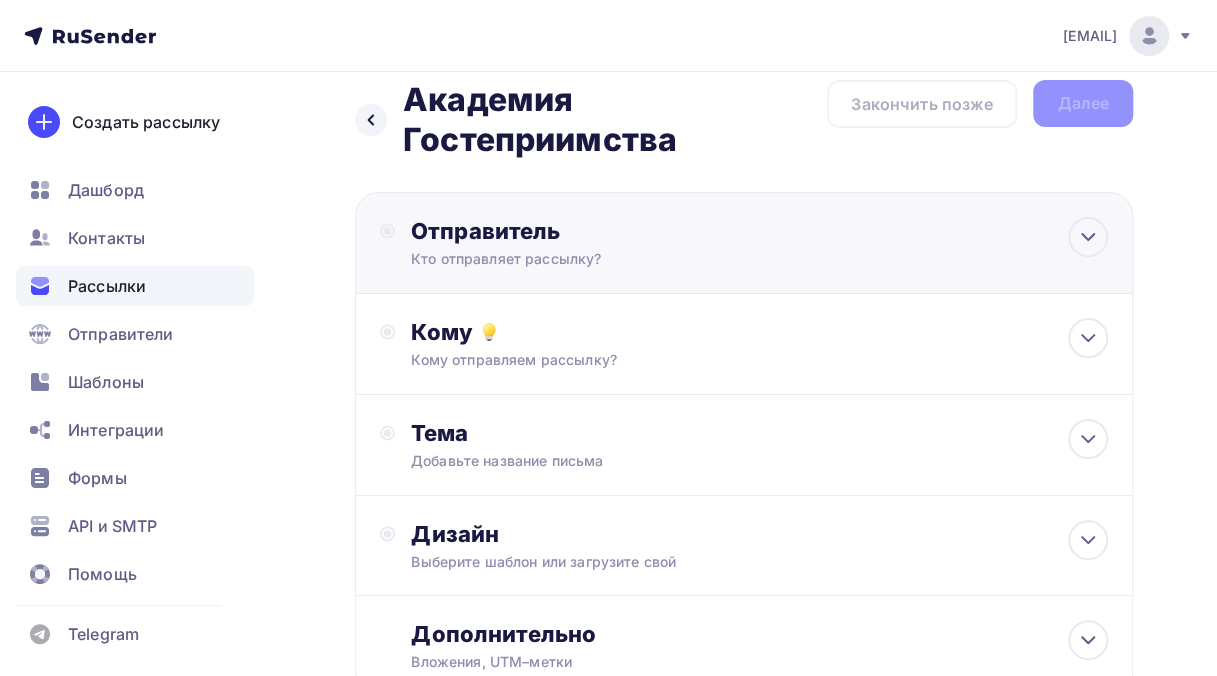 scroll, scrollTop: 0, scrollLeft: 0, axis: both 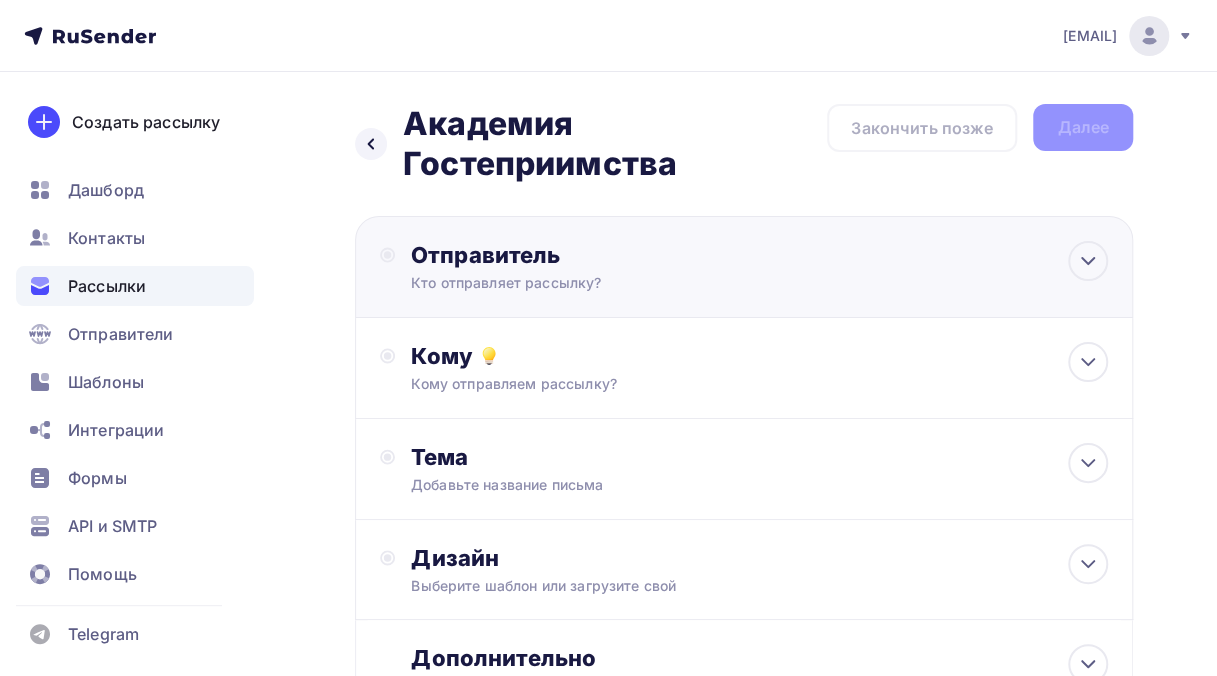 click on "Отправитель" at bounding box center [627, 255] 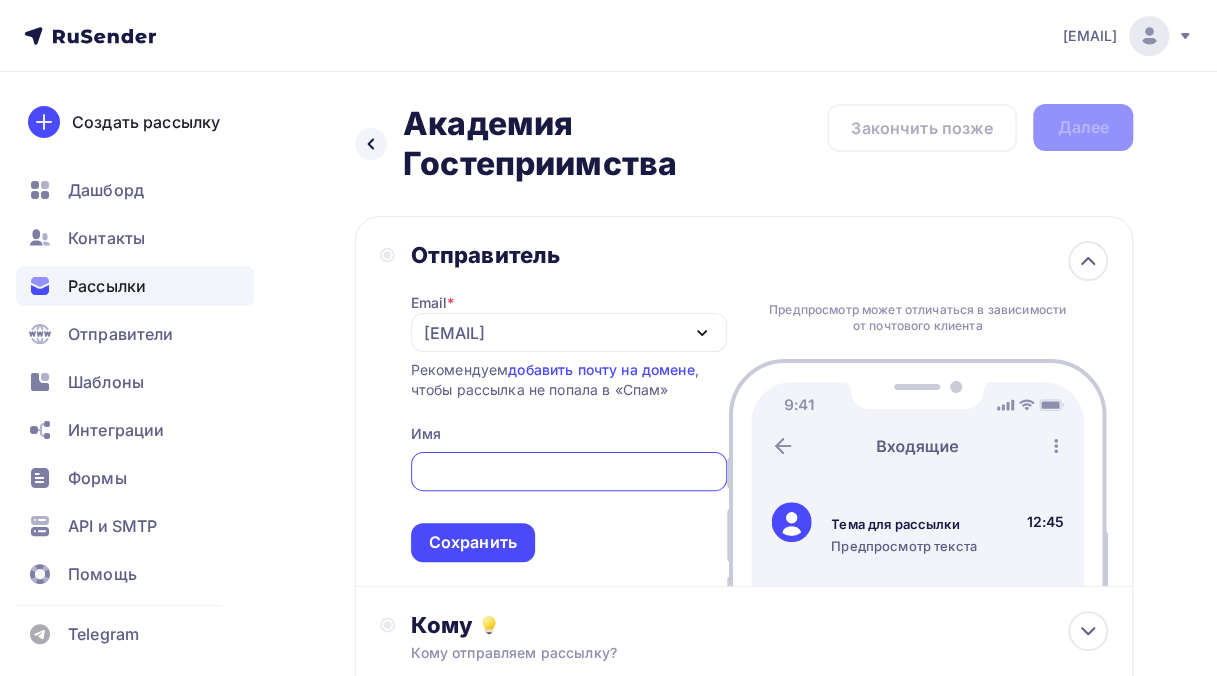 scroll, scrollTop: 0, scrollLeft: 0, axis: both 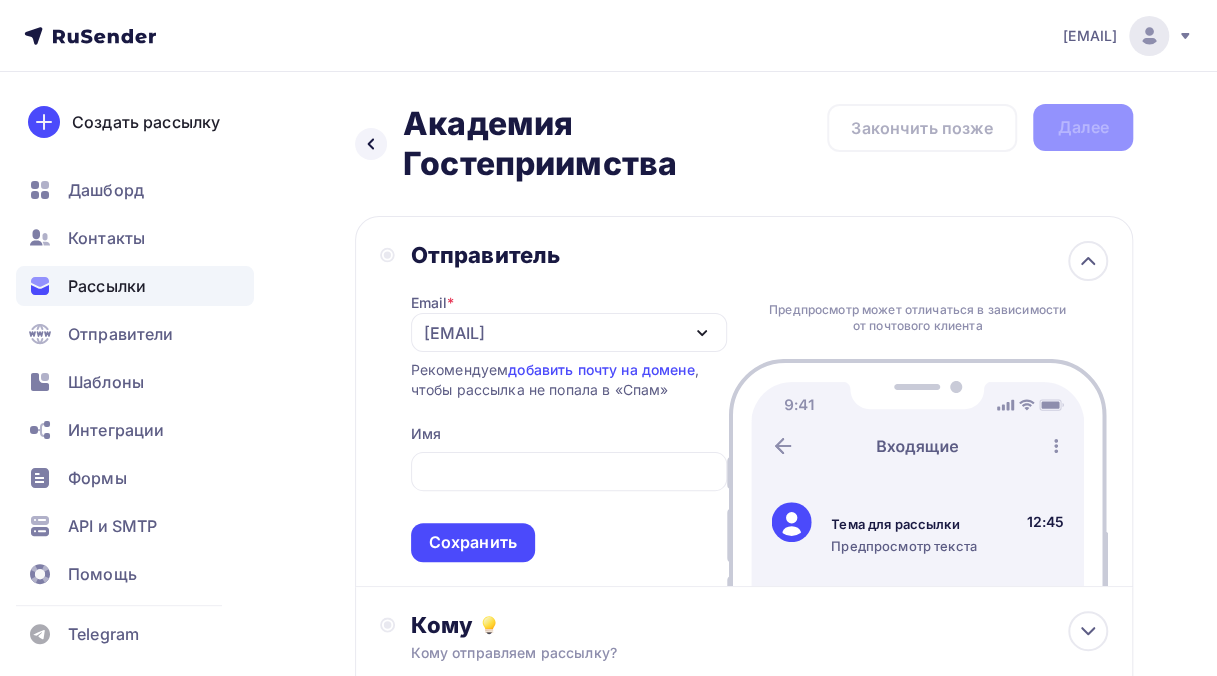 click on "Отправитель
Email  *
[EMAIL]
[EMAIL]               Добавить отправителя
Рекомендуем  добавить почту на домене , чтобы рассылка не попала в «Спам»
Имя                 Сохранить
Предпросмотр может отличаться  в зависимости от почтового клиента
Тема для рассылки
Предпросмотр текста
12:45" at bounding box center (744, 401) 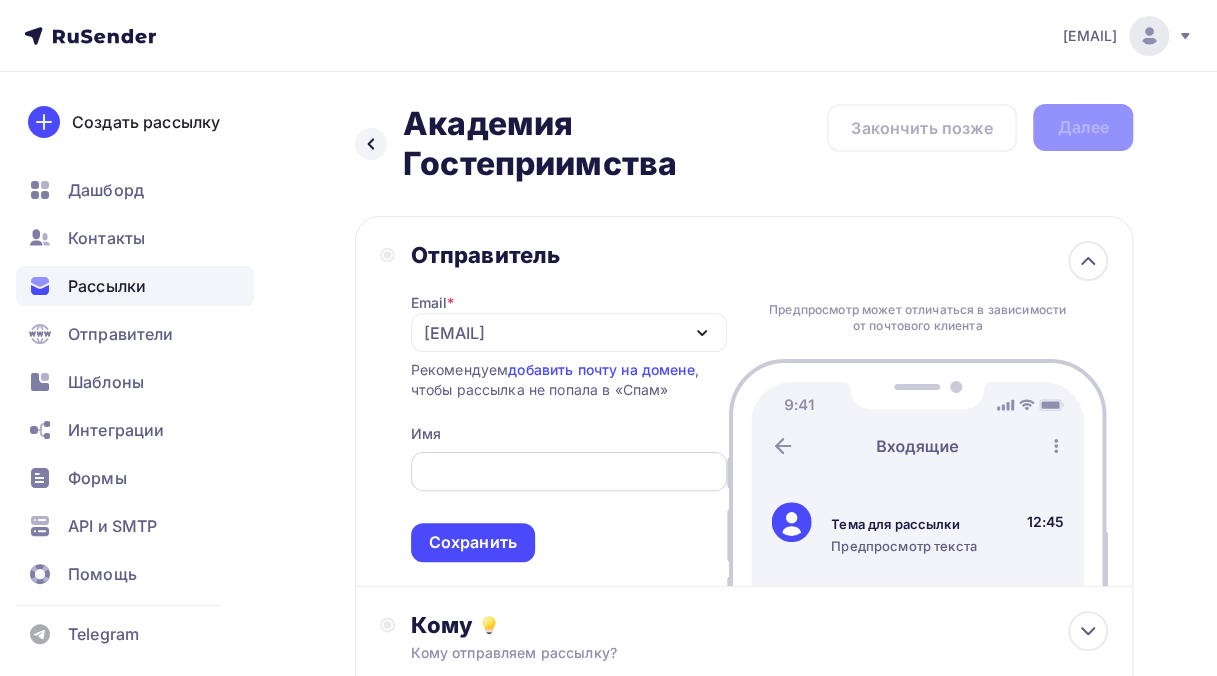 click at bounding box center [568, 472] 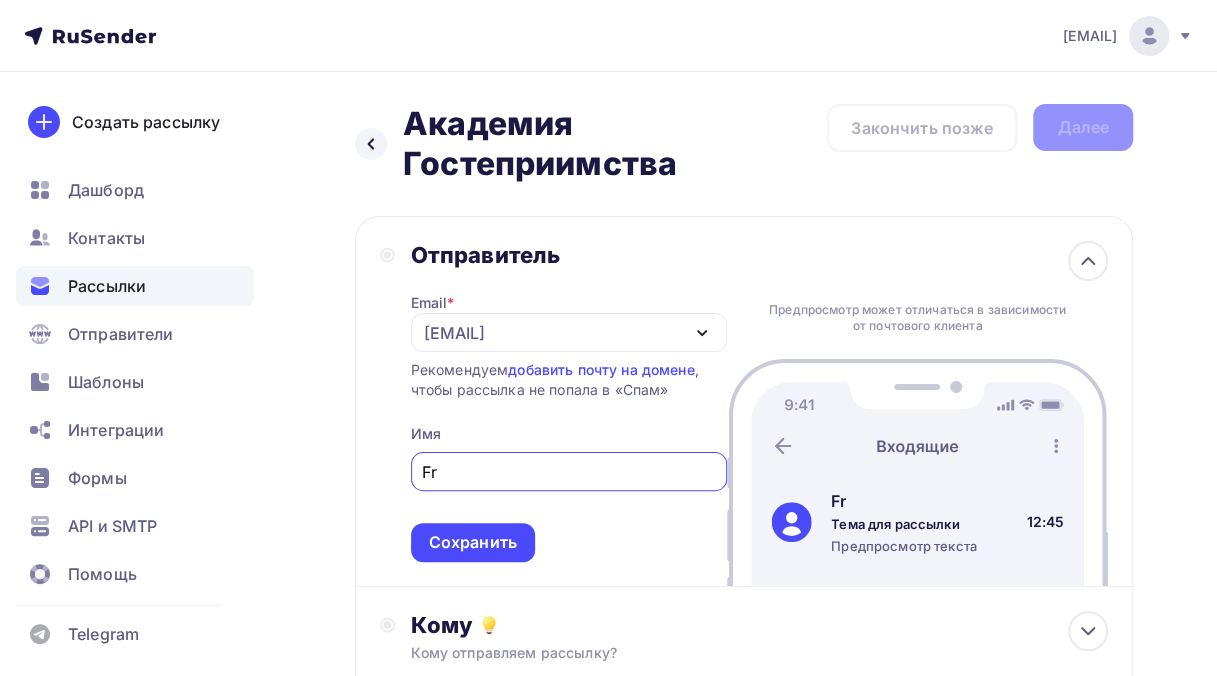 type on "F" 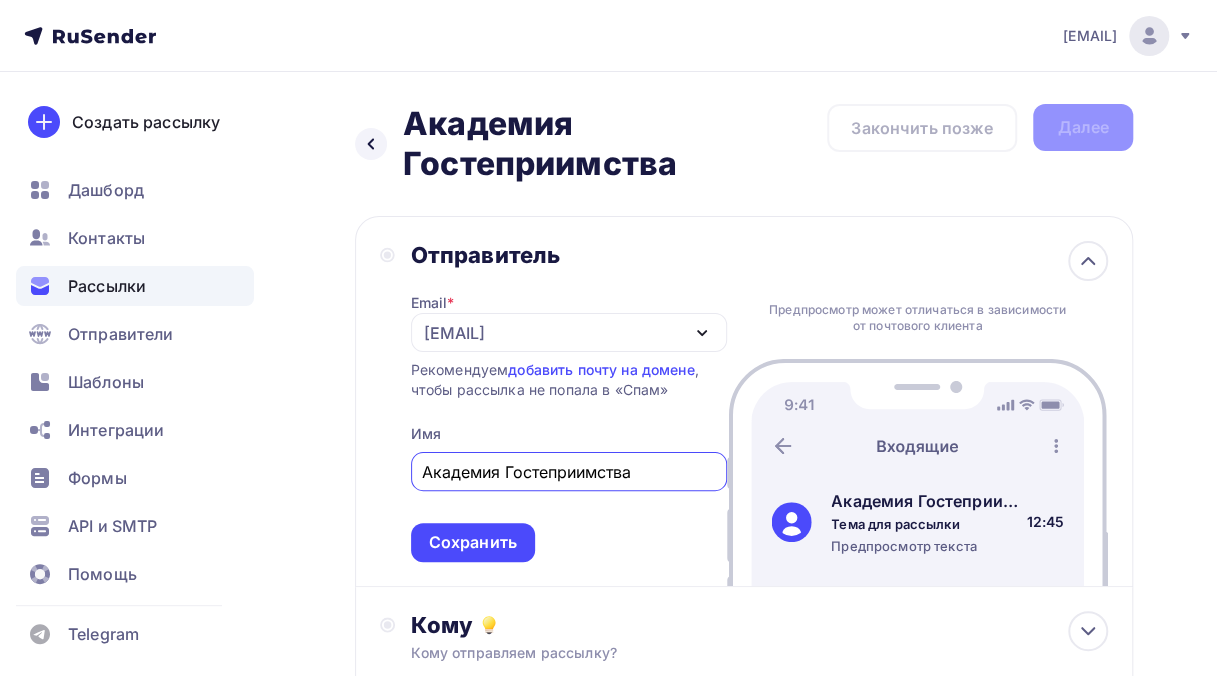 type on "Академия Гостеприимства" 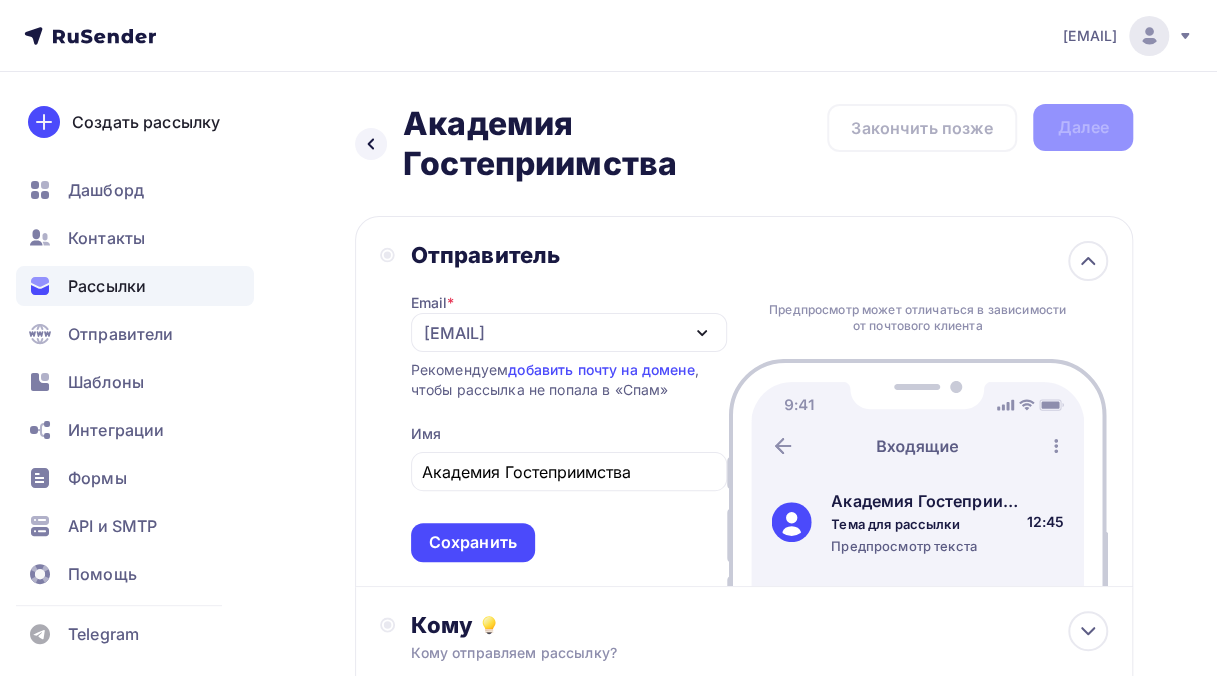 click on "Академия Гостеприимства             Сохранить" at bounding box center [569, 503] 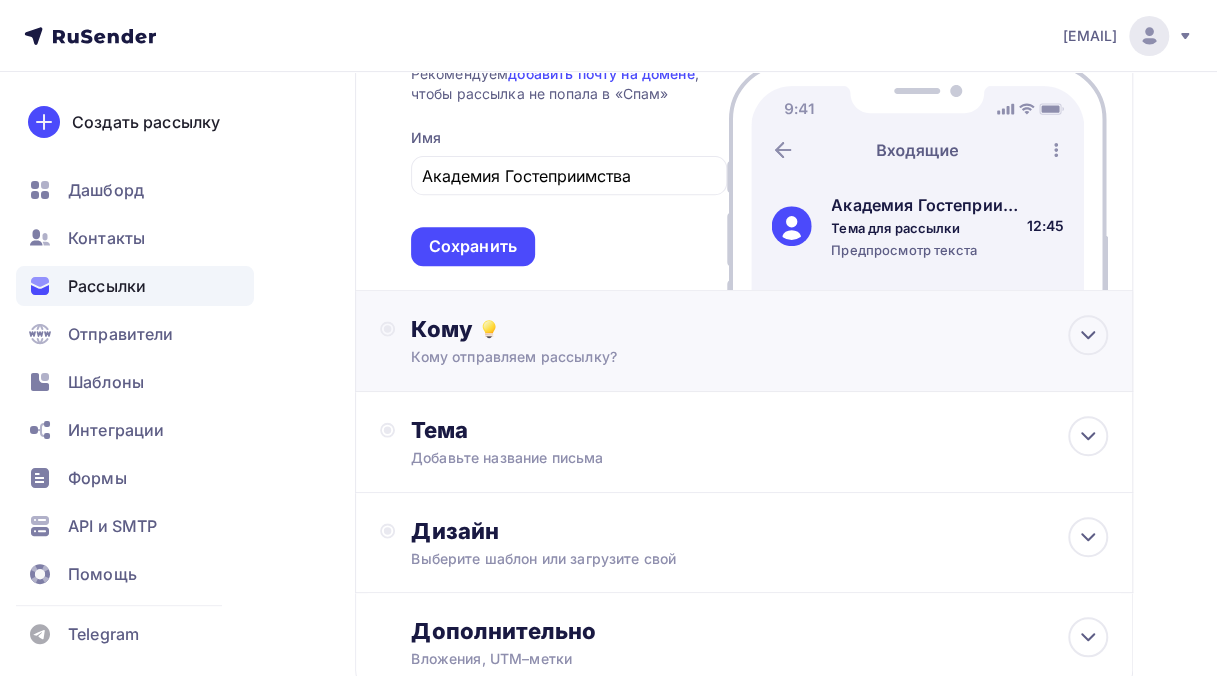 scroll, scrollTop: 300, scrollLeft: 0, axis: vertical 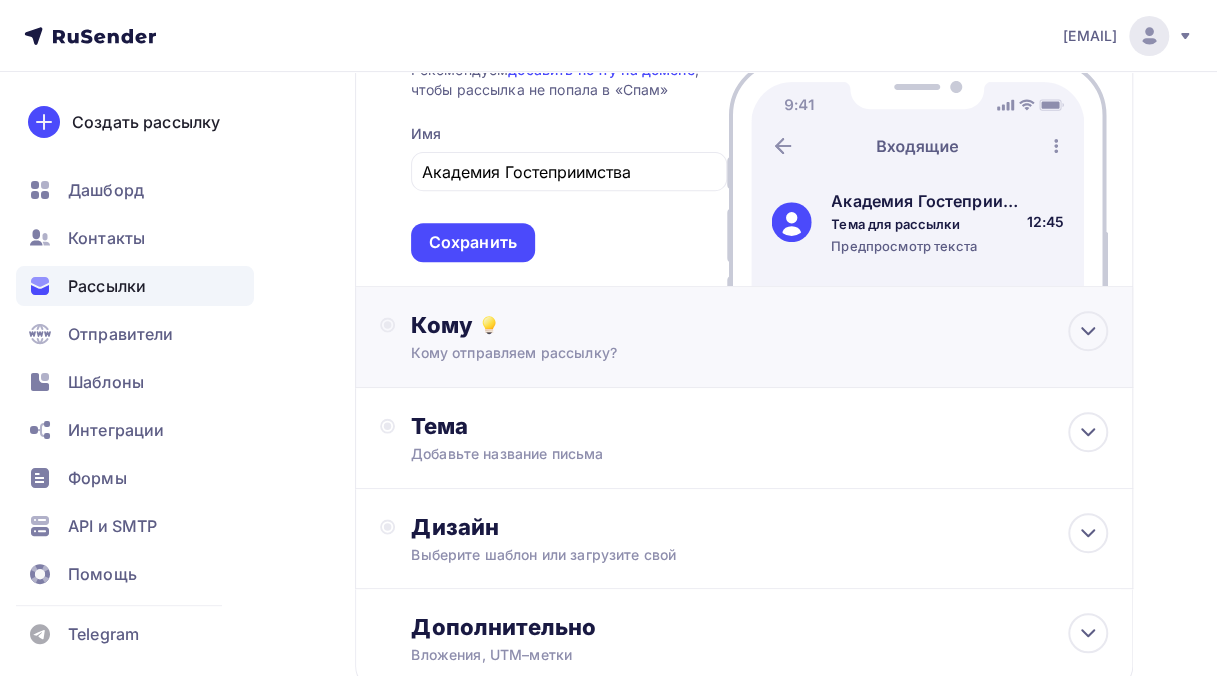 click on "Кому отправляем рассылку?" at bounding box center [724, 353] 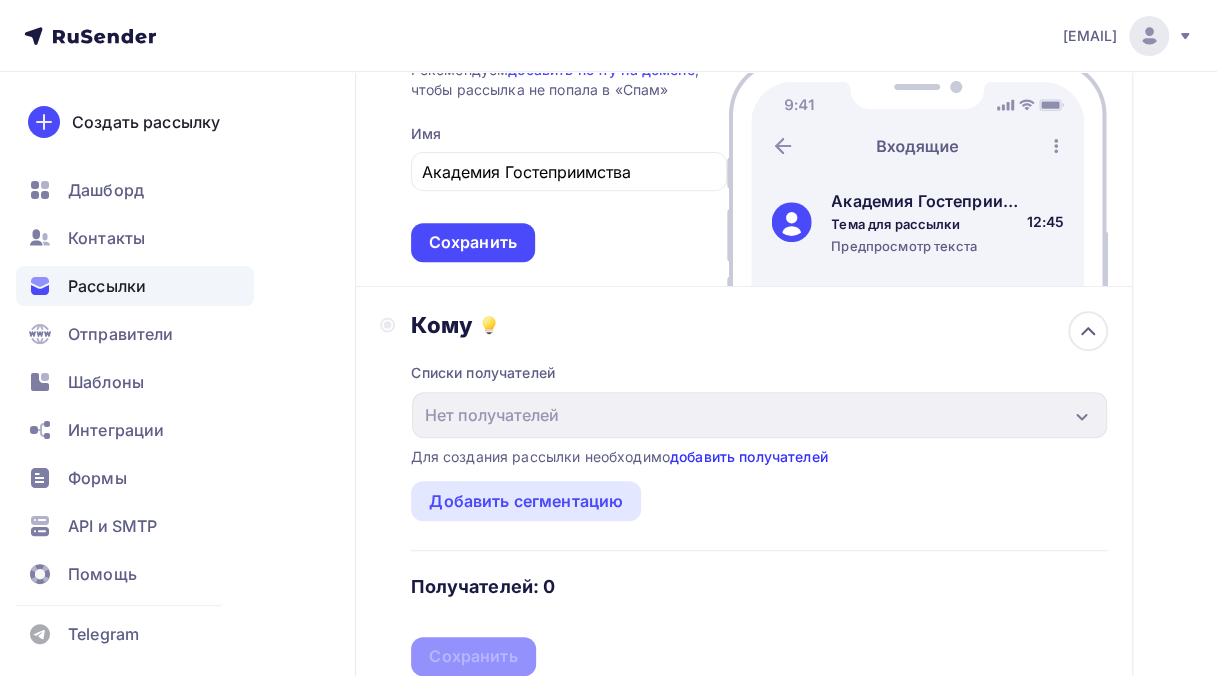 click on "добавить получателей" at bounding box center (749, 456) 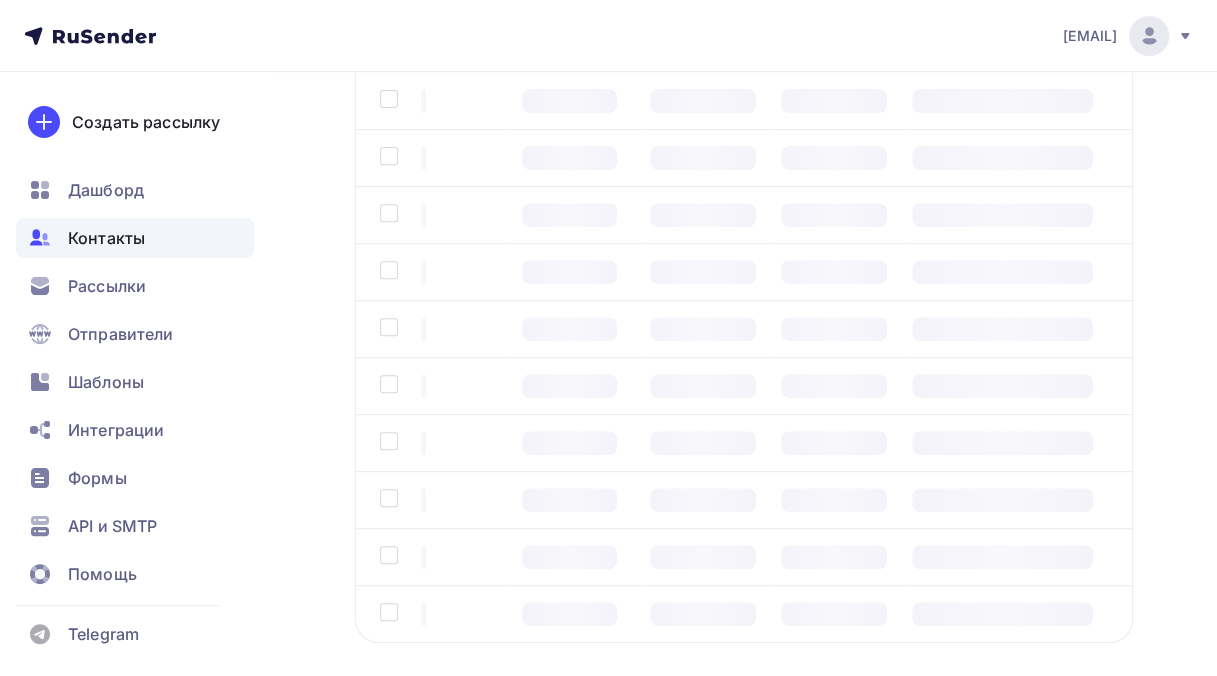 scroll, scrollTop: 0, scrollLeft: 0, axis: both 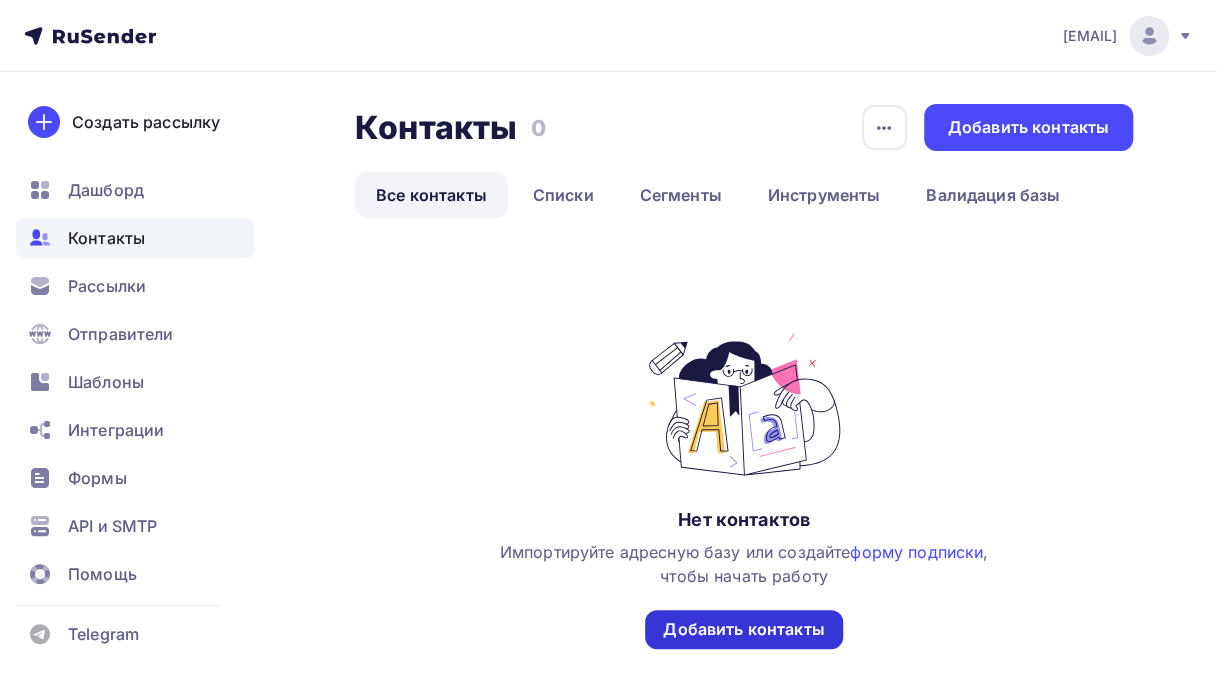 click on "Добавить контакты" at bounding box center [743, 629] 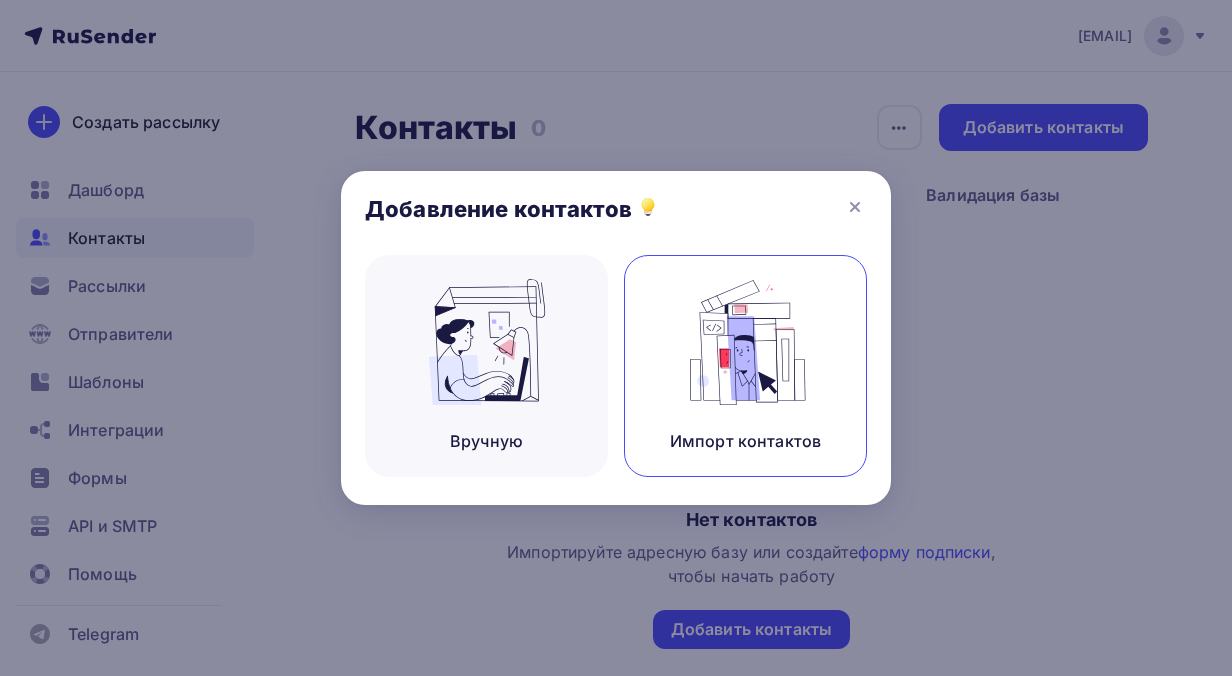 click at bounding box center [746, 342] 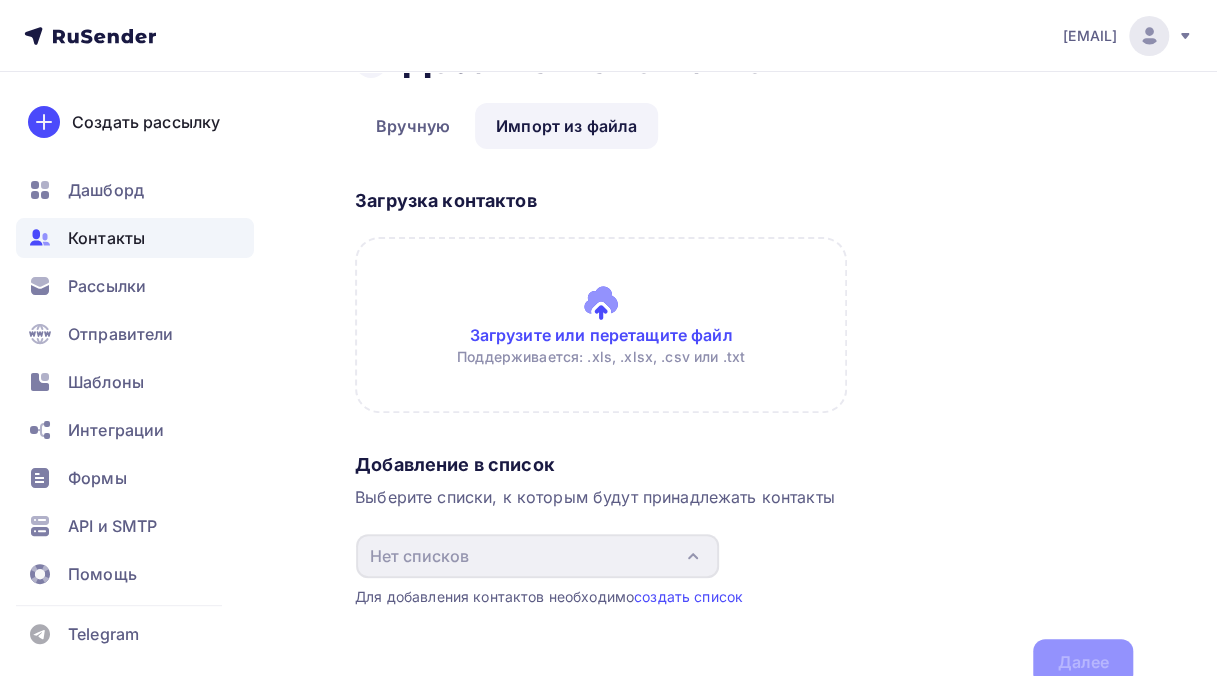 scroll, scrollTop: 0, scrollLeft: 0, axis: both 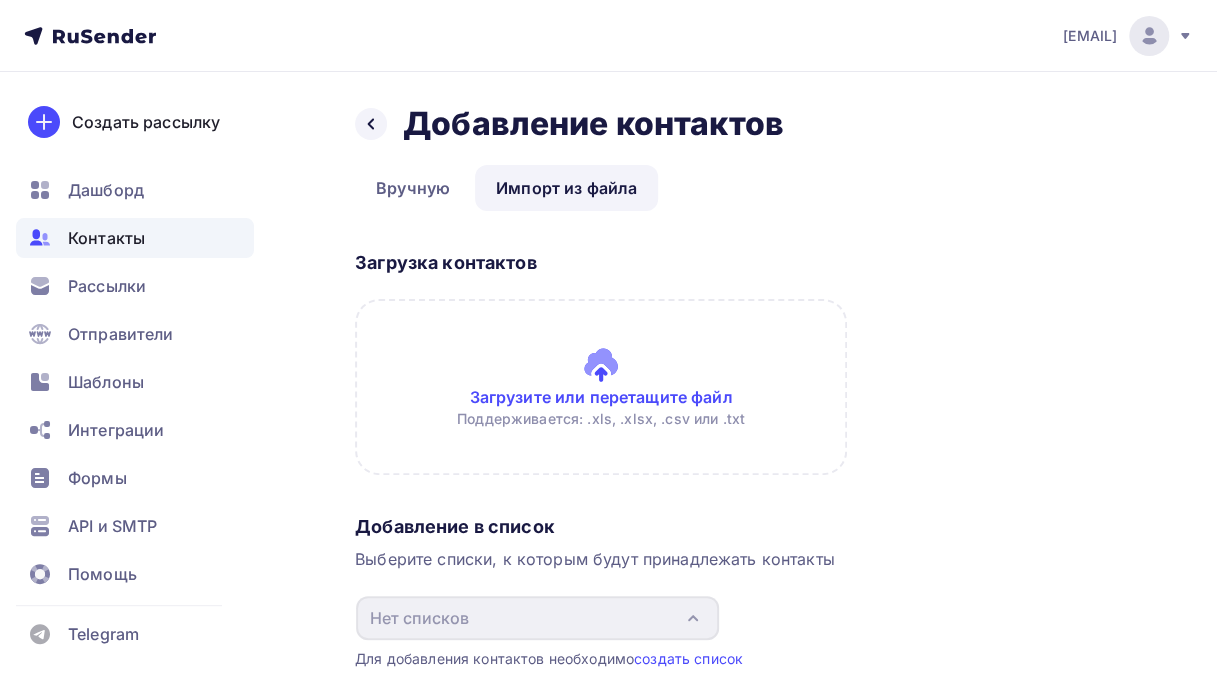 click at bounding box center [1149, 36] 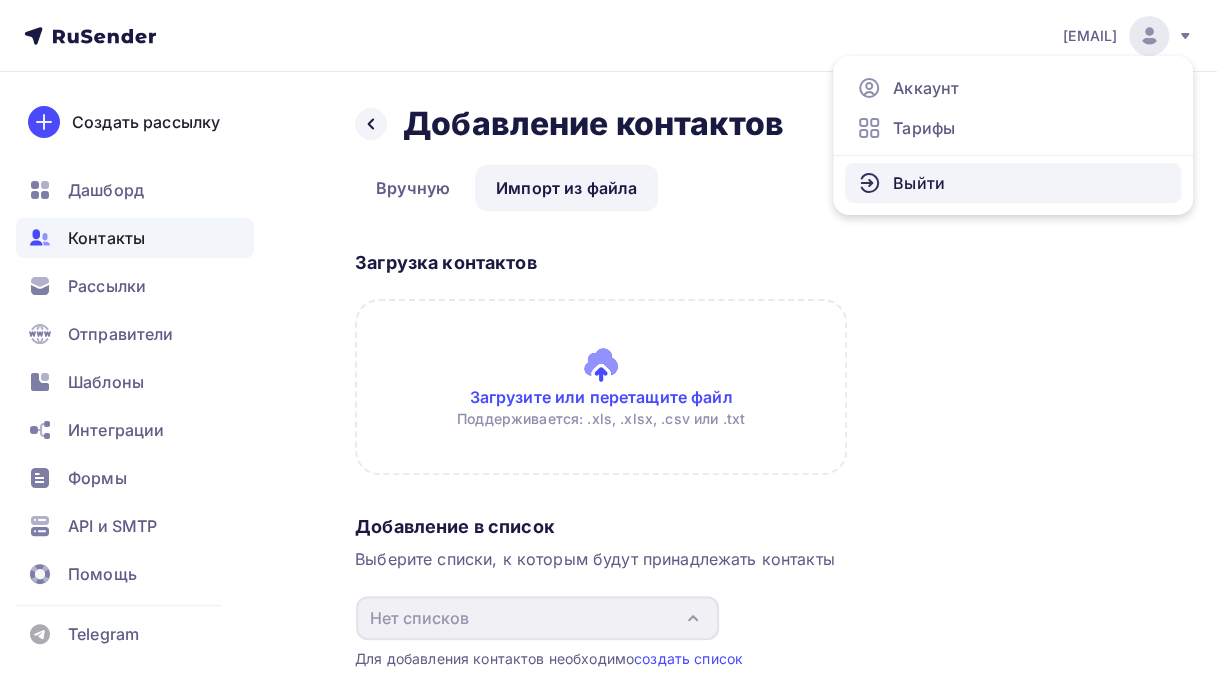 click on "Выйти" at bounding box center (1013, 183) 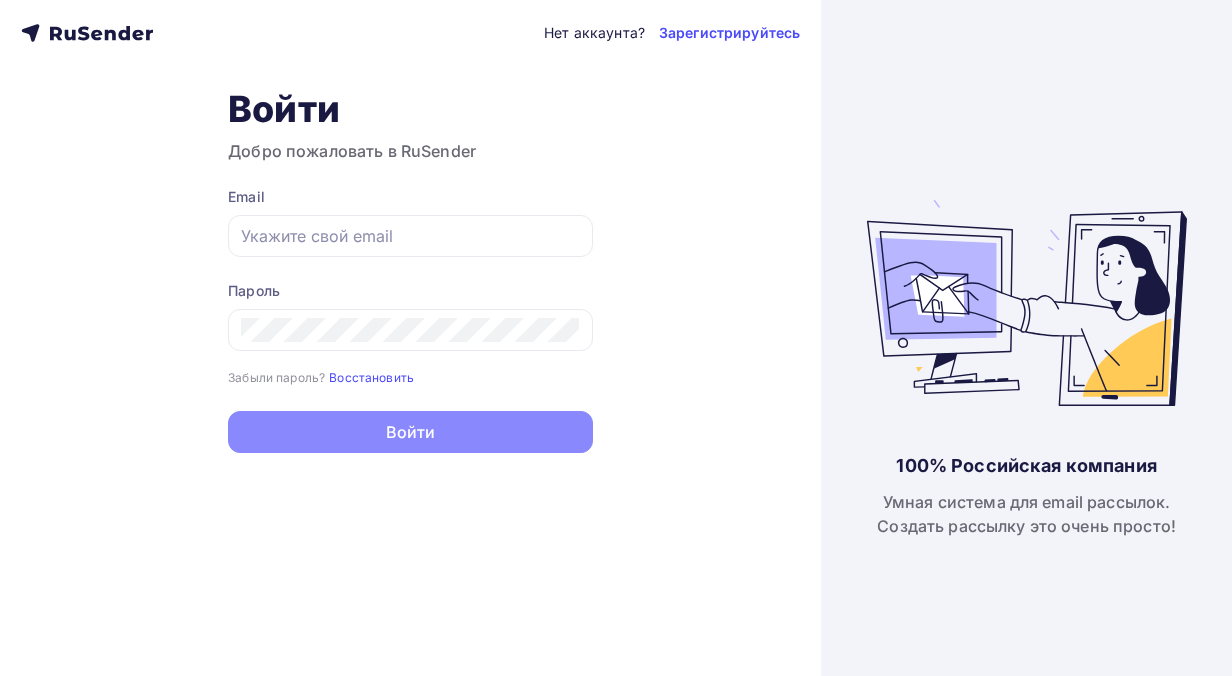 type on "[EMAIL]" 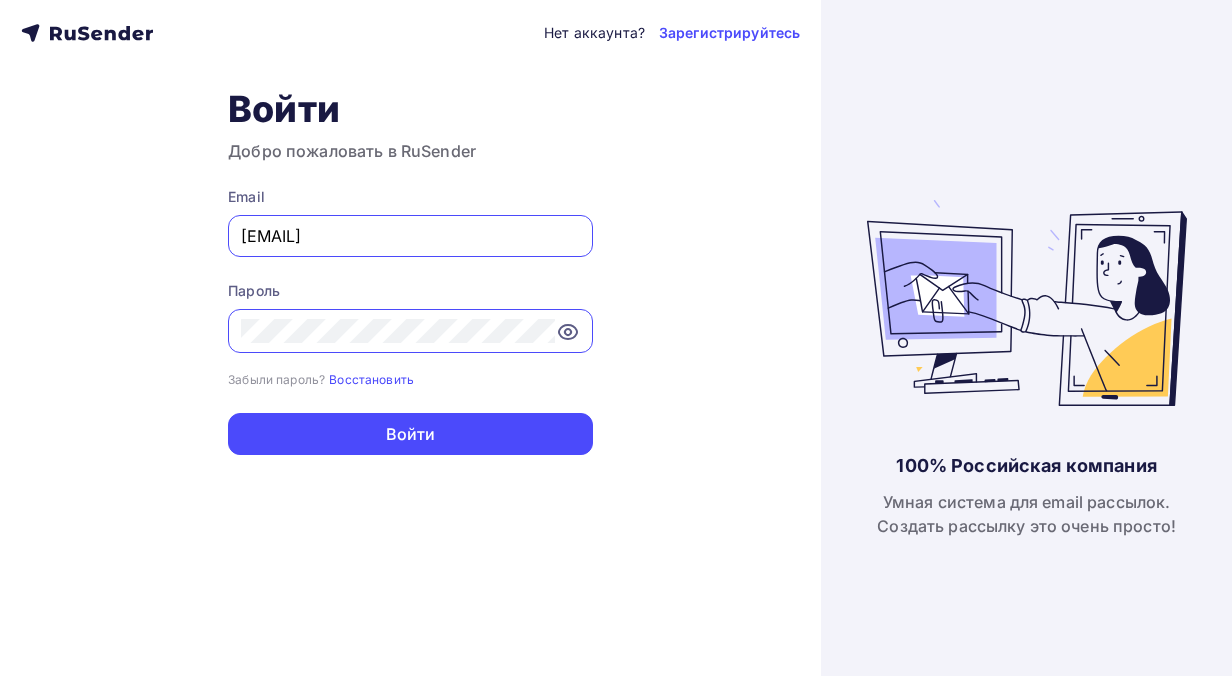 click on "[EMAIL]" at bounding box center [410, 236] 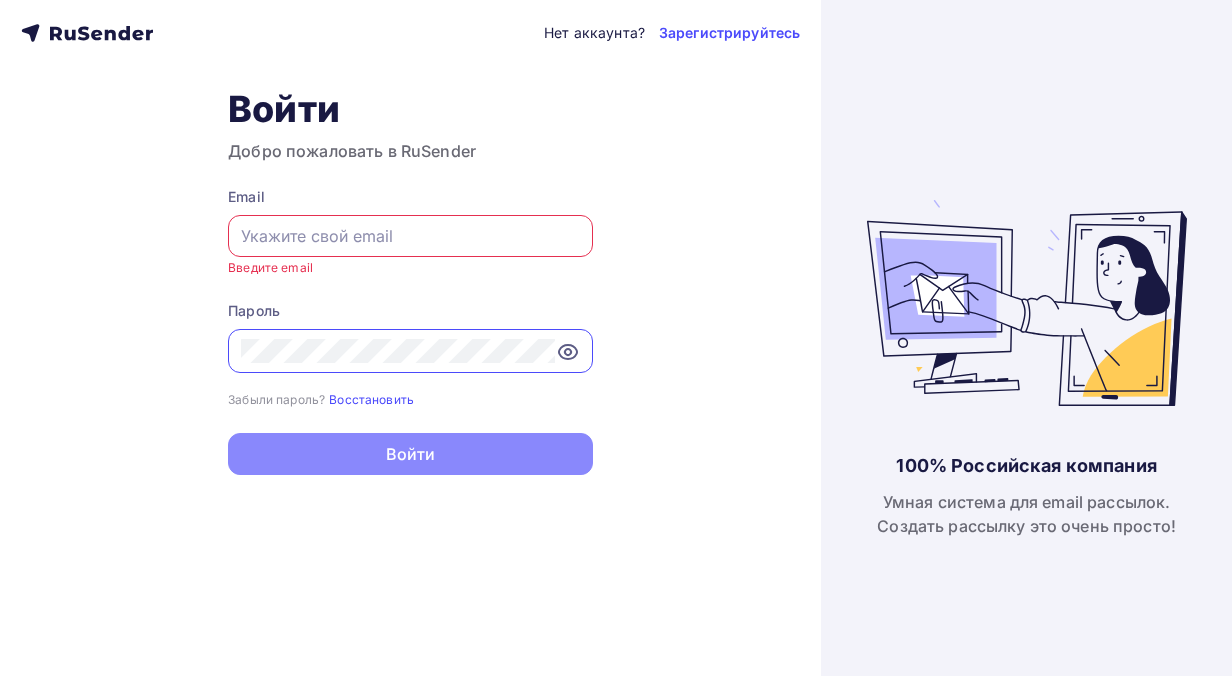 click on "Войти
Добро пожаловать в RuSender
Email
Введите email
Пароль
Забыли пароль?   Восстановить
Забыли пароль?
Восстановить
Войти
Нет аккаунта?
Зарегистрируйтесь" at bounding box center (410, 281) 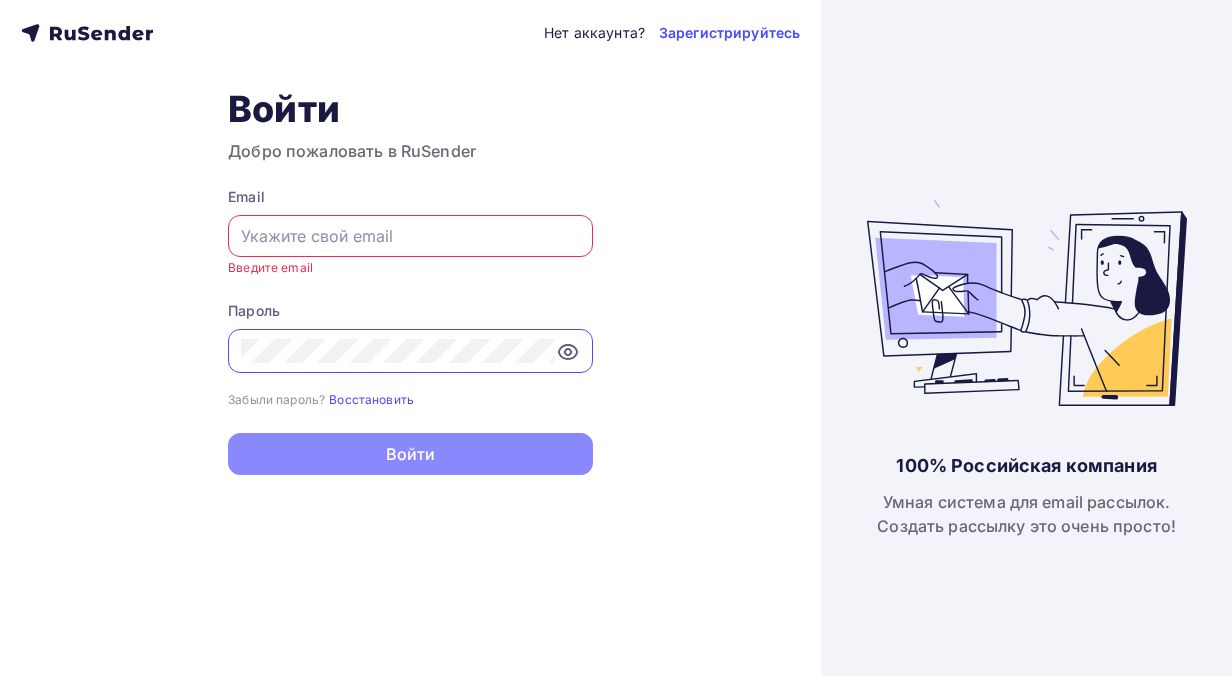 click at bounding box center (410, 236) 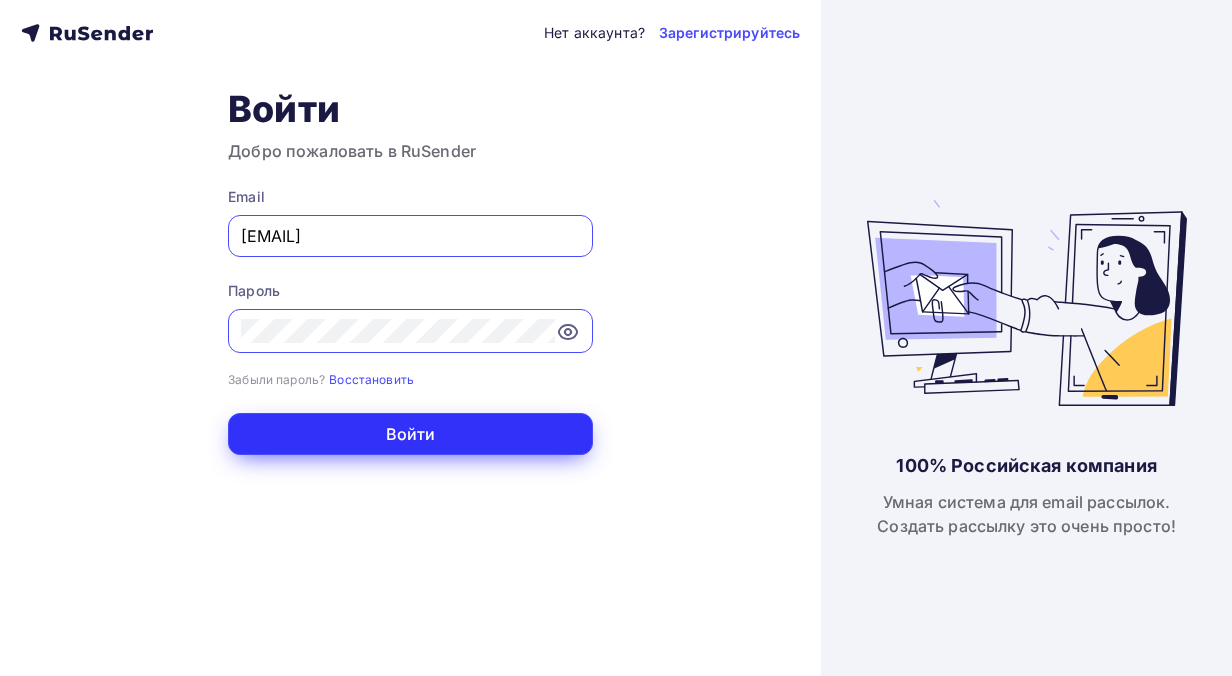 click on "Войти" at bounding box center (410, 434) 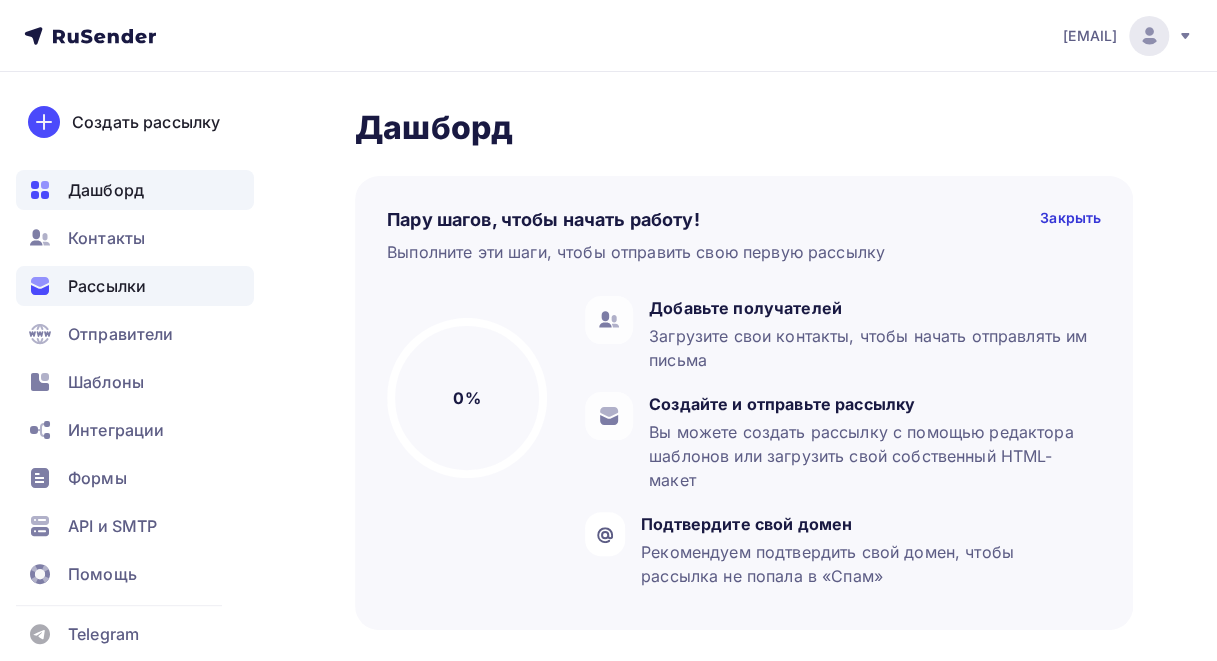 click on "Рассылки" at bounding box center [107, 286] 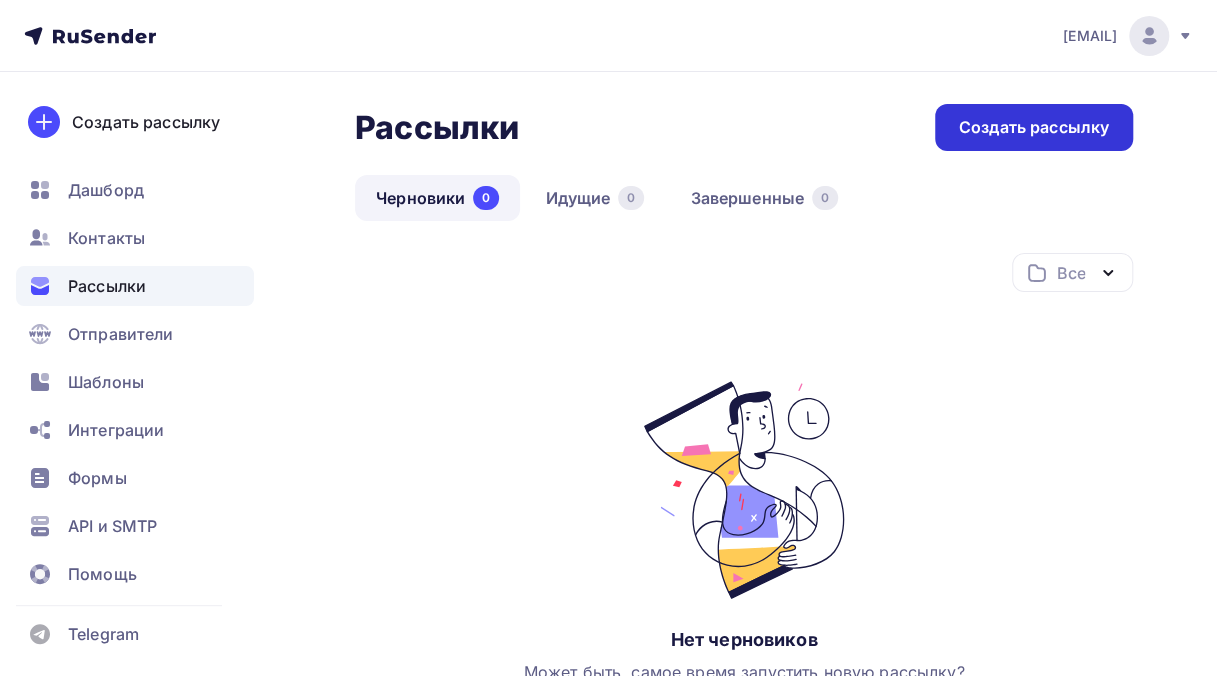 click on "Создать рассылку" at bounding box center (1034, 127) 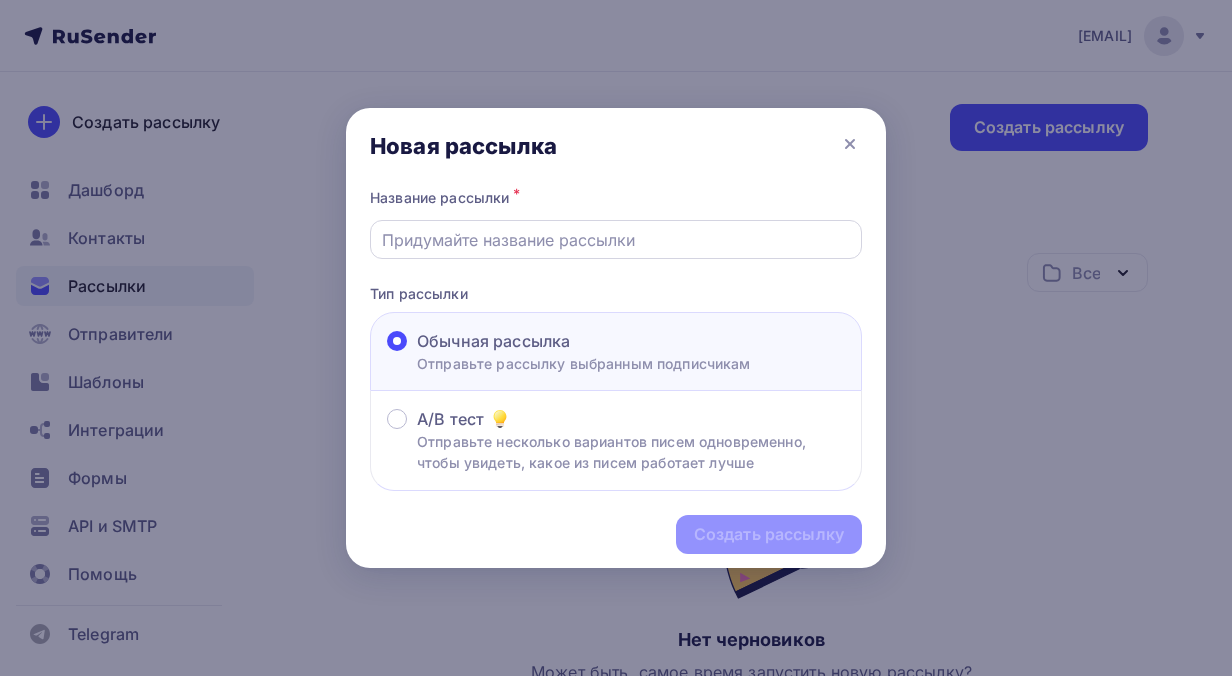 click at bounding box center [616, 240] 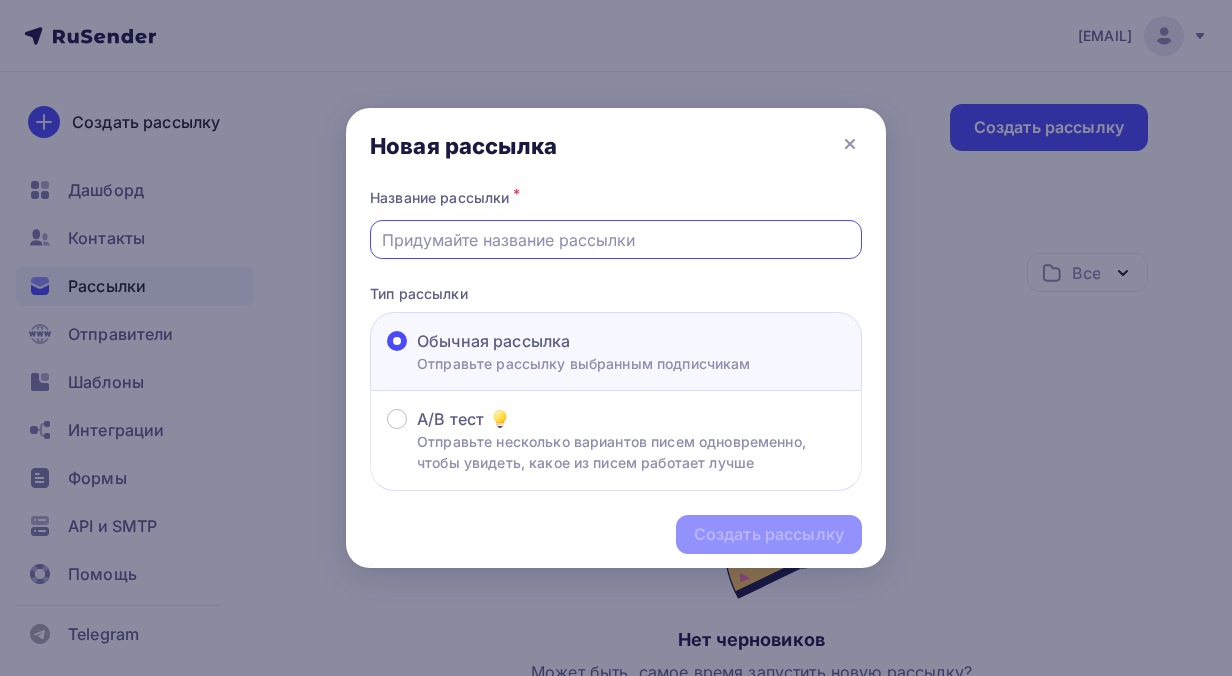 type on "Академия Гостеприимства" 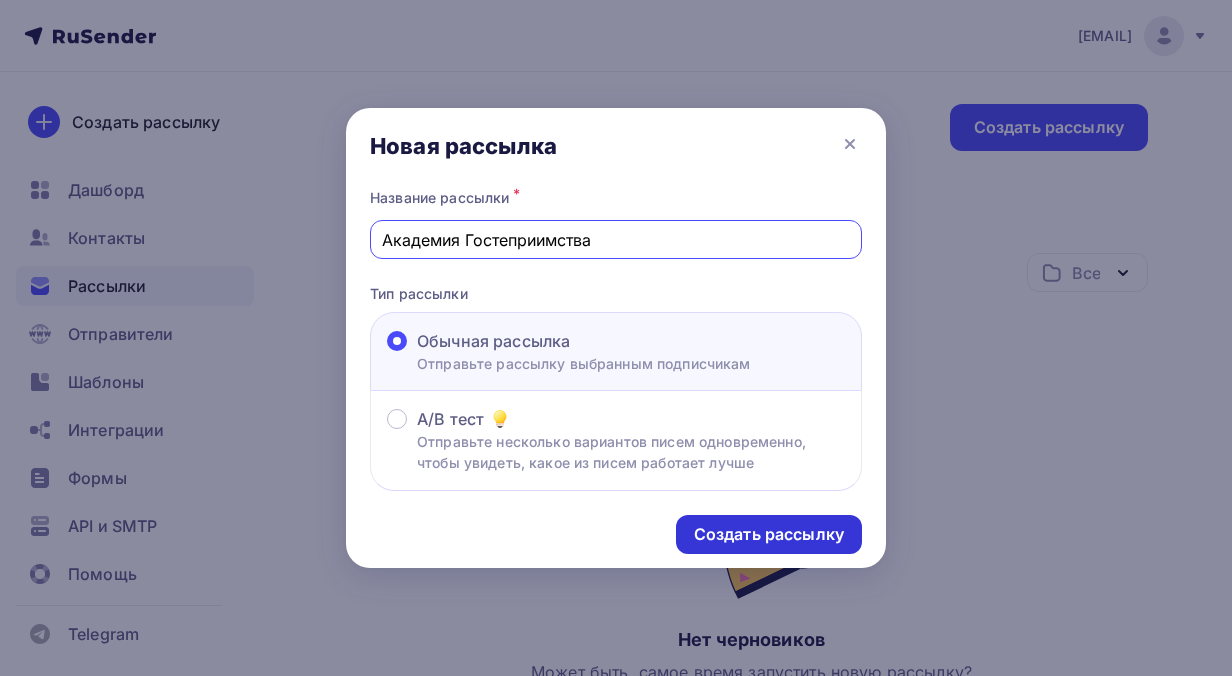 click on "Создать рассылку" at bounding box center [769, 534] 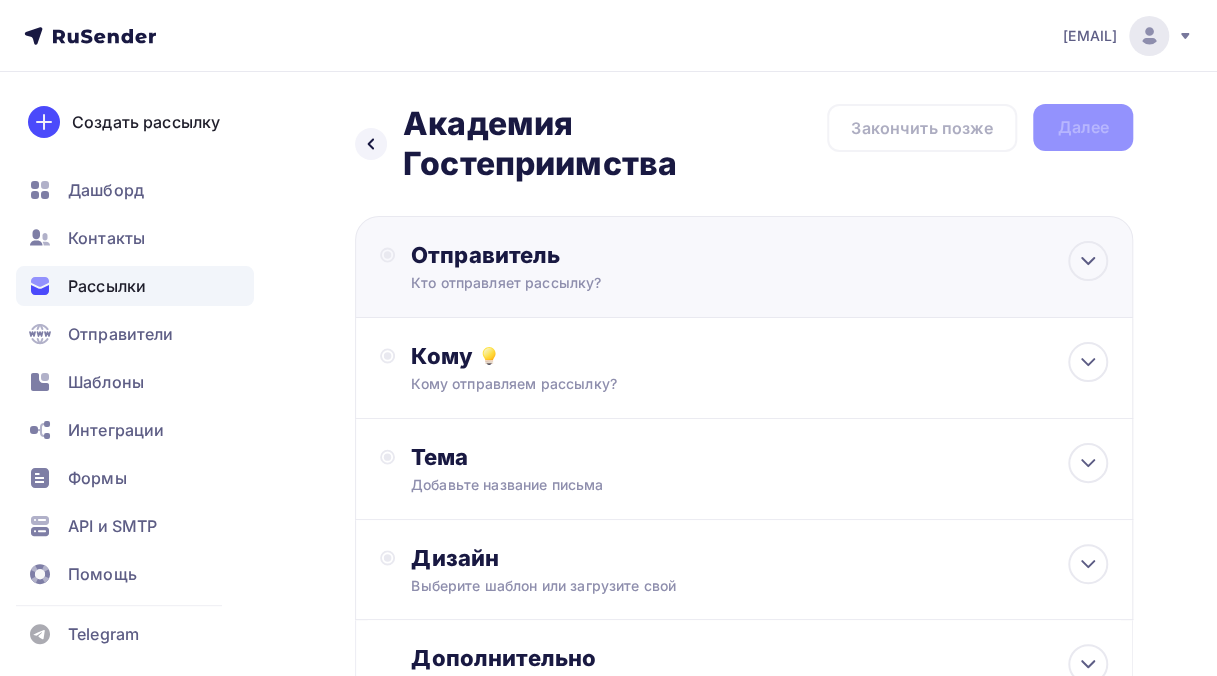click on "Кто отправляет рассылку?" at bounding box center (606, 283) 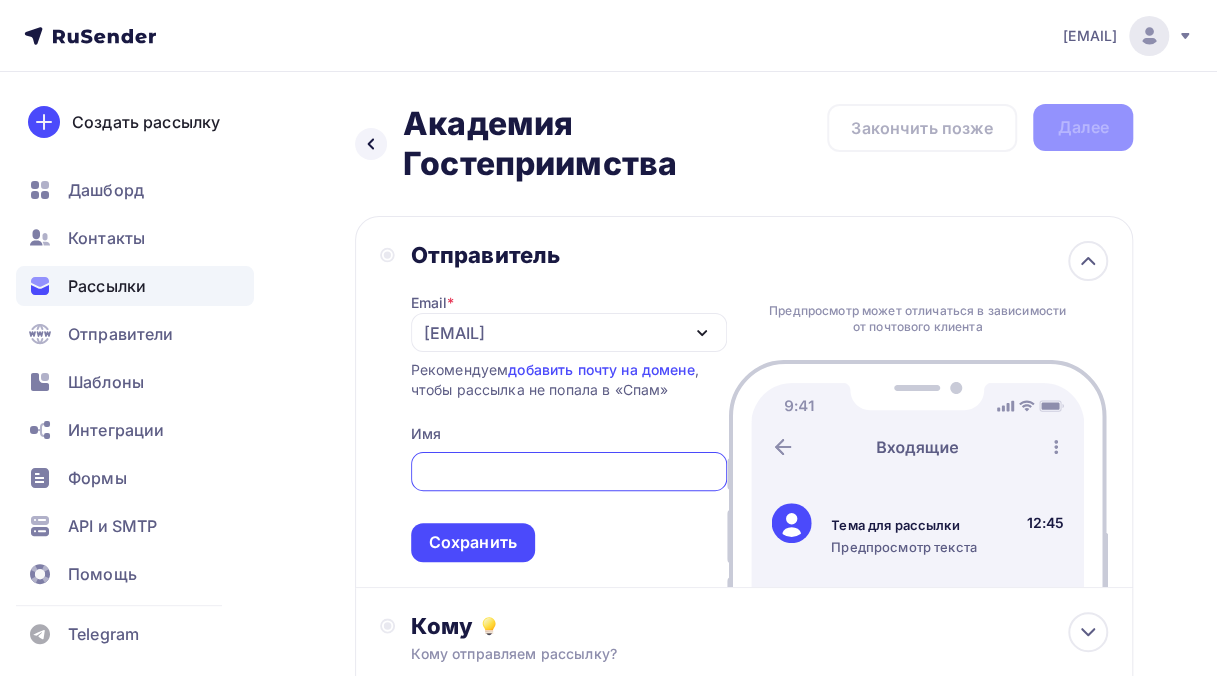 scroll, scrollTop: 0, scrollLeft: 0, axis: both 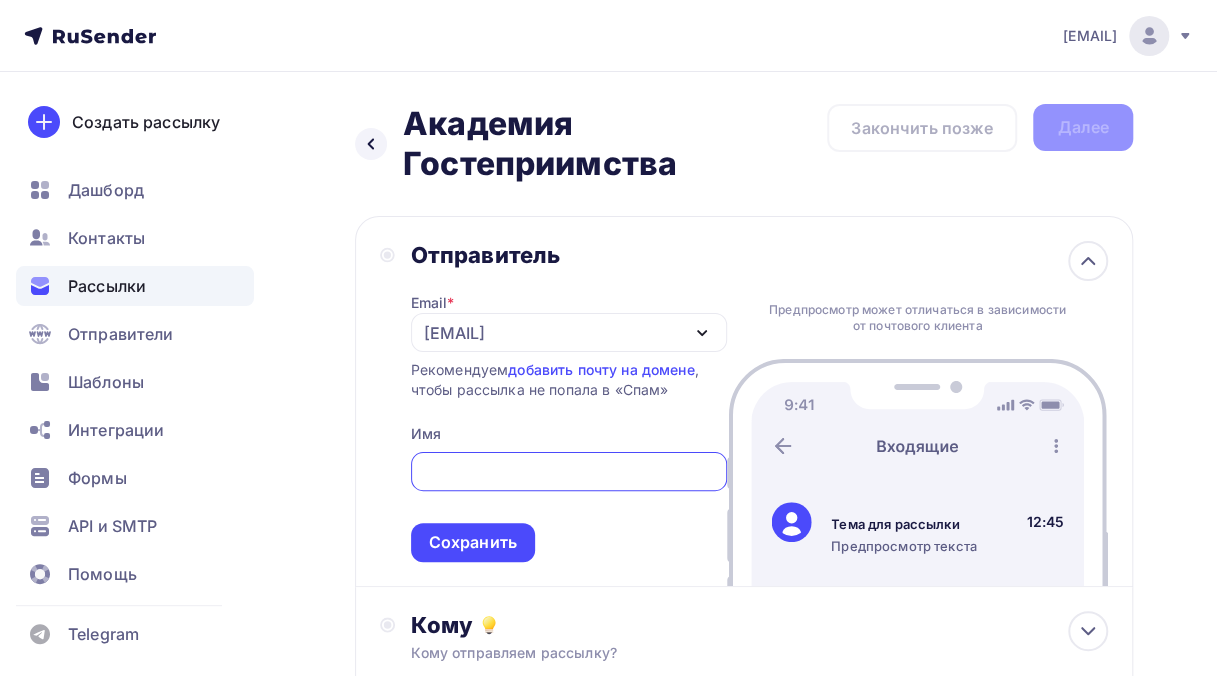 click on "Email  *
[EMAIL]
[EMAIL]               Добавить отправителя
Рекомендуем  добавить почту на домене , чтобы рассылка не попала в «Спам»
Имя                 Сохранить" at bounding box center (569, 415) 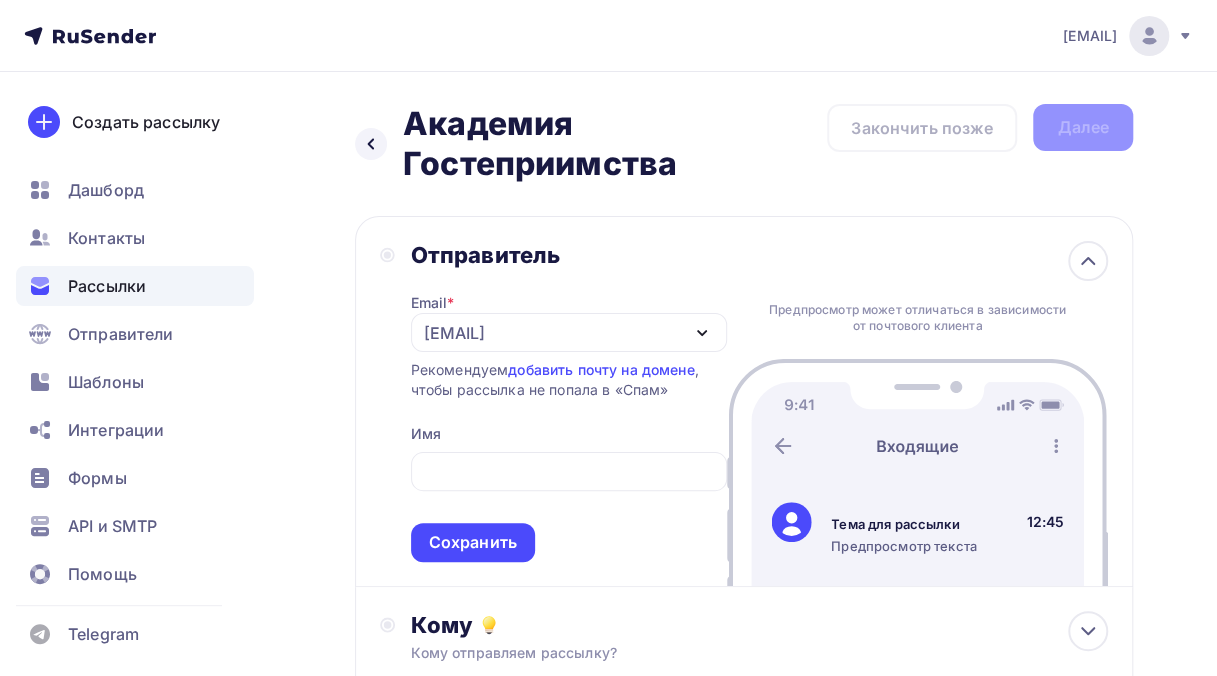 click on "[EMAIL]" at bounding box center [454, 333] 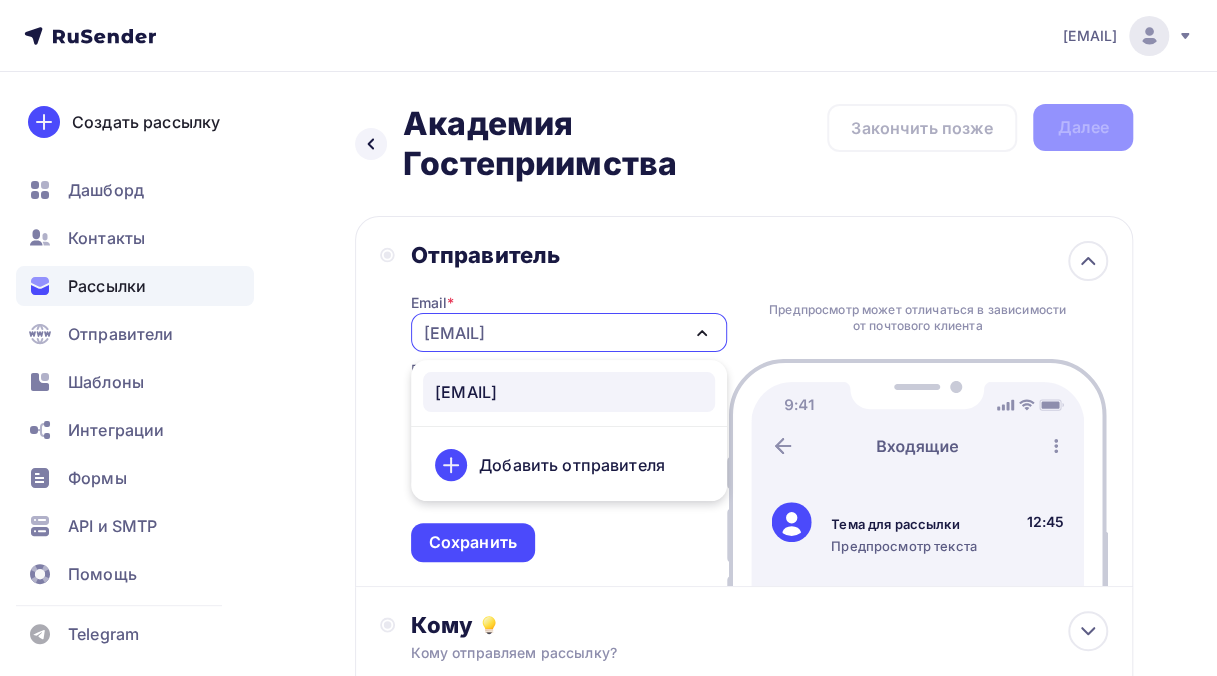 click on "Отправитель" at bounding box center (569, 255) 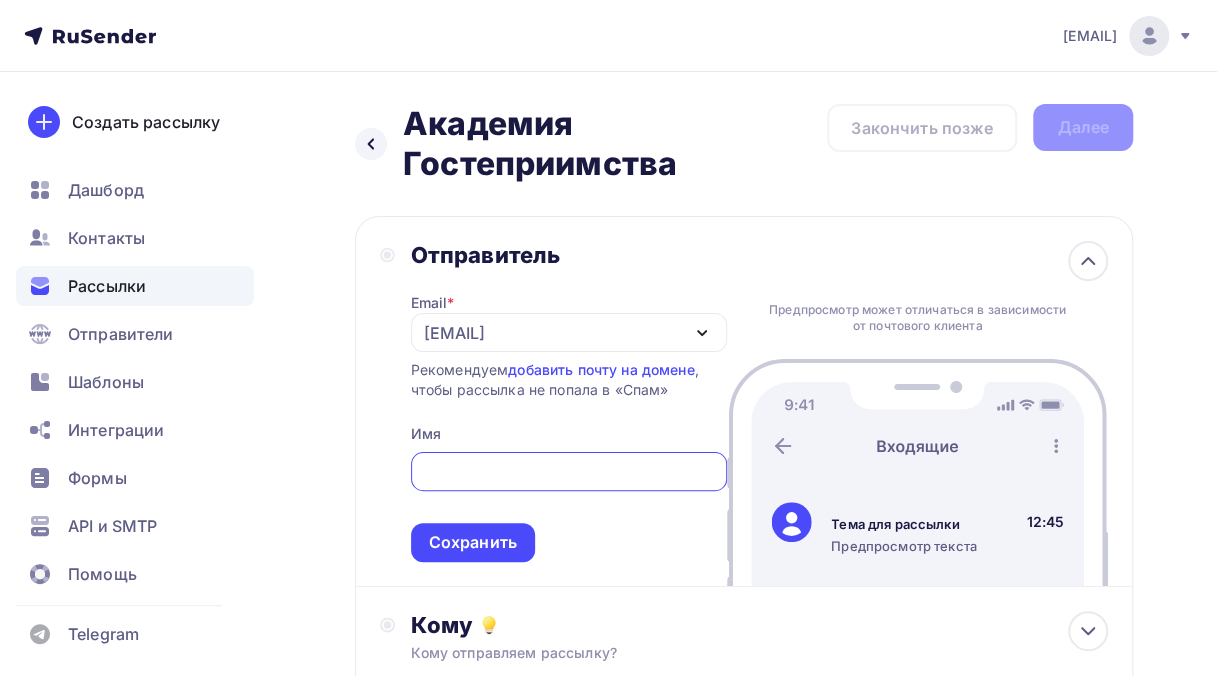 click at bounding box center [568, 472] 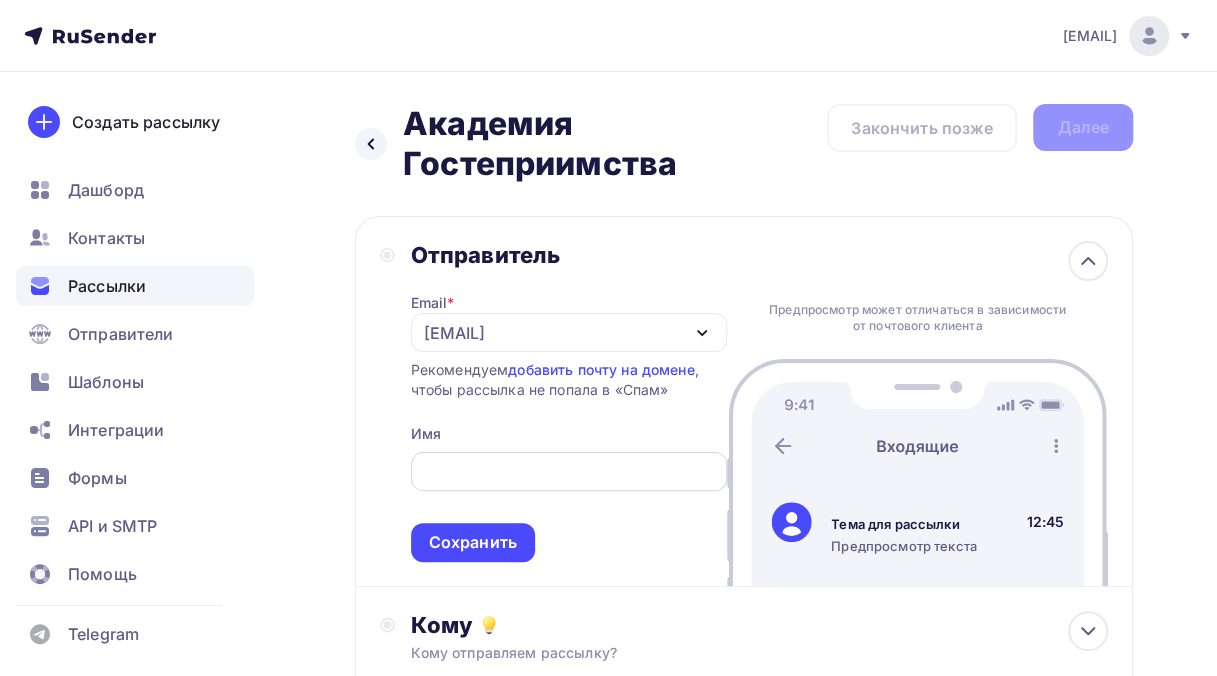 click at bounding box center [569, 471] 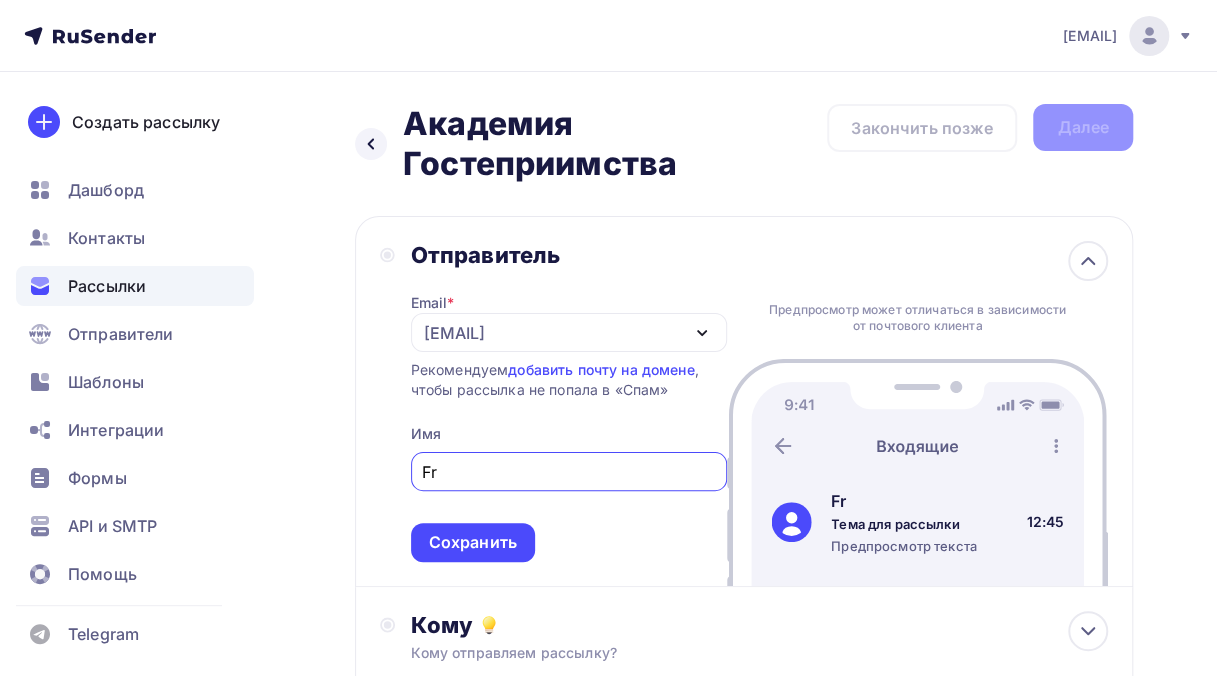 type on "F" 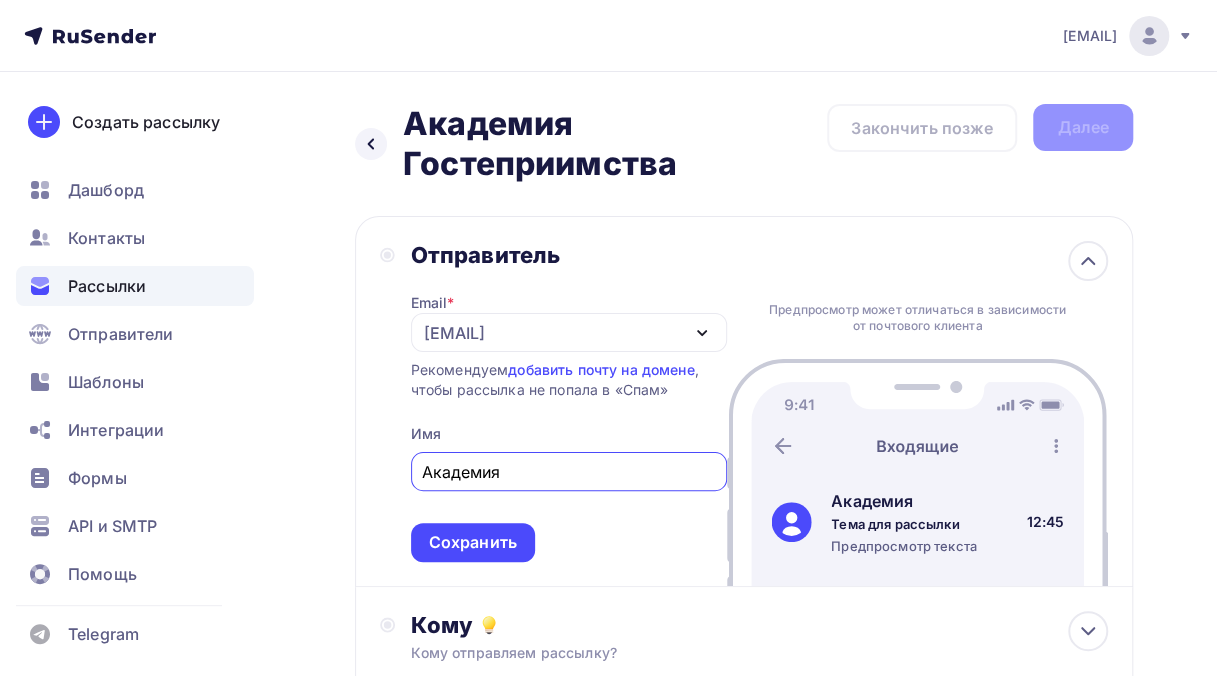 scroll, scrollTop: 300, scrollLeft: 0, axis: vertical 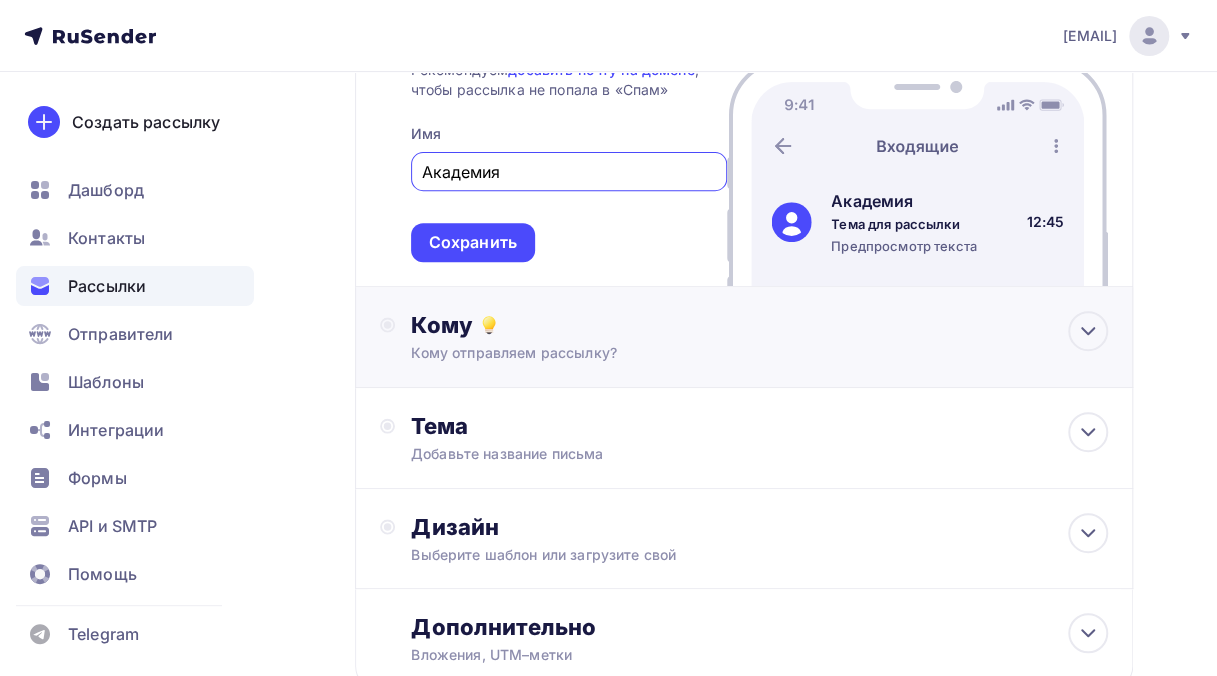 type on "Академия" 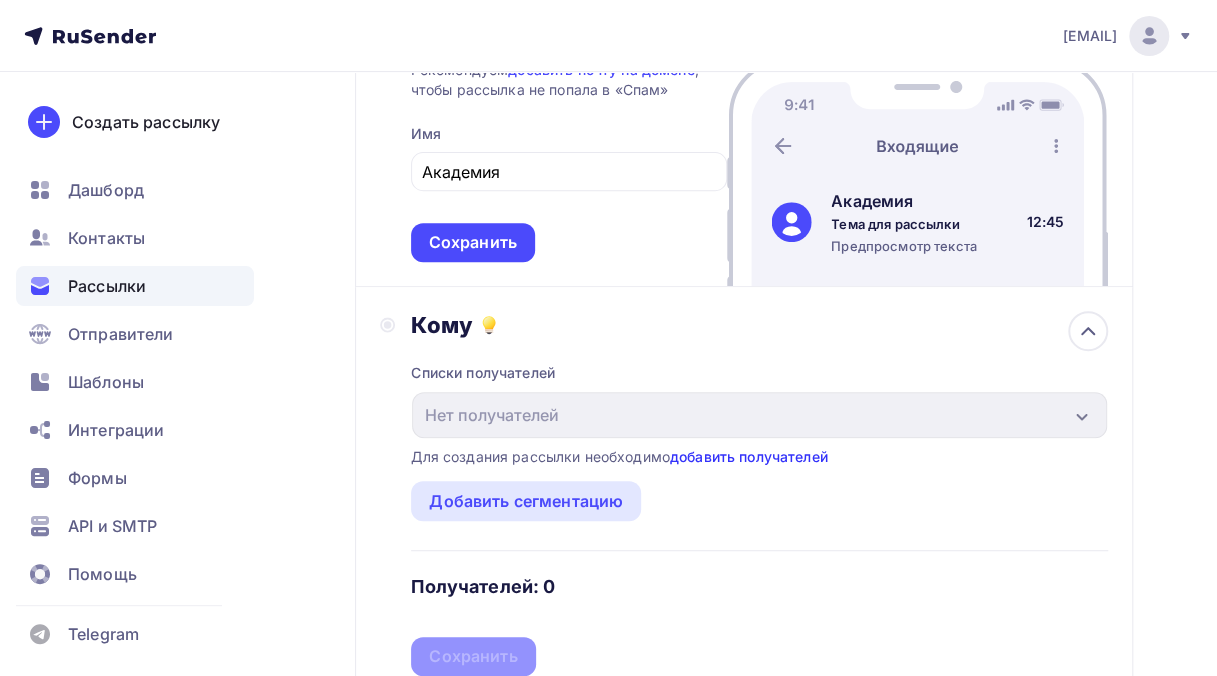 click on "добавить получателей" at bounding box center (749, 456) 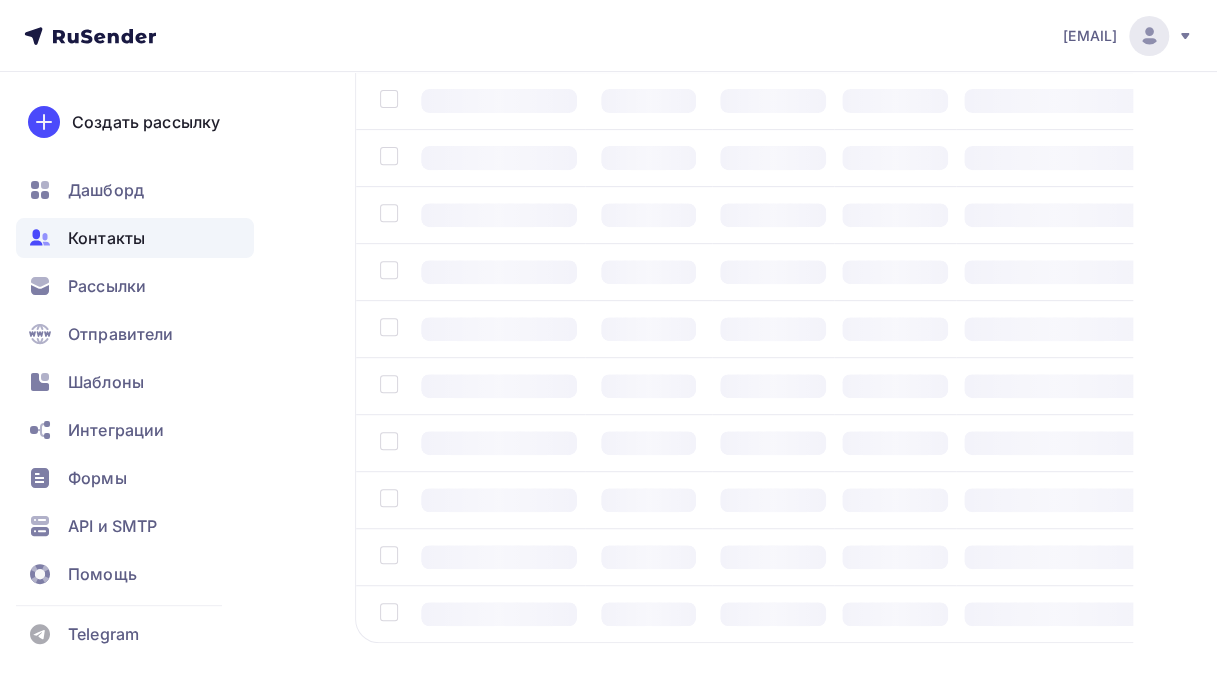 scroll, scrollTop: 0, scrollLeft: 0, axis: both 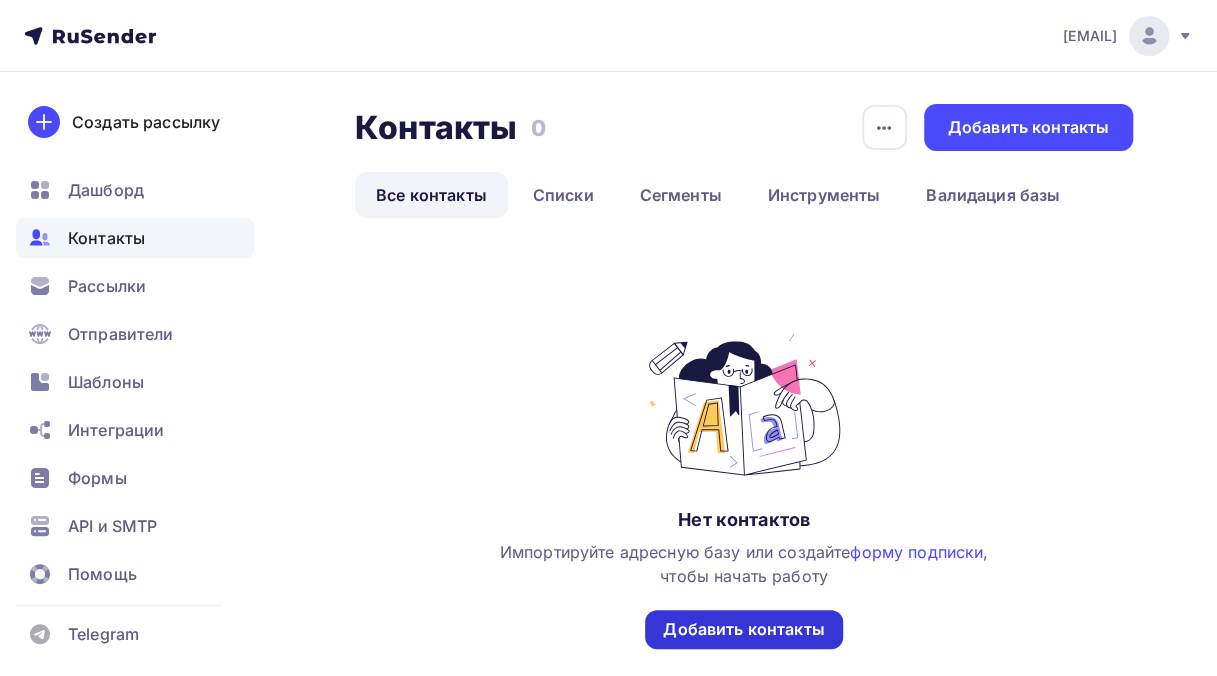 click on "Добавить контакты" at bounding box center (743, 629) 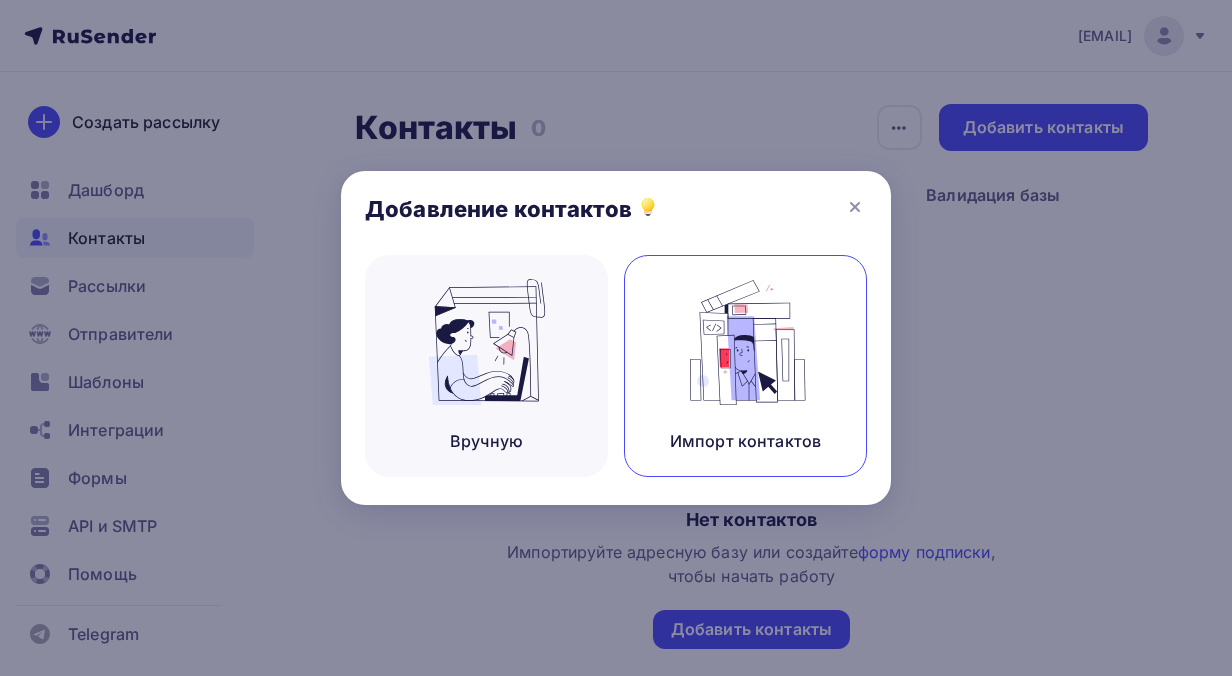 click on "Импорт контактов" at bounding box center (745, 441) 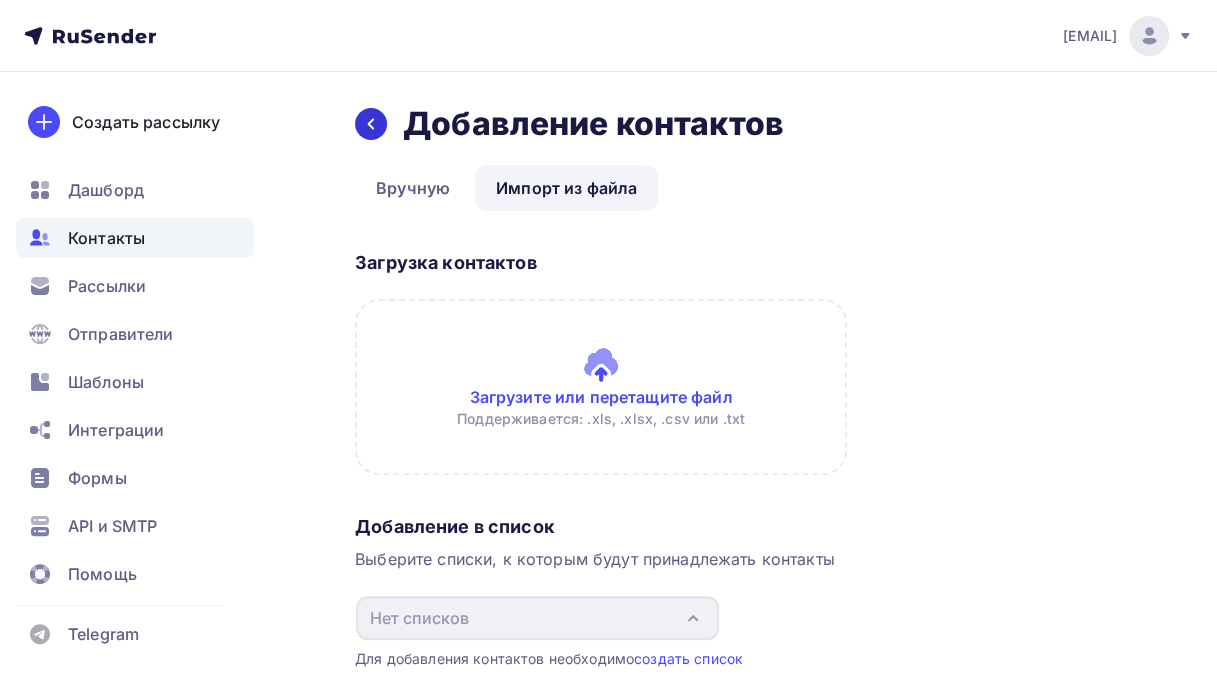 click at bounding box center (371, 124) 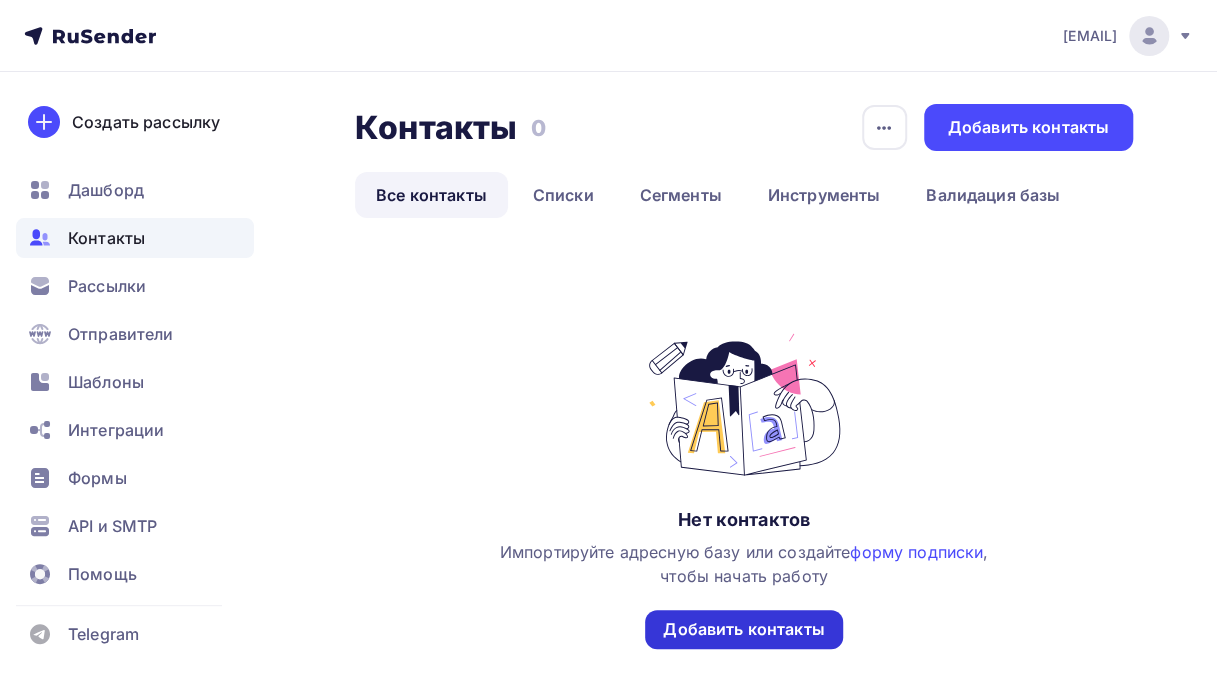 click on "Добавить контакты" at bounding box center [743, 629] 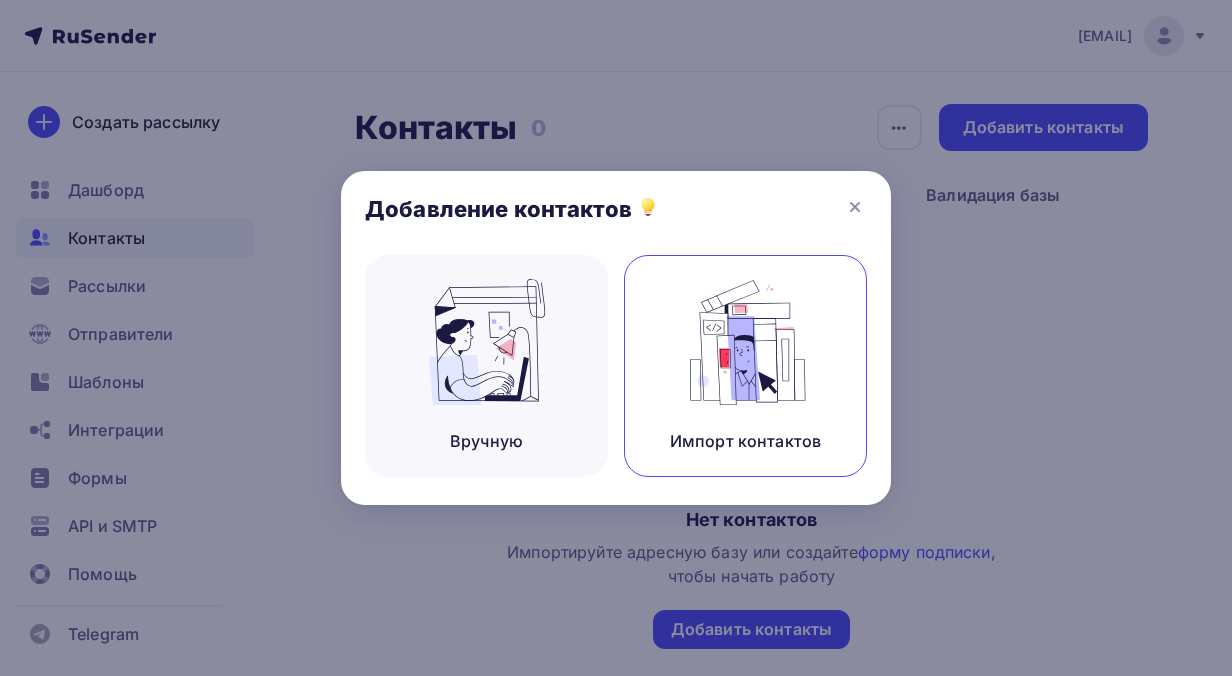 click at bounding box center (746, 342) 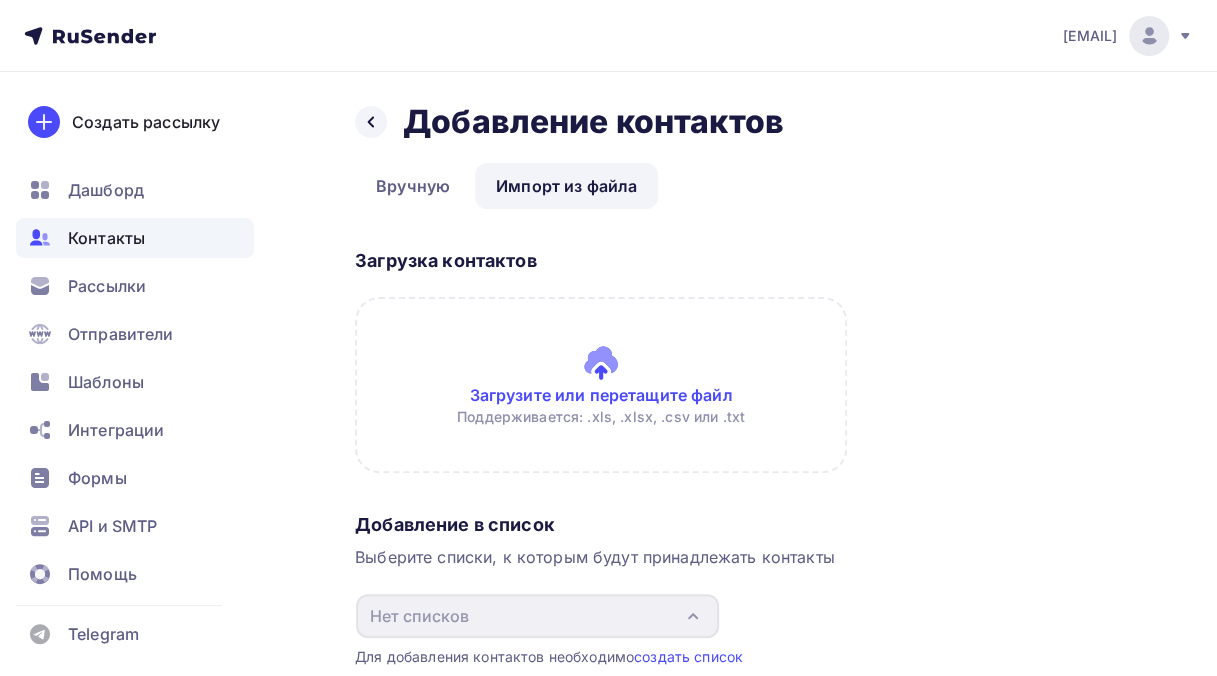 scroll, scrollTop: 0, scrollLeft: 0, axis: both 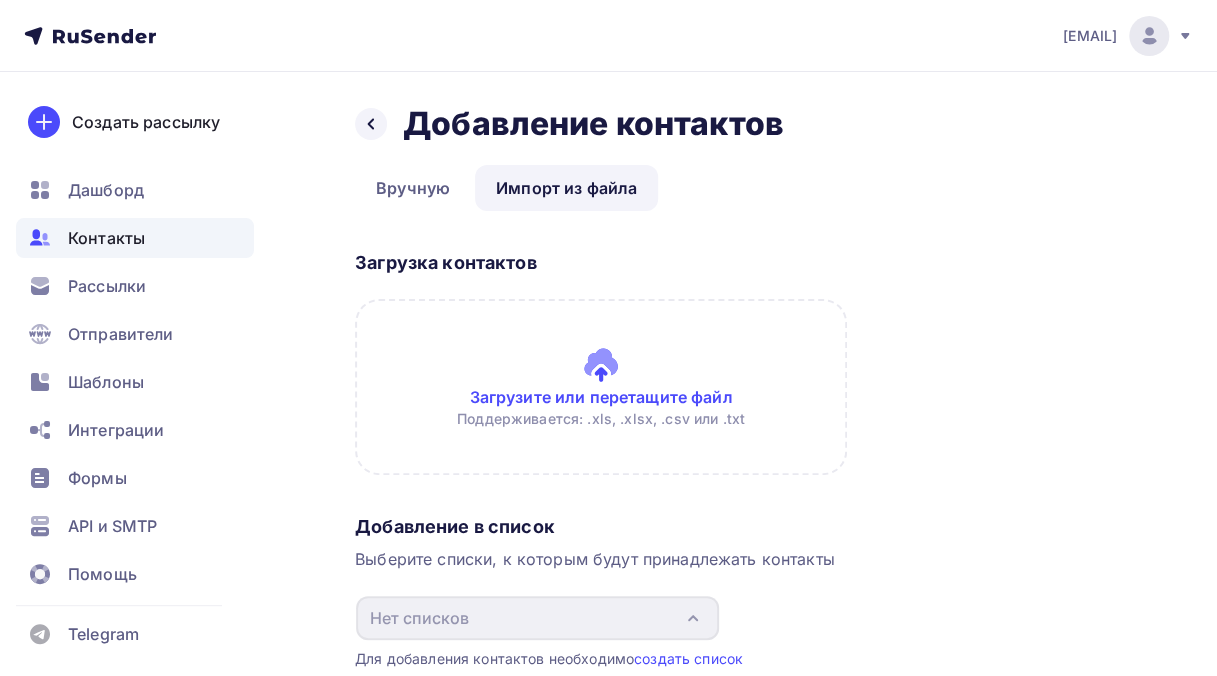 click at bounding box center (601, 387) 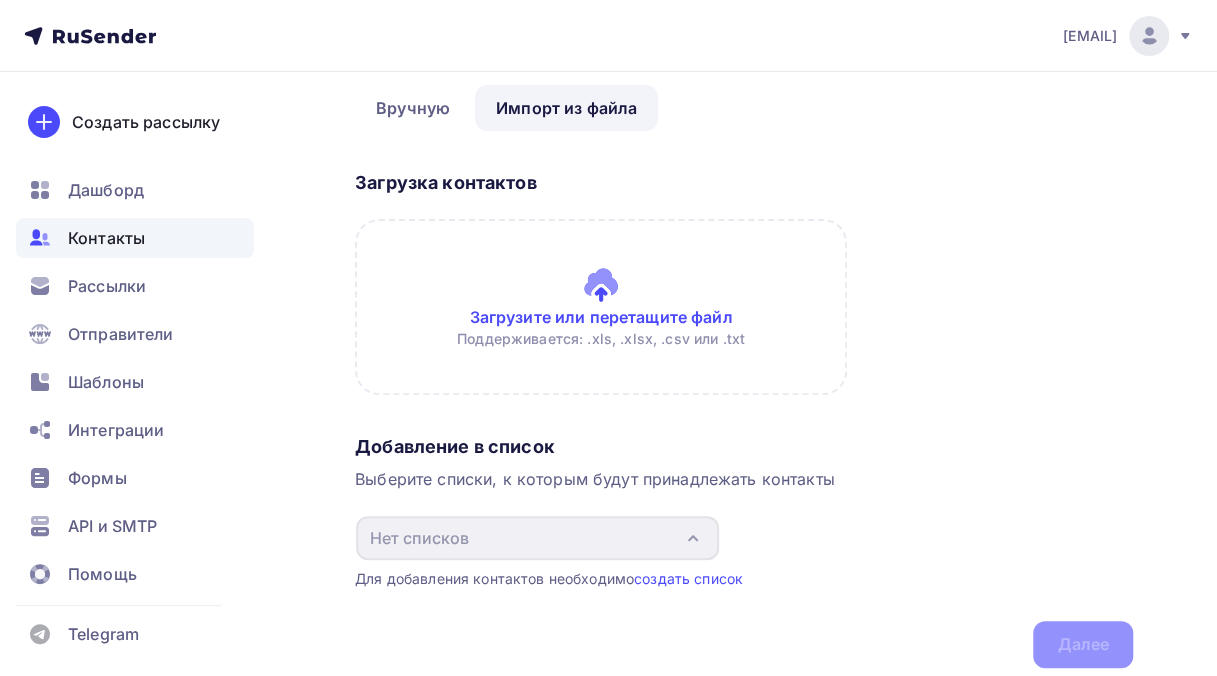 scroll, scrollTop: 151, scrollLeft: 0, axis: vertical 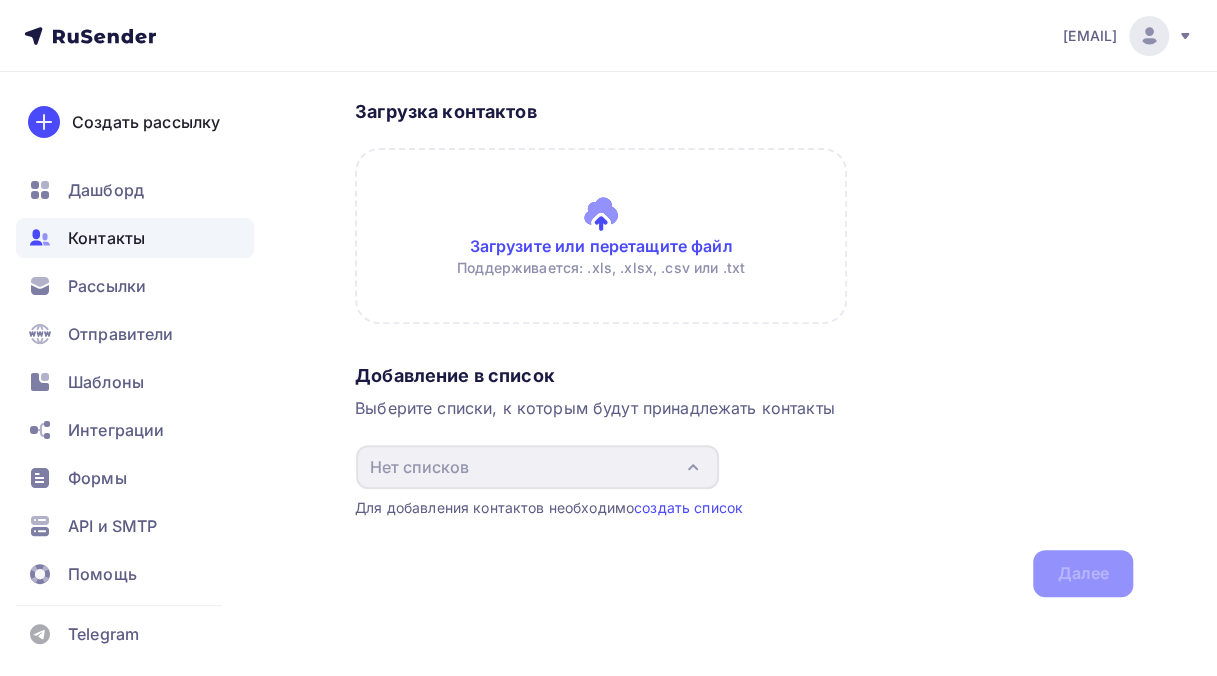 click at bounding box center (601, 236) 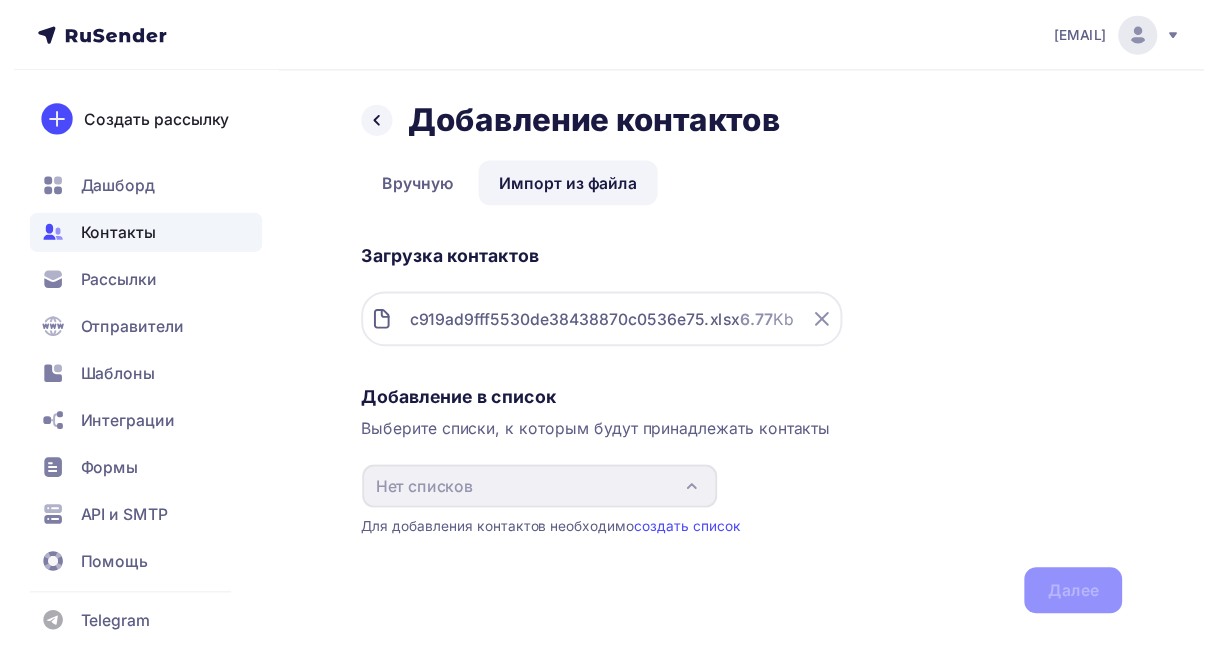 scroll, scrollTop: 0, scrollLeft: 0, axis: both 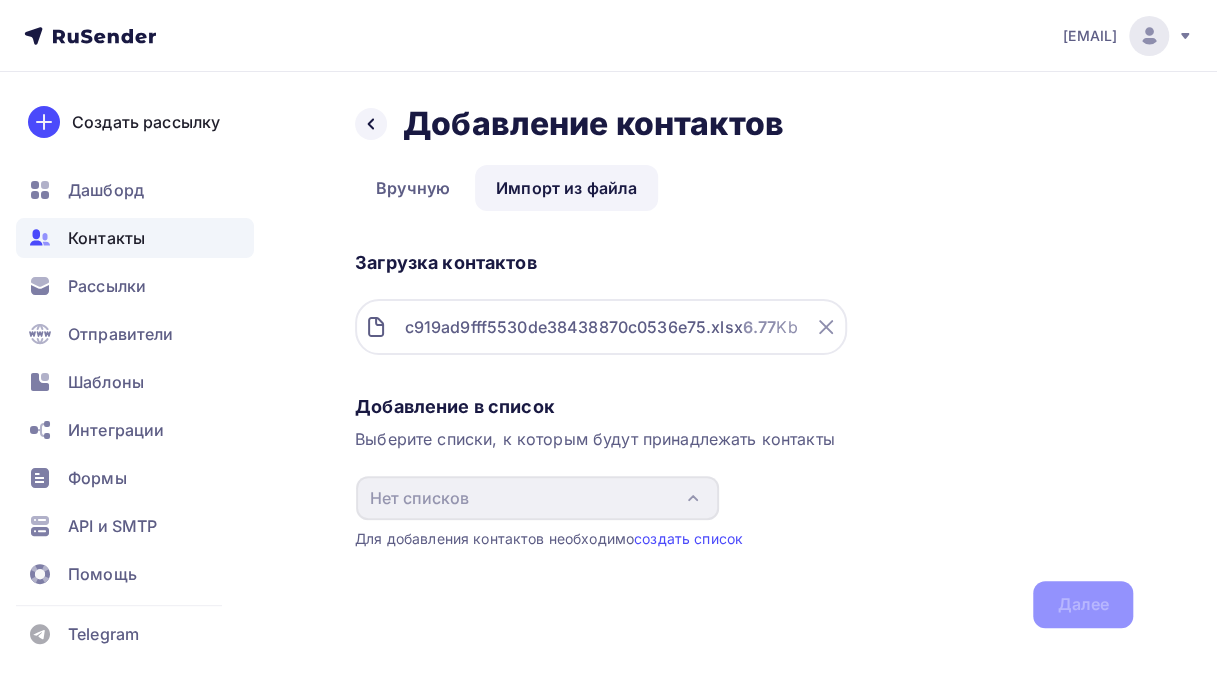 click on "Выберите списки, к которым будут принадлежать контакты" at bounding box center (744, 439) 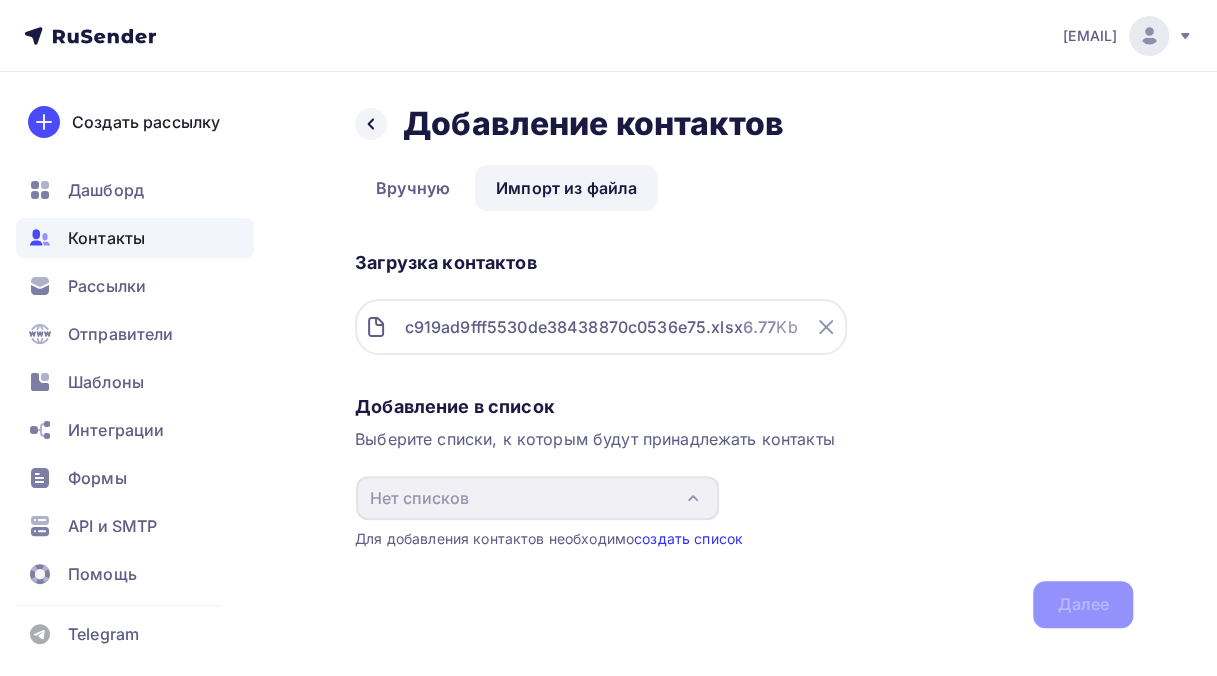 click on "создать список" at bounding box center [688, 538] 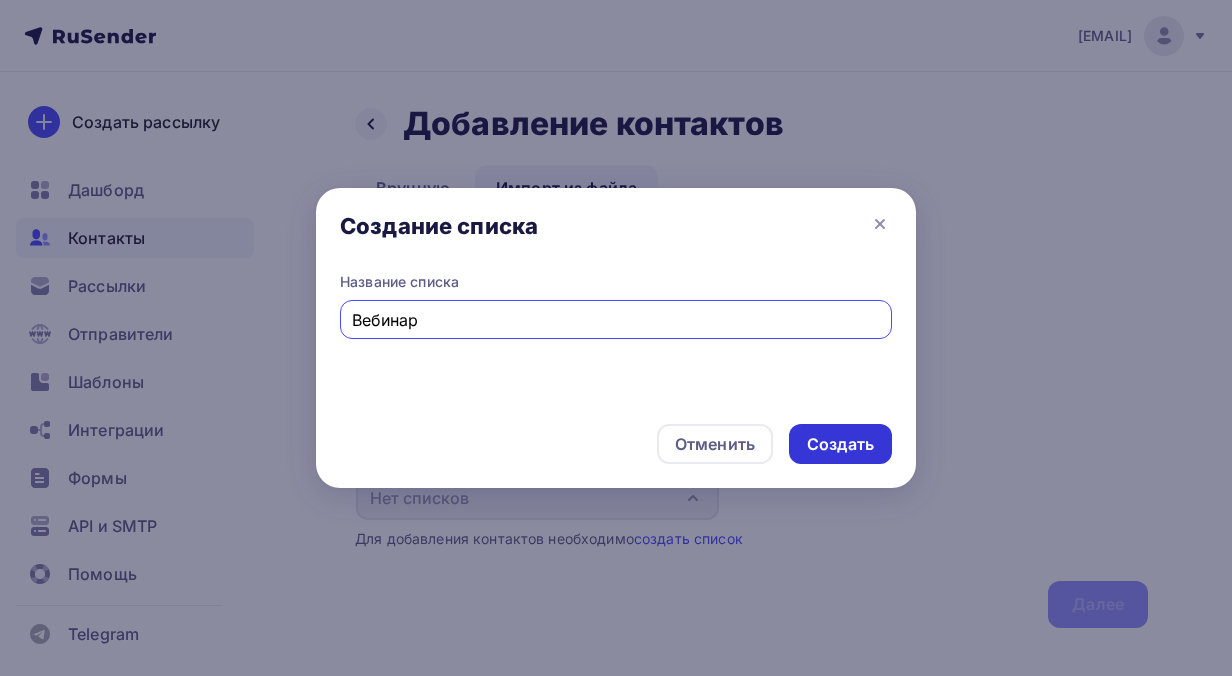 type on "Вебинар" 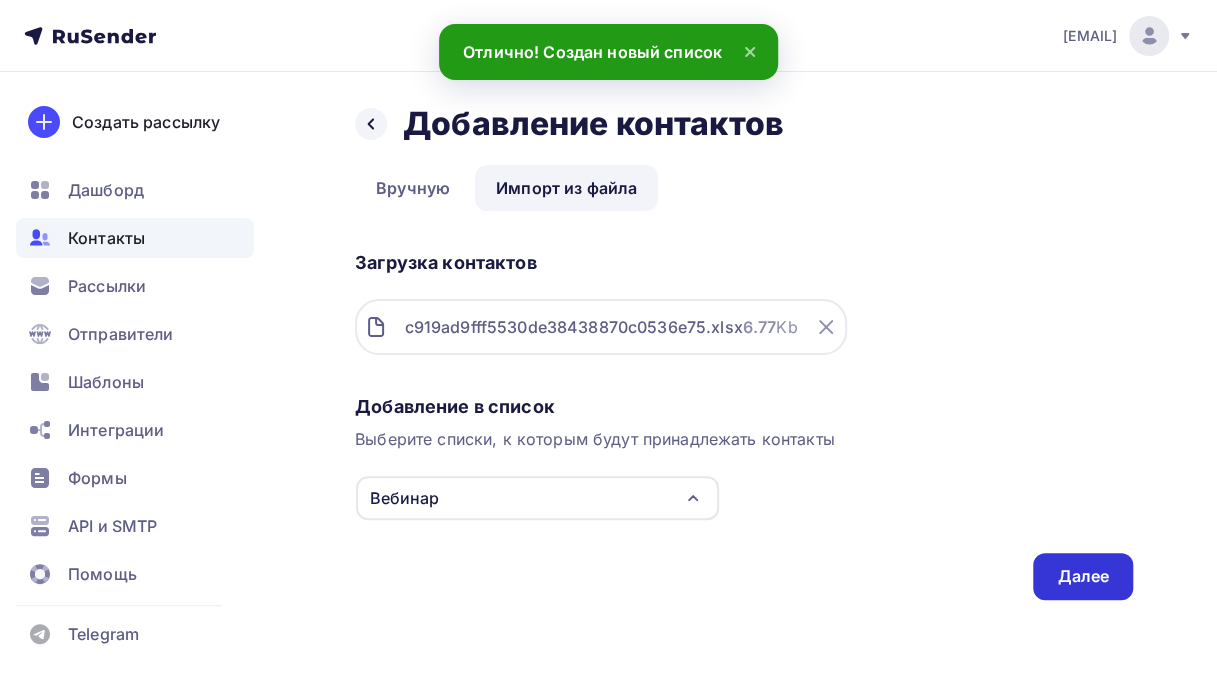 click on "Далее" at bounding box center (1083, 576) 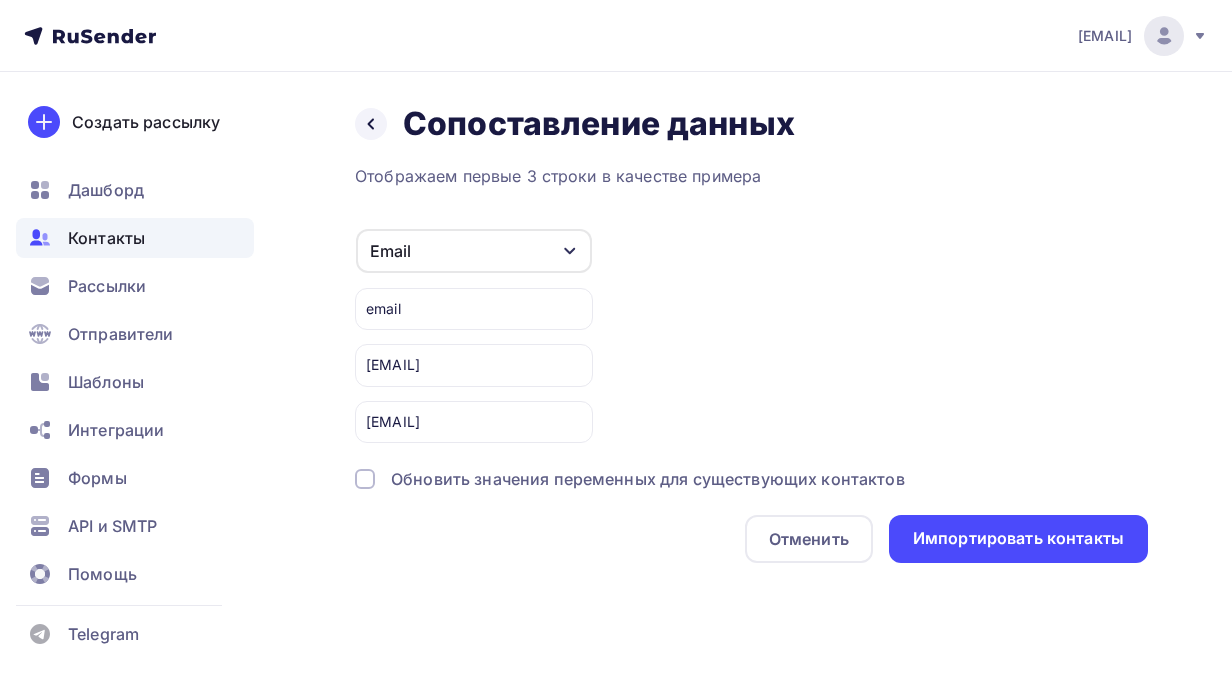 click on "email" at bounding box center (474, 309) 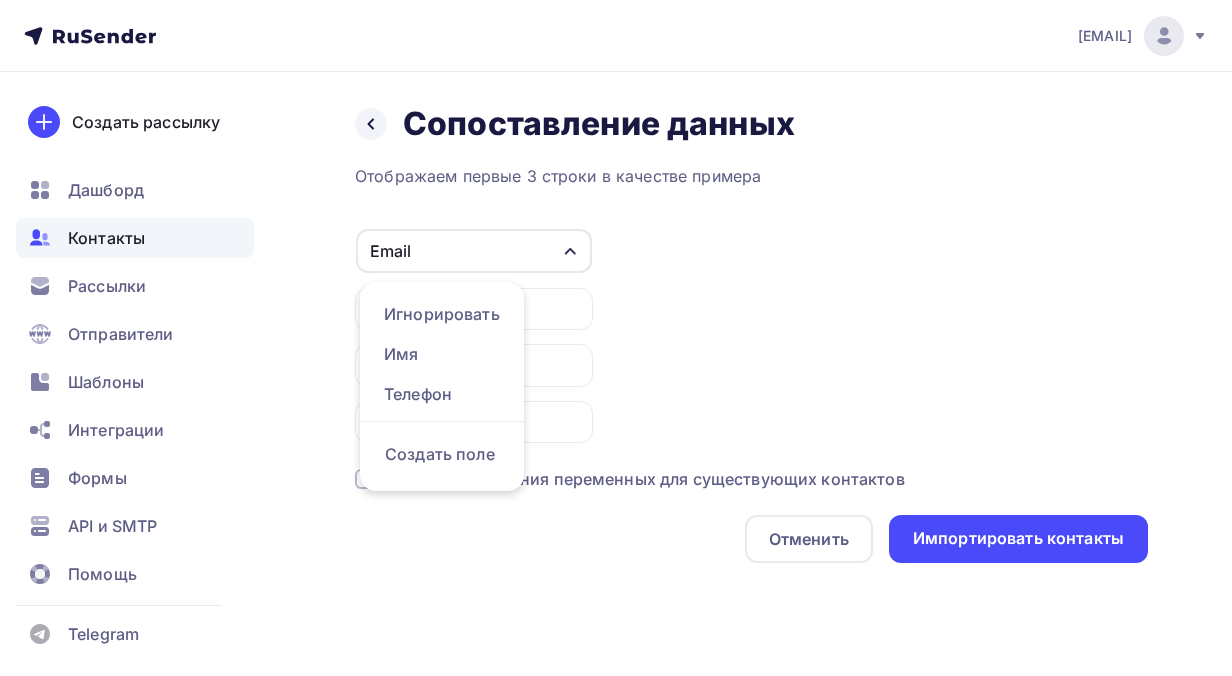 click on "Email
Игнорировать
Имя
Телефон
Создать поле
email
[EMAIL]
[EMAIL]" at bounding box center (751, 335) 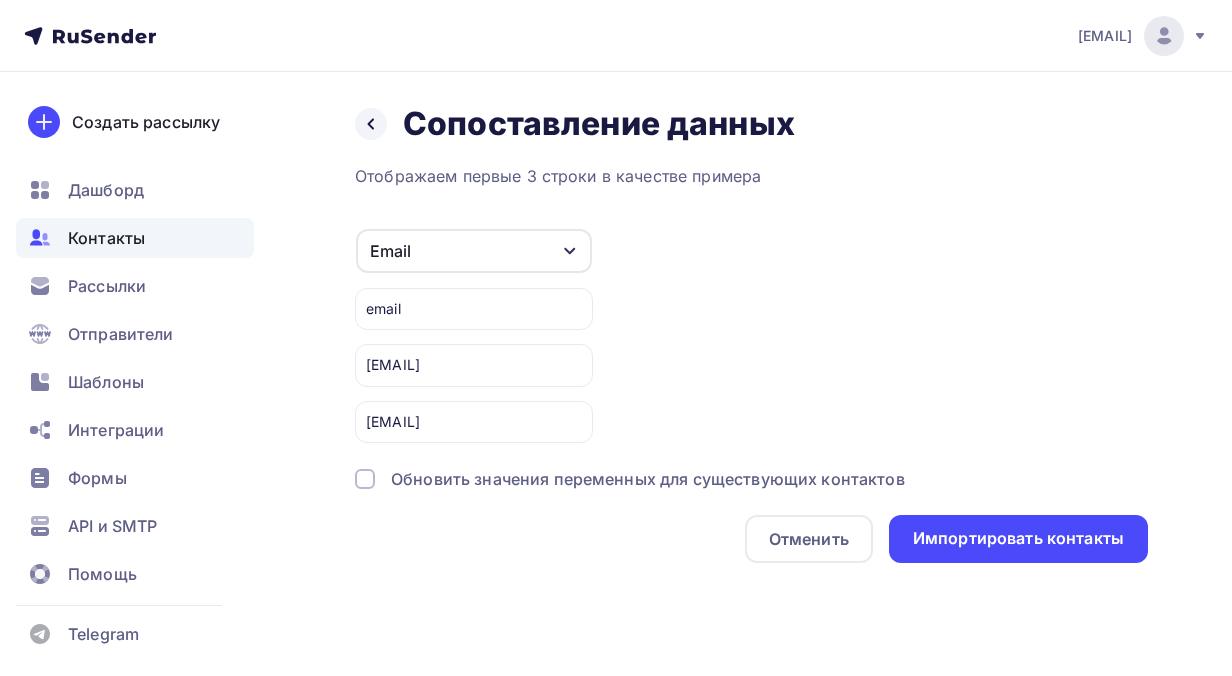 drag, startPoint x: 426, startPoint y: 310, endPoint x: 458, endPoint y: 378, distance: 75.153175 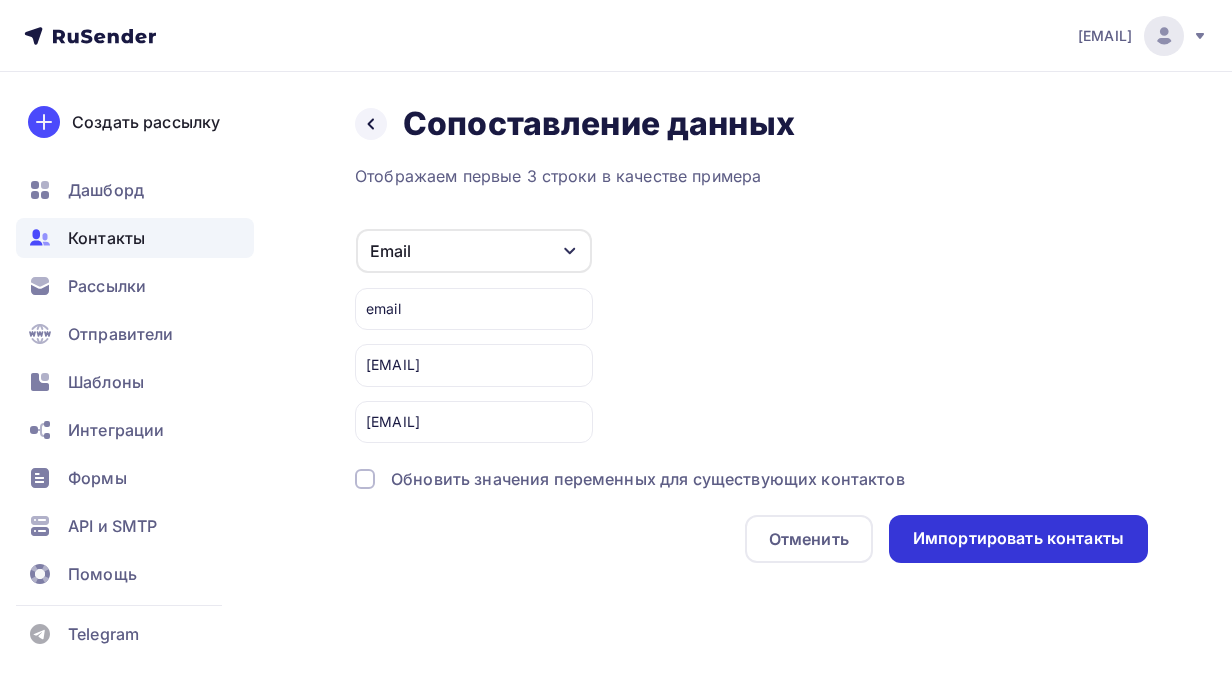 click on "Импортировать контакты" at bounding box center [1018, 539] 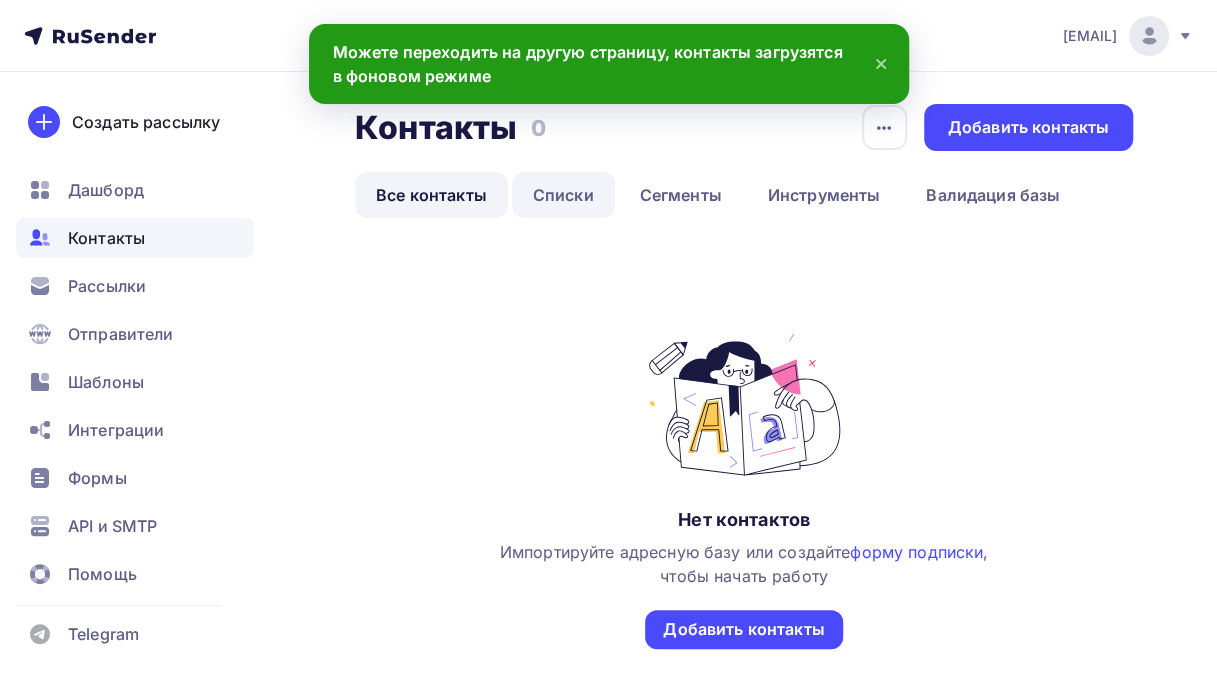 click on "Списки" at bounding box center [563, 195] 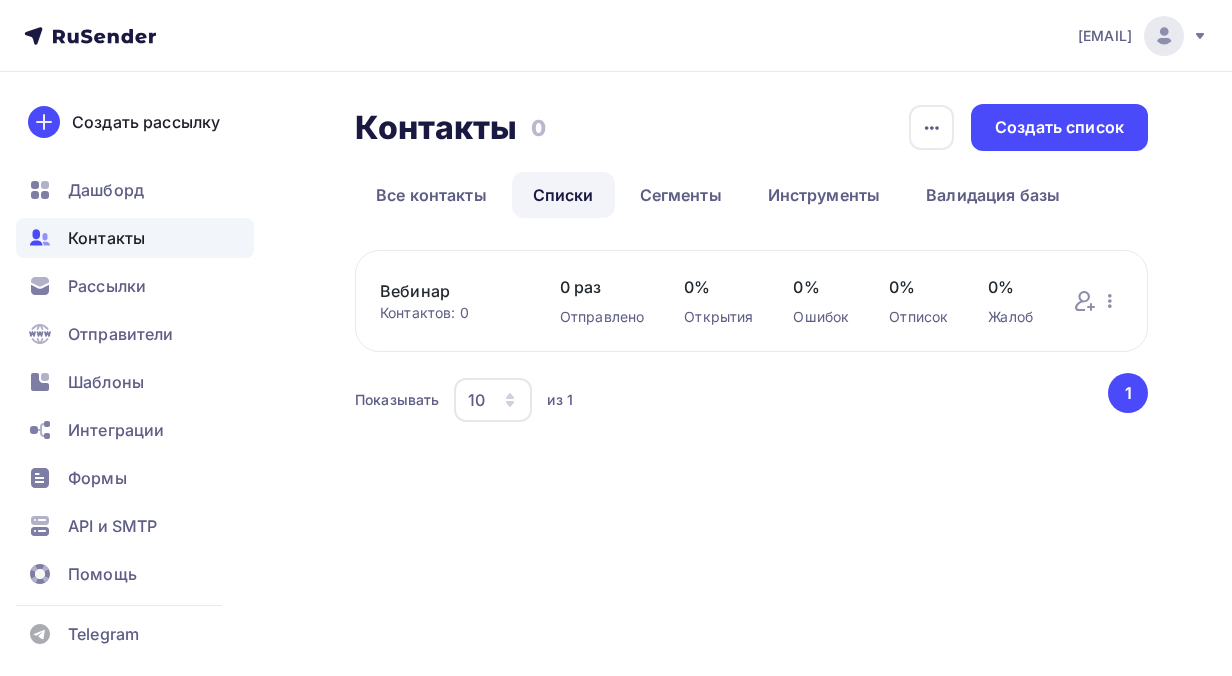 click on "Вебинар" at bounding box center (450, 291) 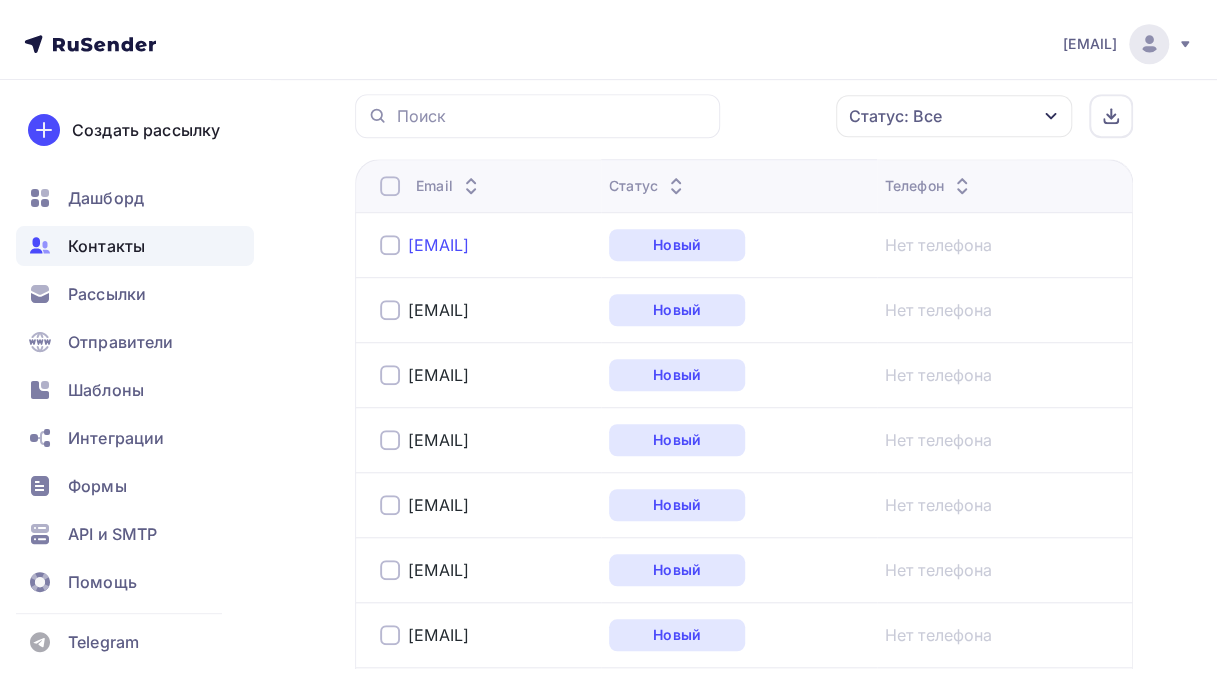 scroll, scrollTop: 0, scrollLeft: 0, axis: both 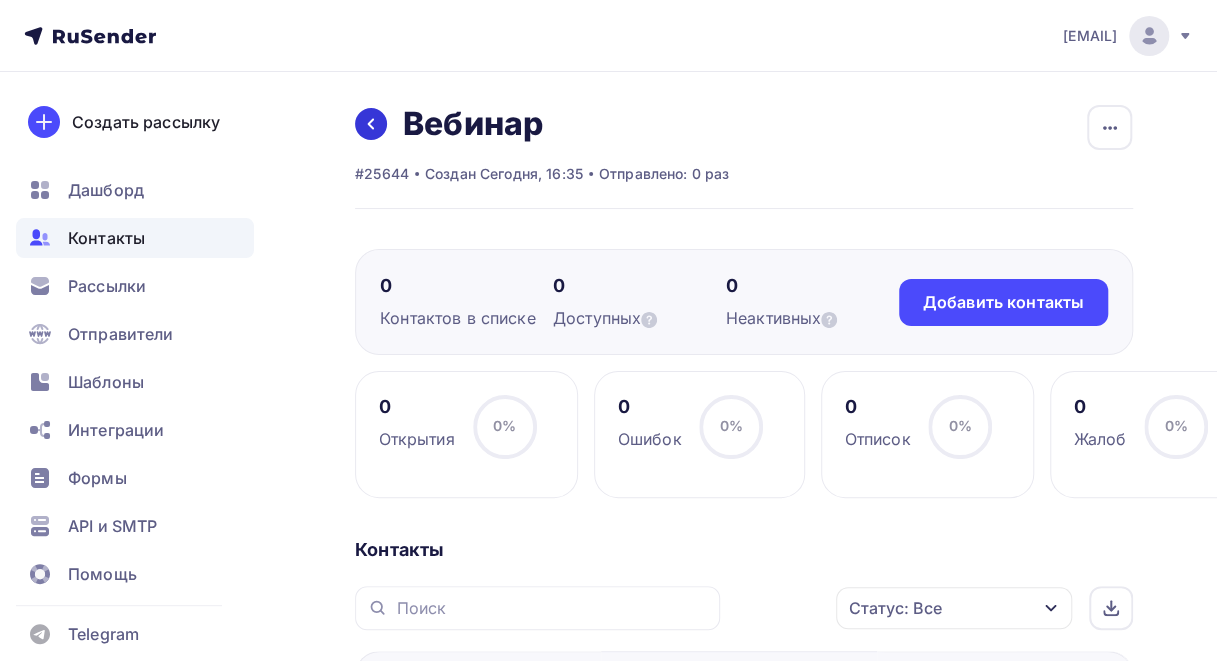 click 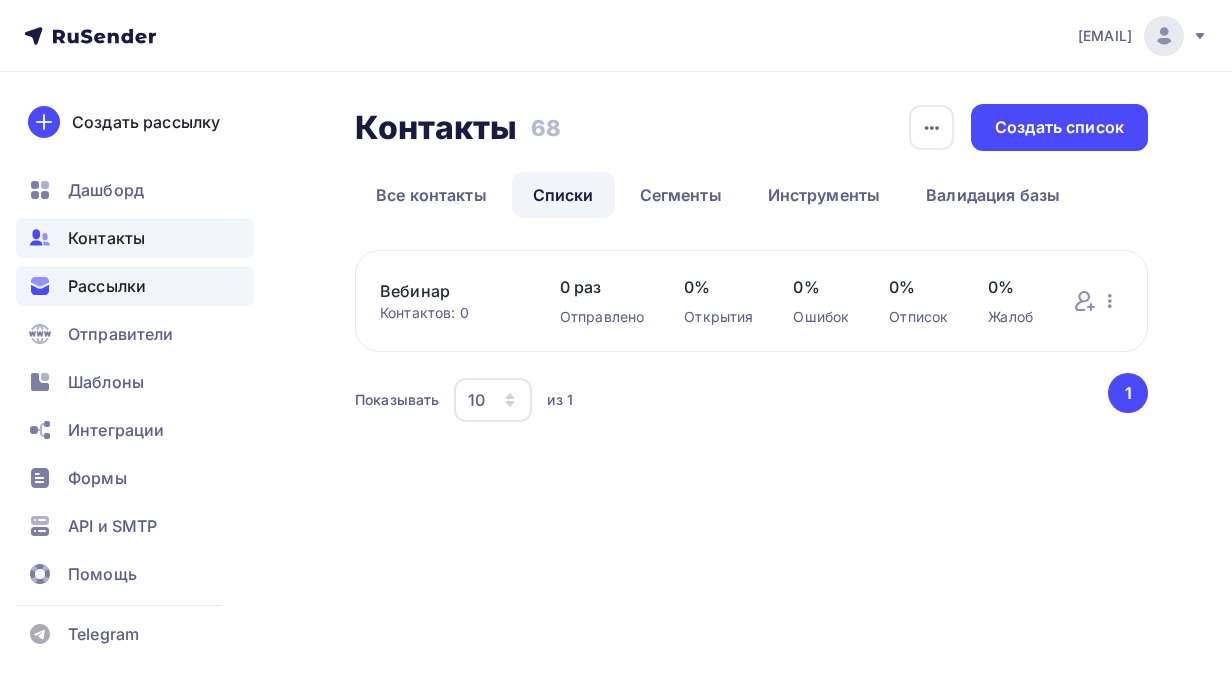 click on "Рассылки" at bounding box center (107, 286) 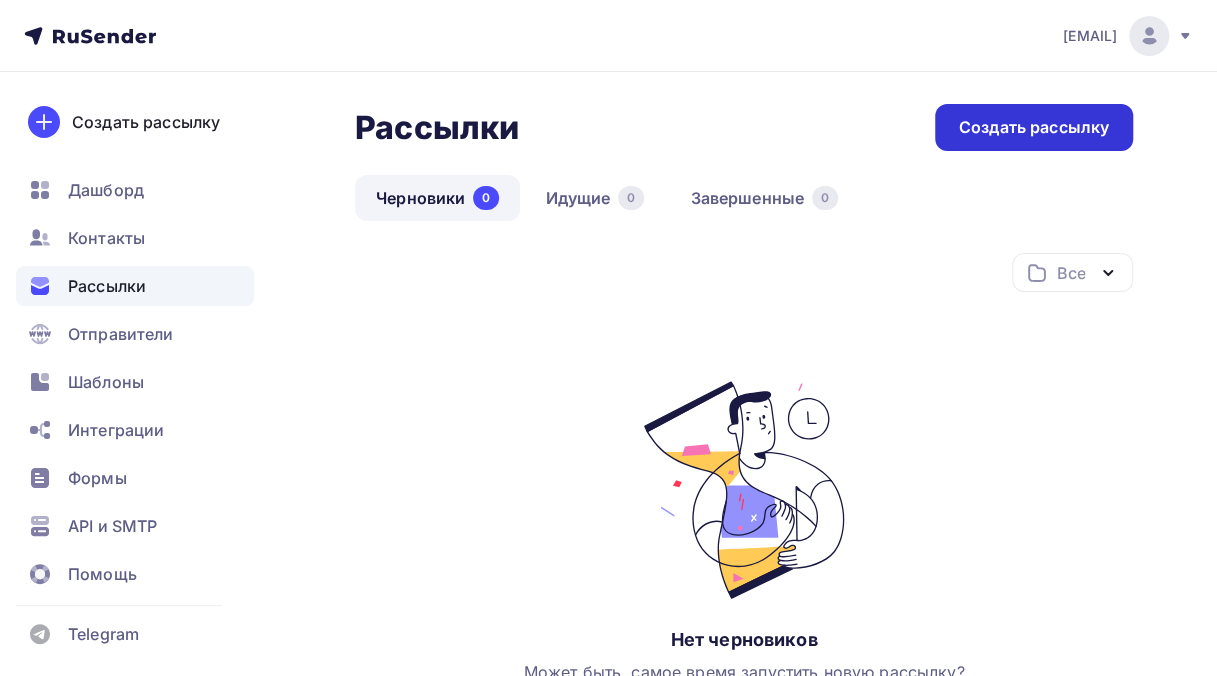 click on "Создать рассылку" at bounding box center [1034, 127] 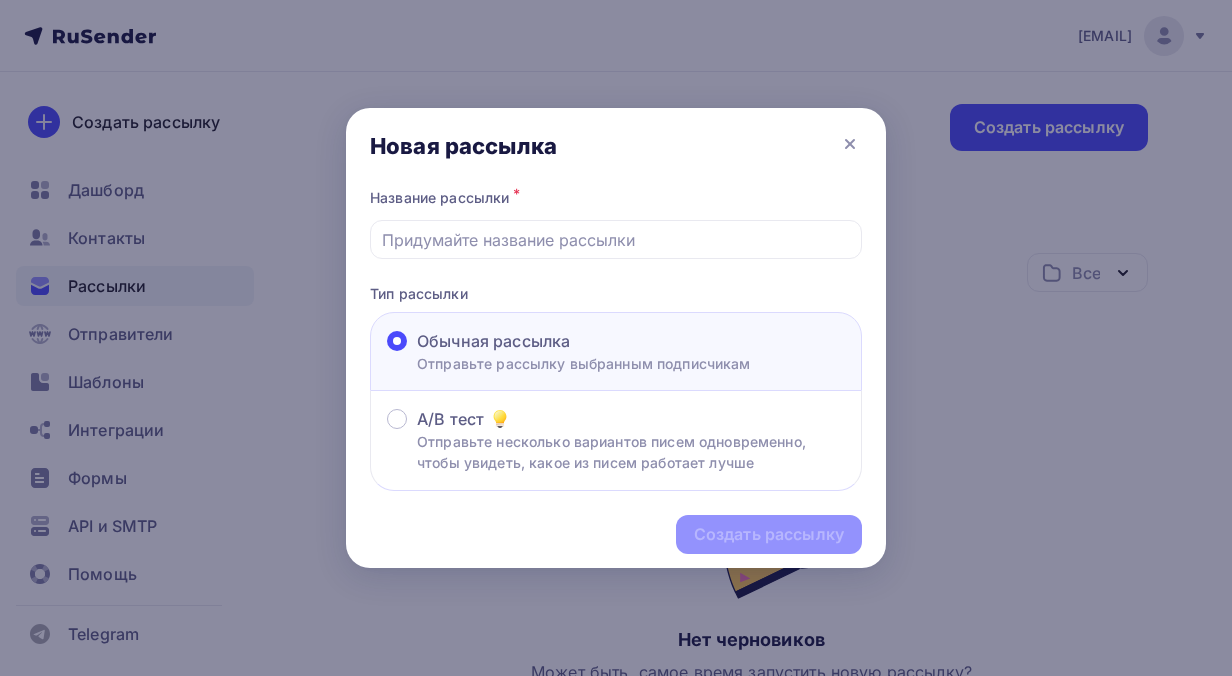 click on "Отправьте рассылку выбранным подписчикам" at bounding box center (584, 363) 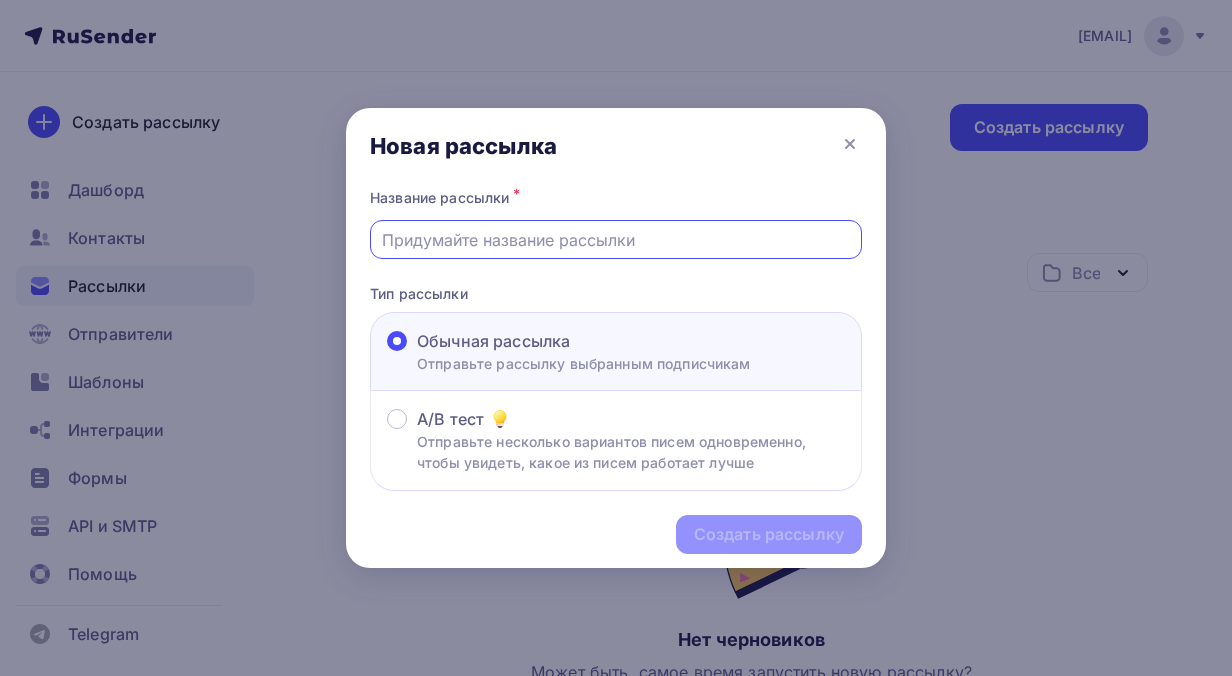 click at bounding box center [616, 240] 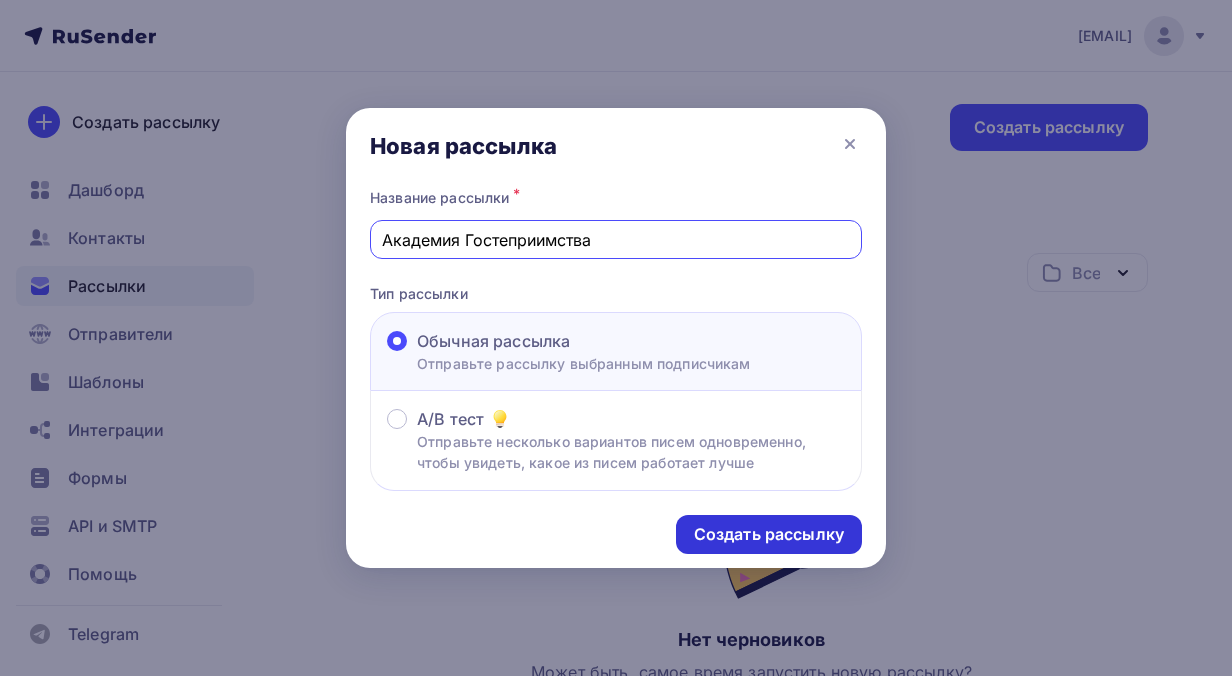click on "Создать рассылку" at bounding box center (769, 534) 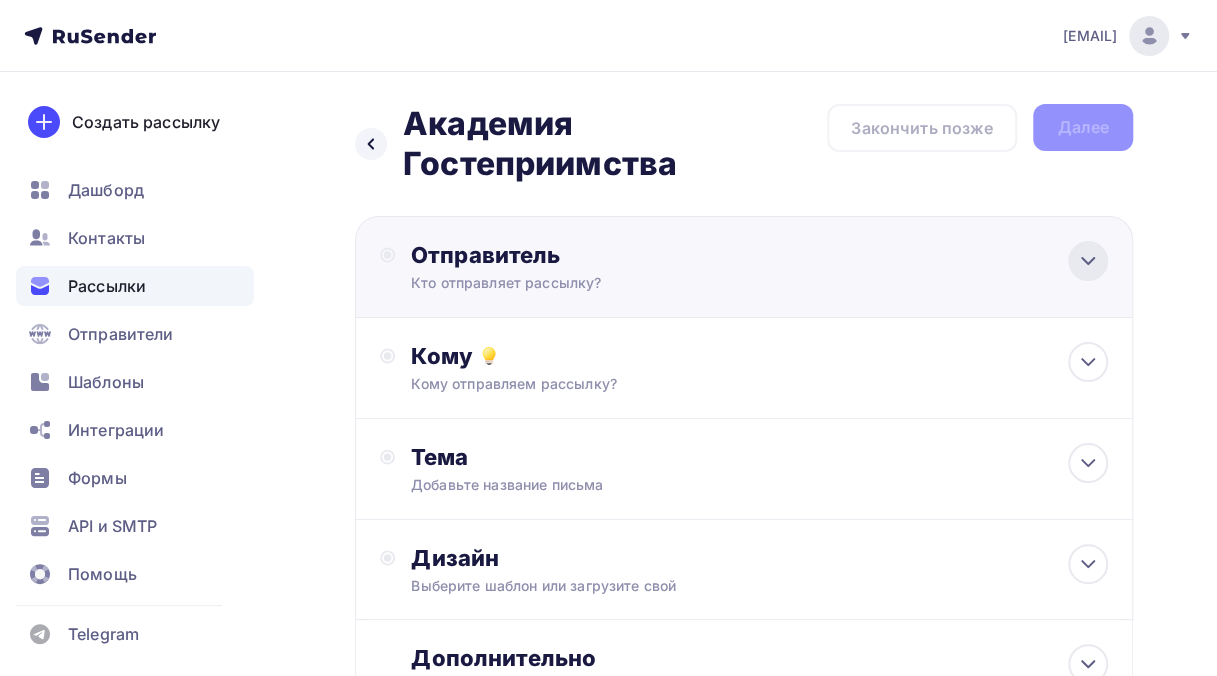 click at bounding box center [1088, 261] 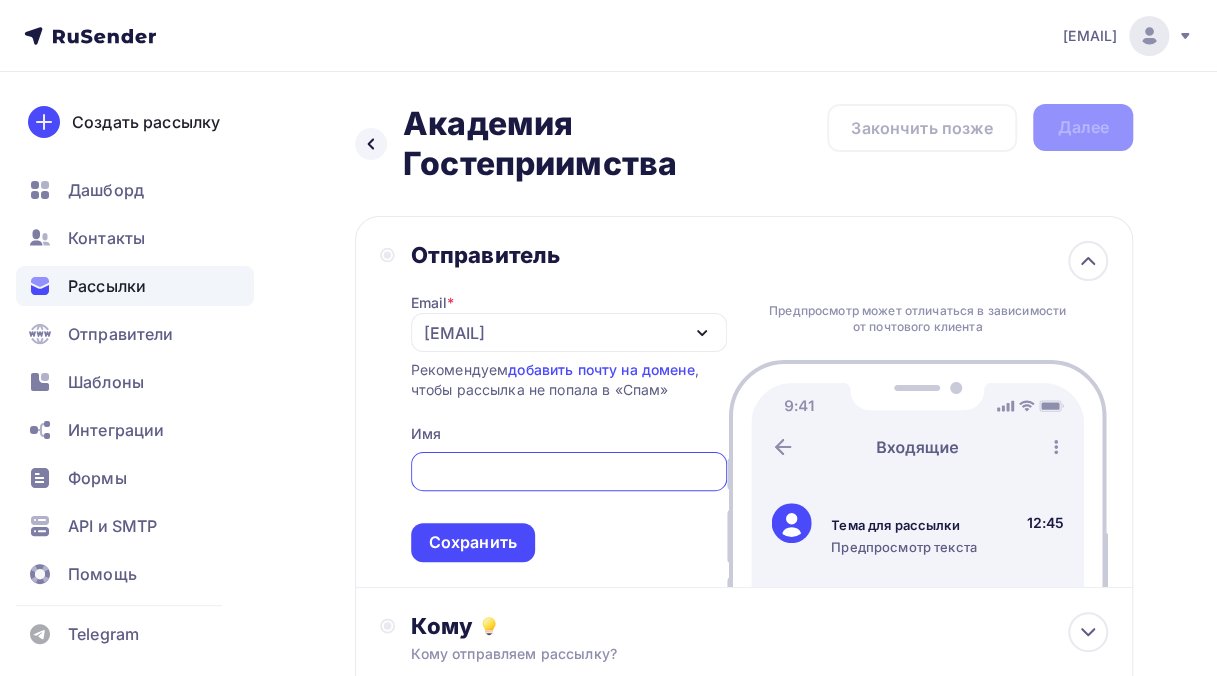 scroll, scrollTop: 0, scrollLeft: 0, axis: both 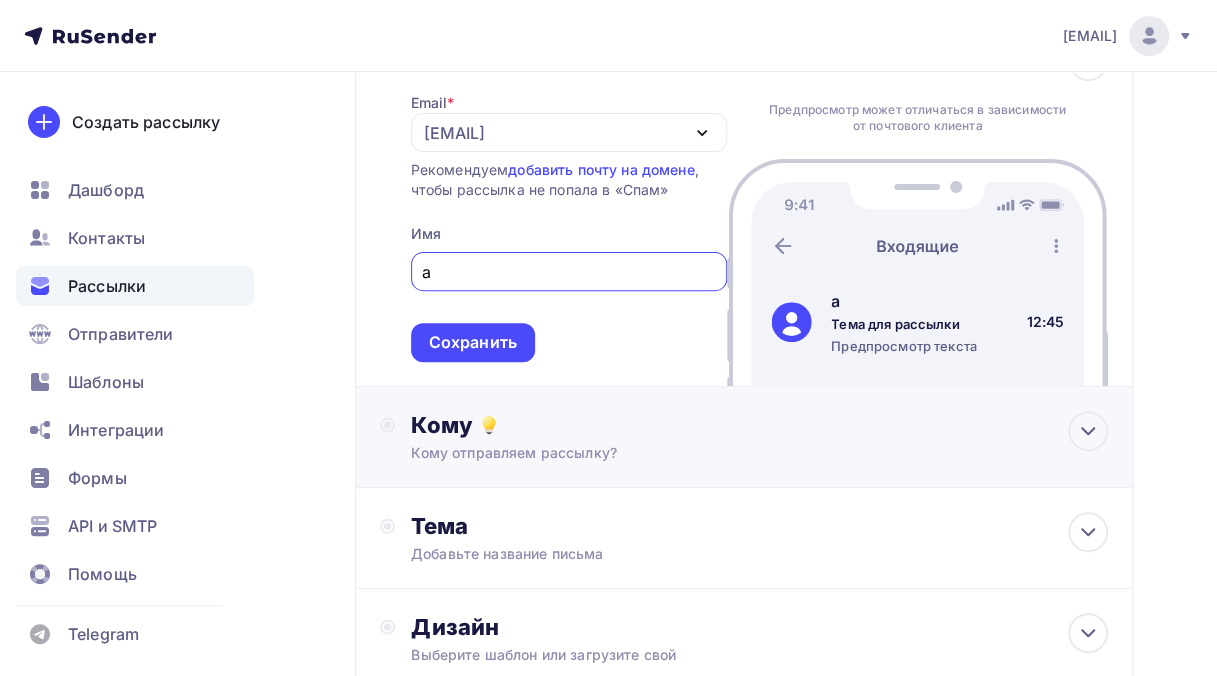 type on "а" 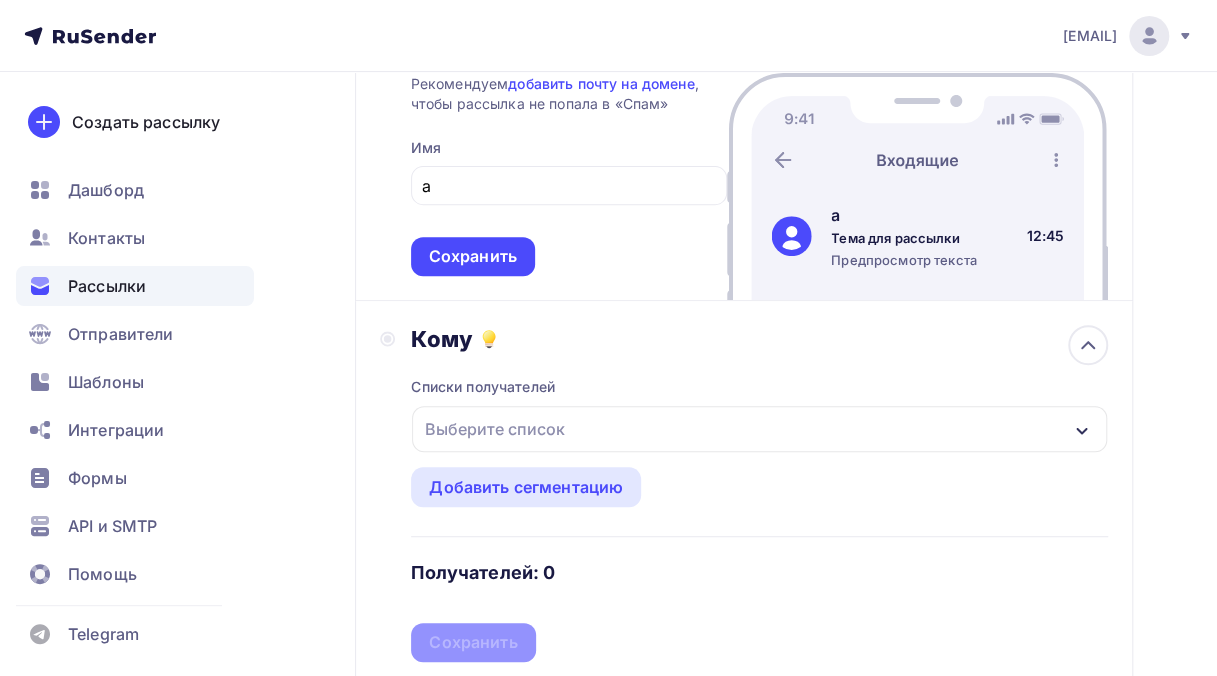 scroll, scrollTop: 400, scrollLeft: 0, axis: vertical 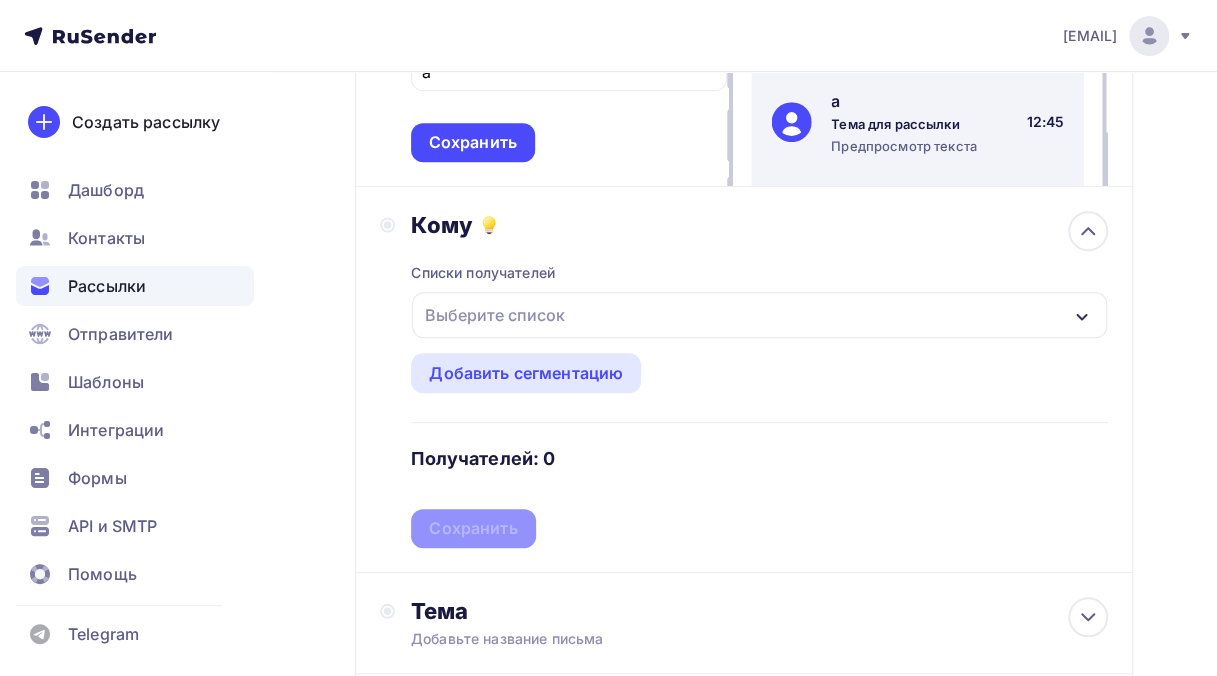 click on "Выберите список" at bounding box center (759, 315) 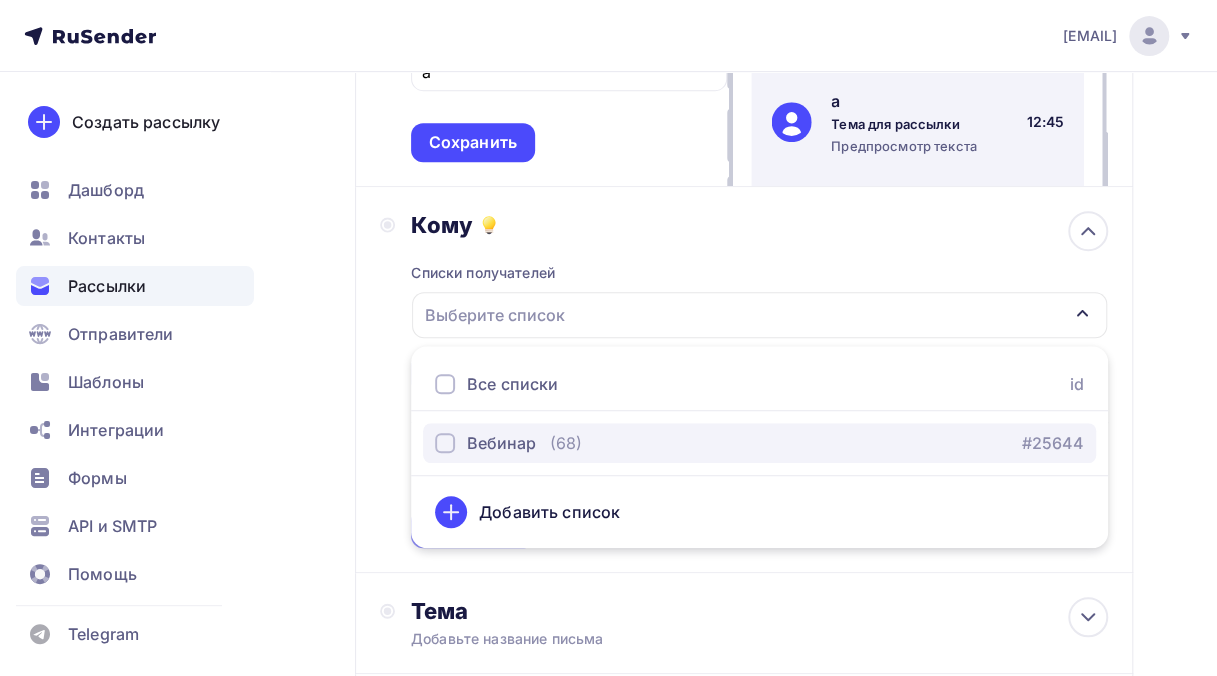 click on "Вебинар" at bounding box center [501, 443] 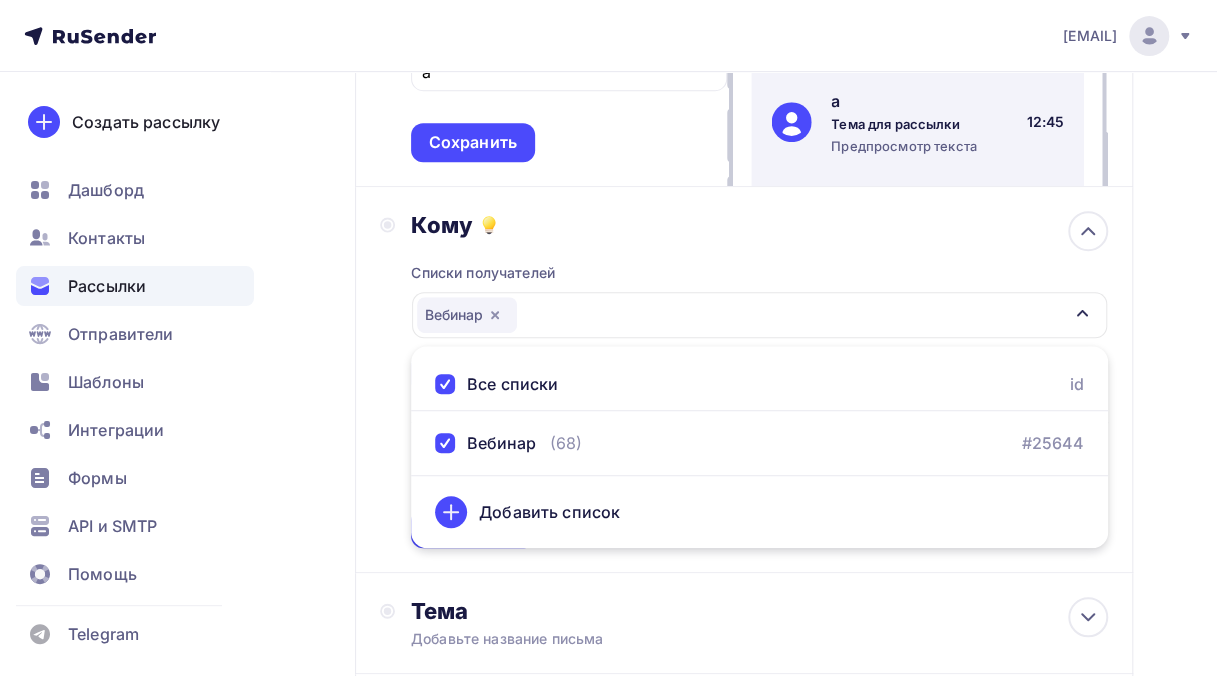 click on "Назад
Академия Гостеприимства
Академия Гостеприимства
Закончить позже
Далее
Отправитель
Email  *
[EMAIL]
[EMAIL]               Добавить отправителя
Рекомендуем  добавить почту на домене , чтобы рассылка не попала в «Спам»
Имя     а             Сохранить
Предпросмотр может отличаться  в зависимости от почтового клиента
а
Тема для рассылки
12:45
Кому" at bounding box center (608, 338) 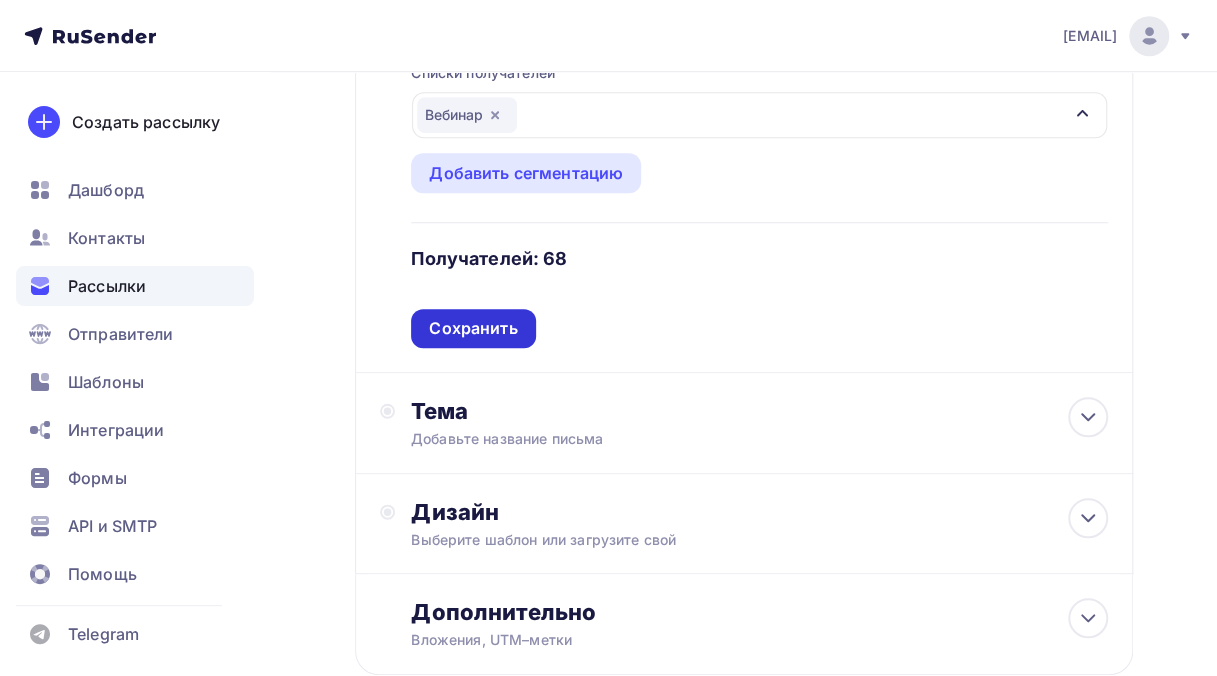 click on "Сохранить" at bounding box center [473, 328] 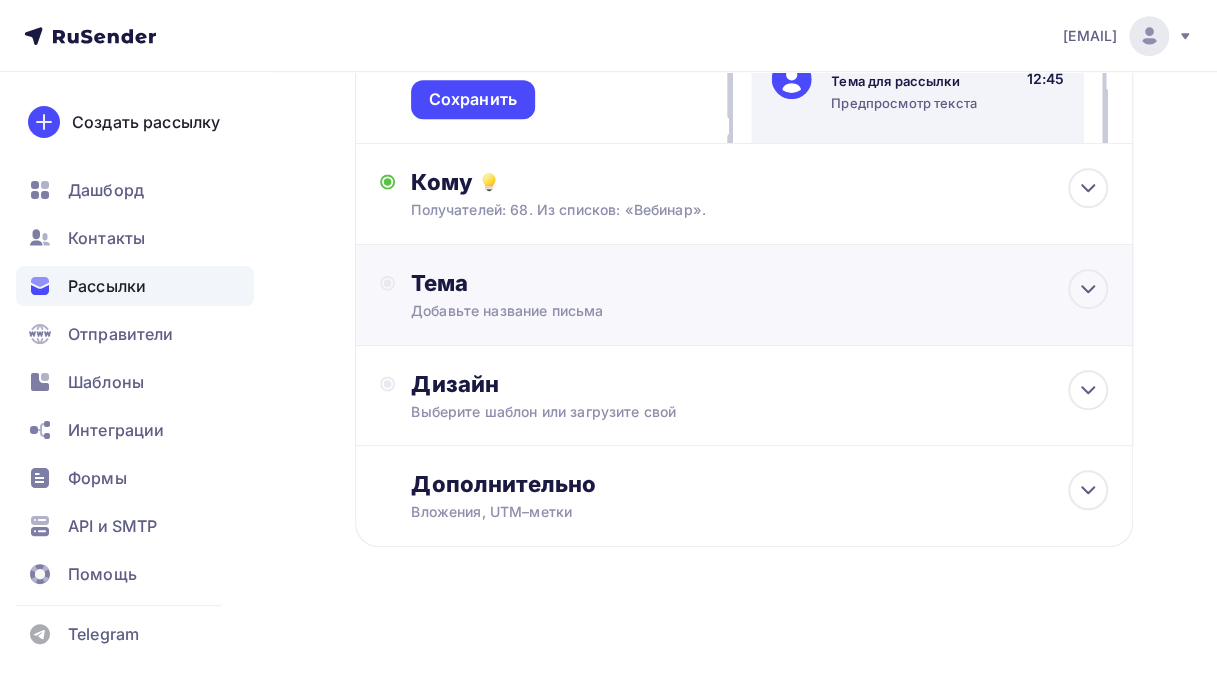 click on "Тема
Добавьте название письма
Тема  *
Рекомендуем использовать не более 150 символов
Прехедер               Сохранить" at bounding box center (608, 295) 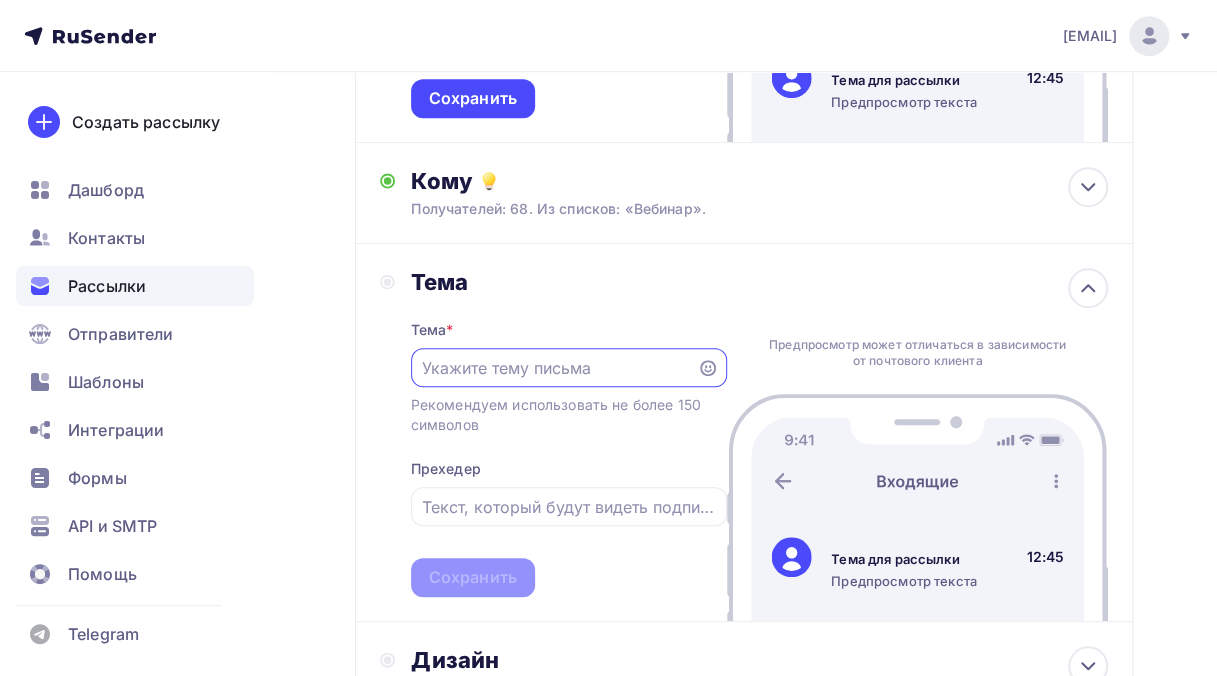 scroll, scrollTop: 0, scrollLeft: 0, axis: both 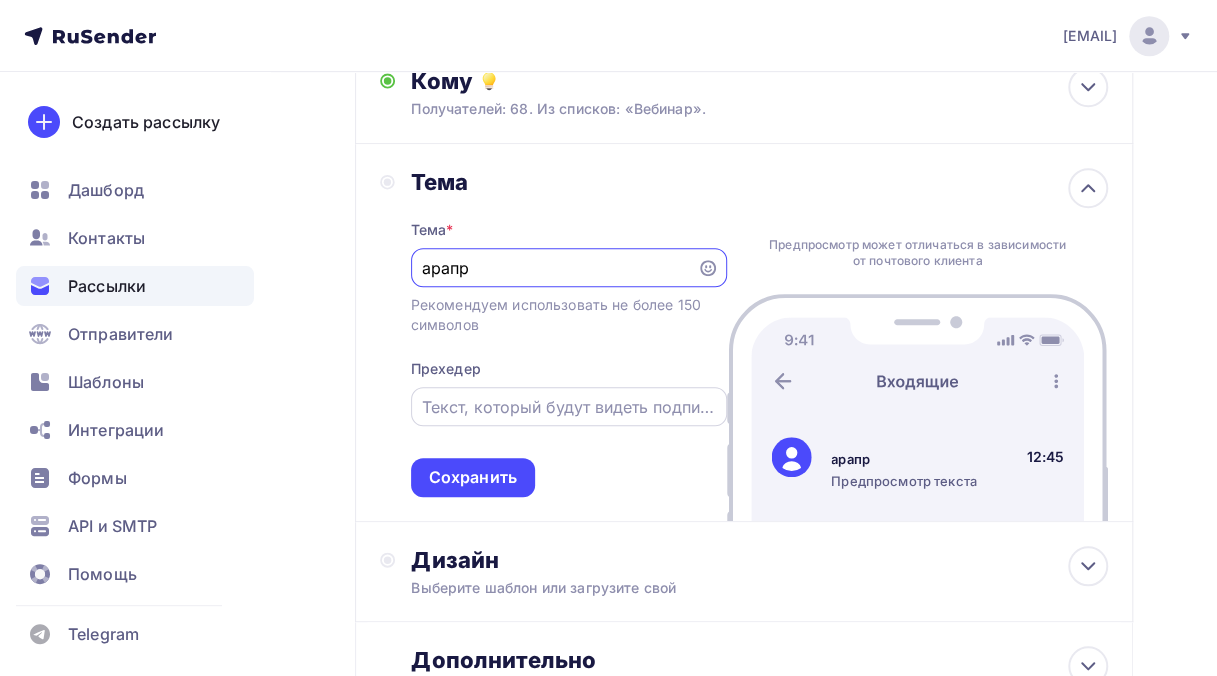 type on "арапр" 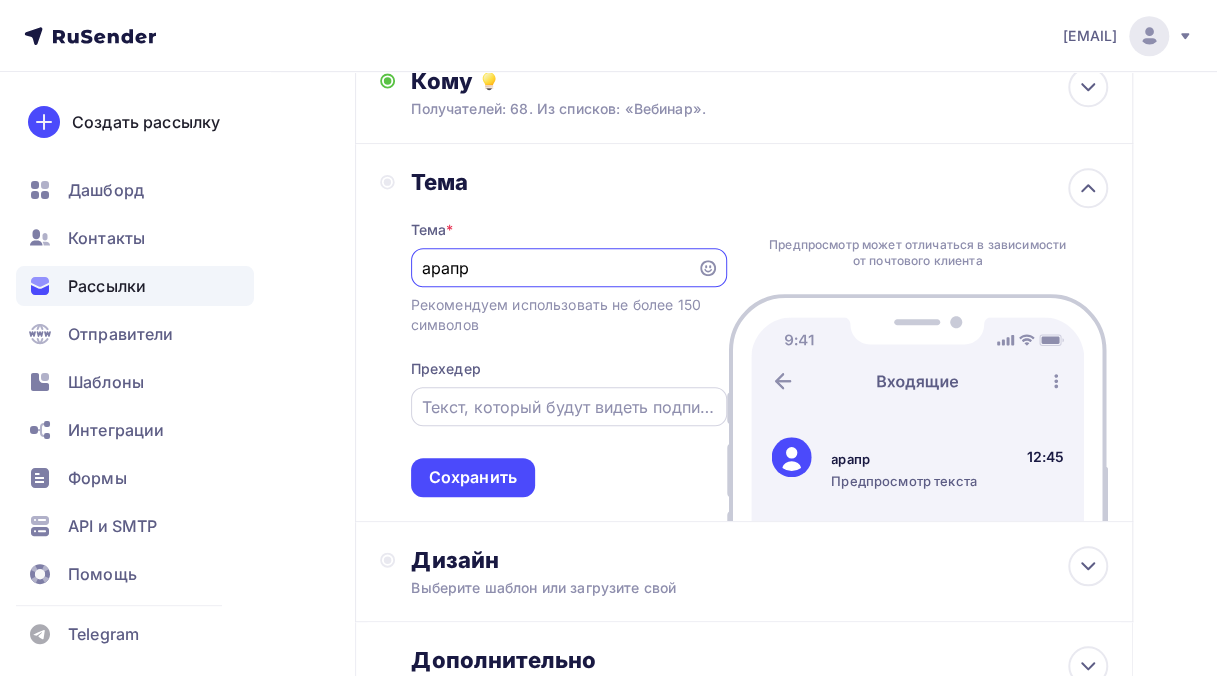 click at bounding box center (568, 407) 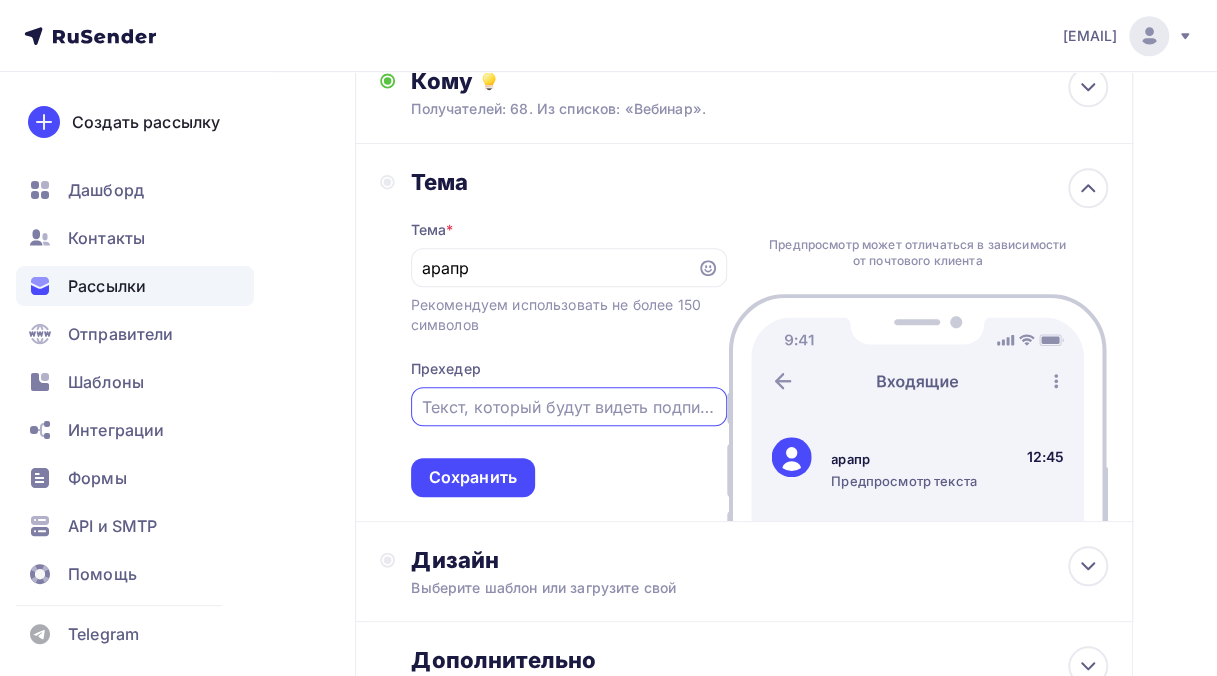click at bounding box center (568, 407) 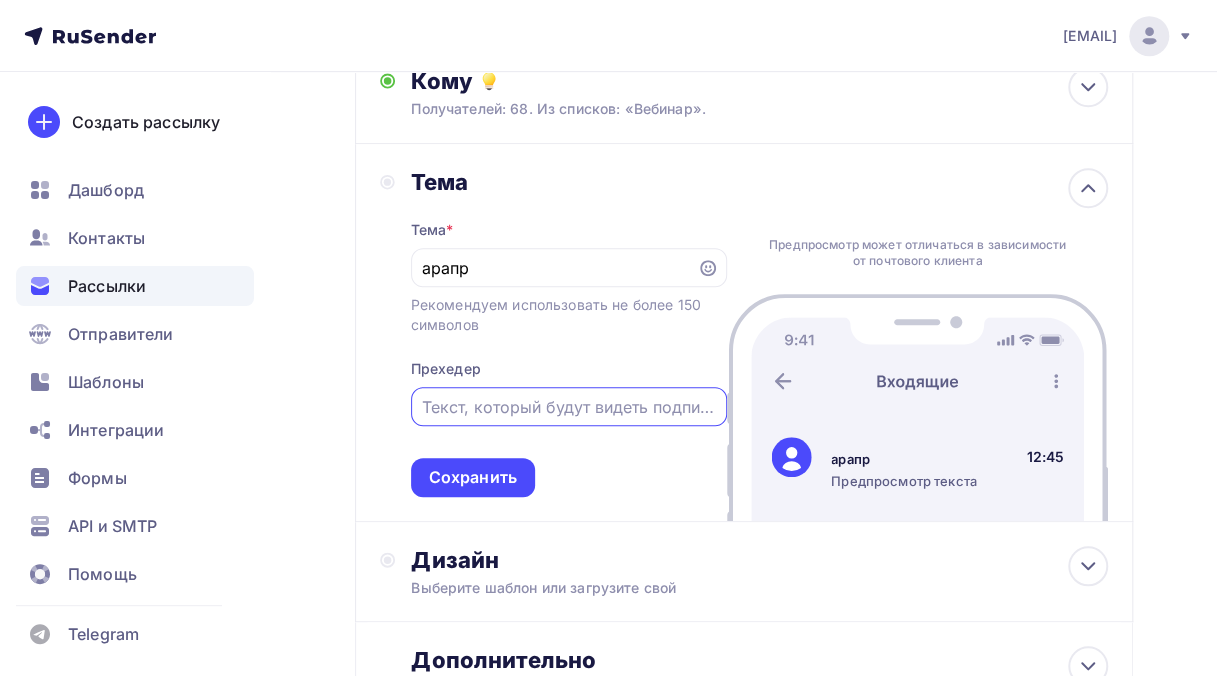 click at bounding box center (568, 407) 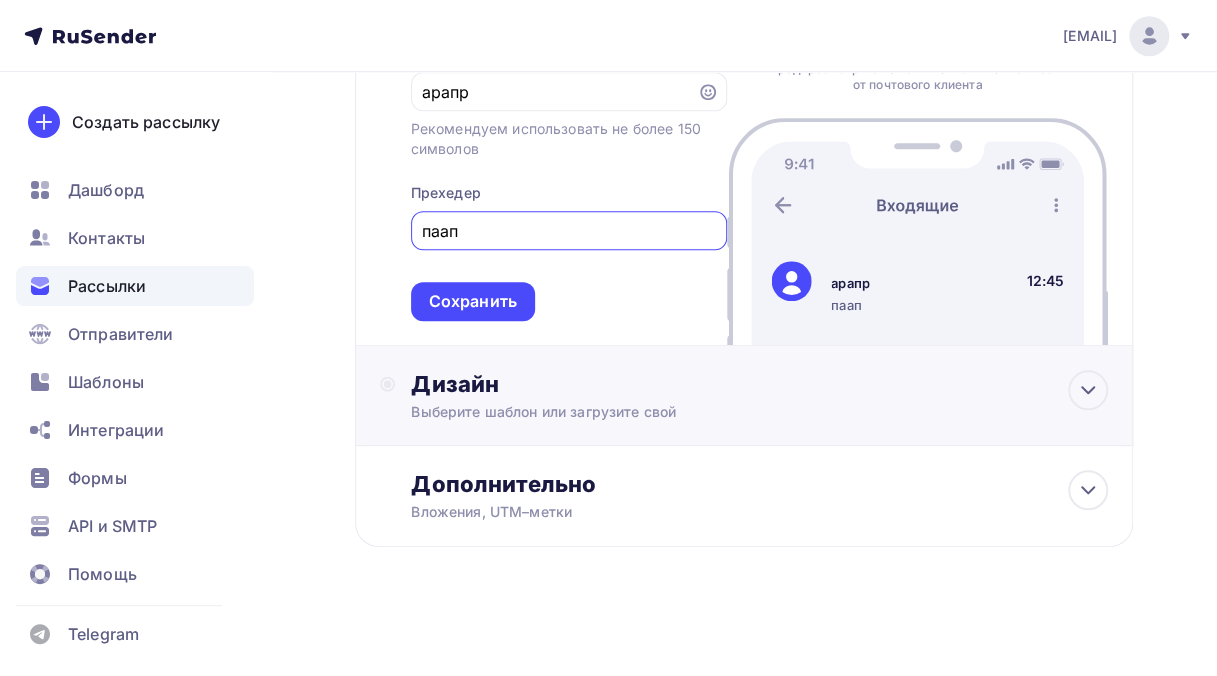 scroll, scrollTop: 724, scrollLeft: 0, axis: vertical 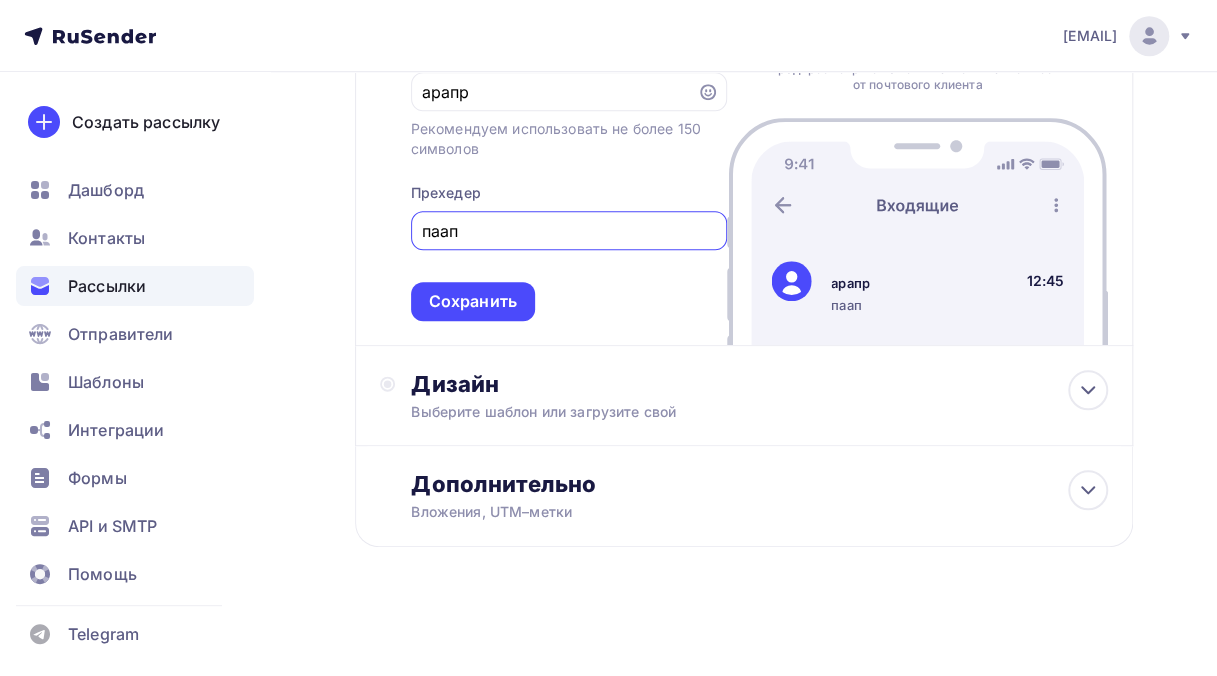 type on "паап" 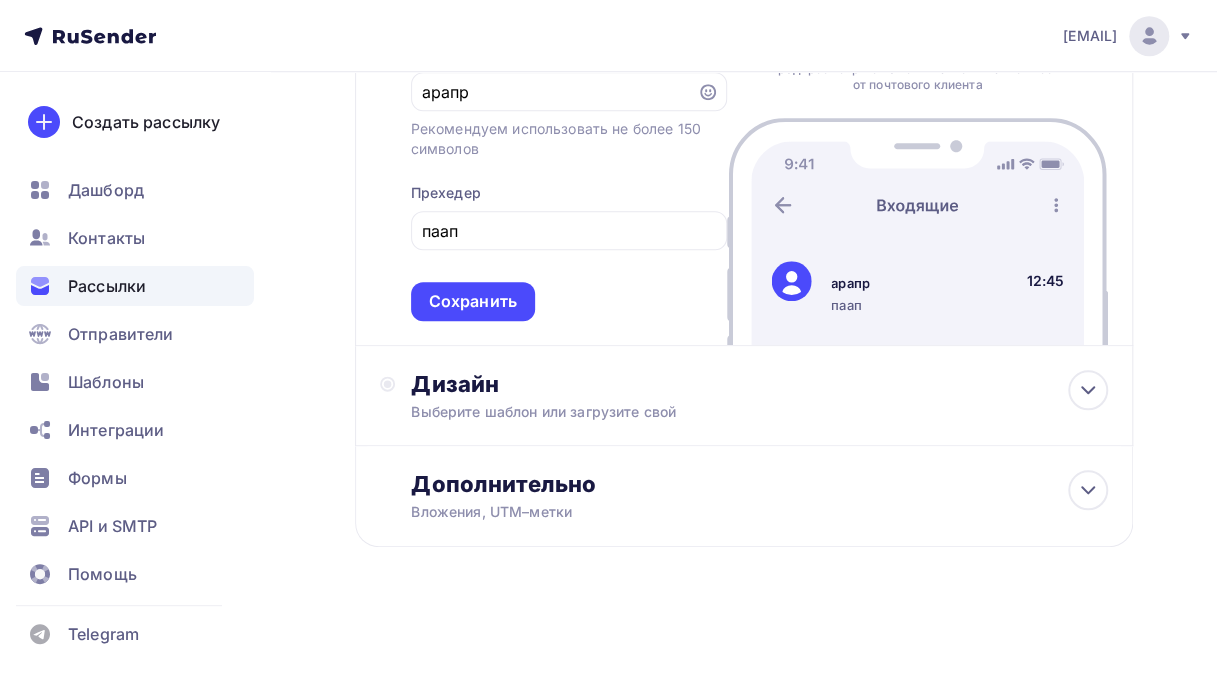 click on "Тема
Тема  *     арапр
Рекомендуем использовать не более 150 символов
Прехедер     паап           Сохранить
Предпросмотр может отличаться  в зависимости от почтового клиента
арапр
паап
12:45" at bounding box center (744, 157) 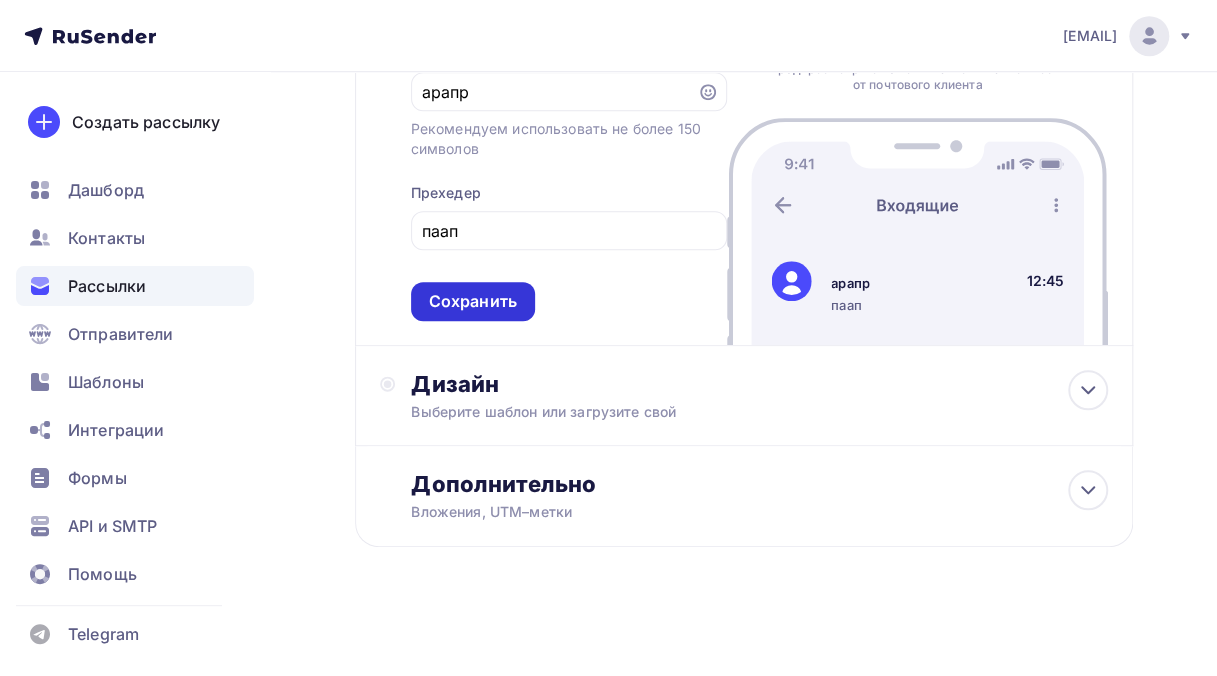 click on "Сохранить" at bounding box center (473, 301) 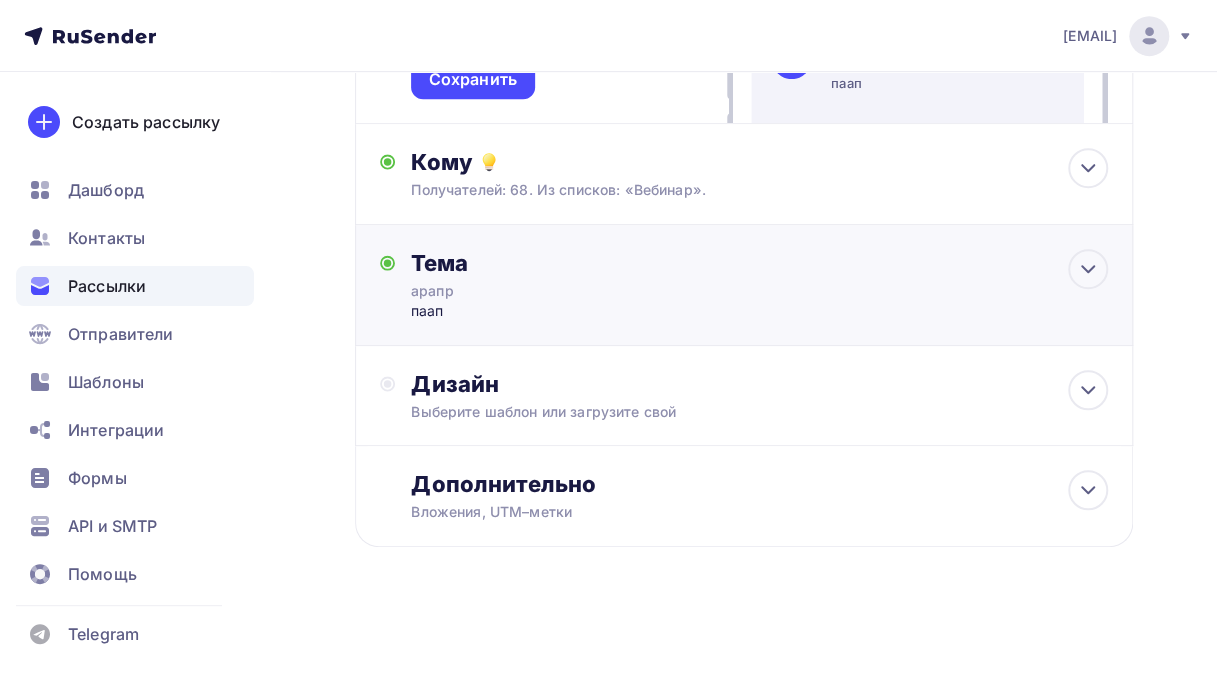 scroll, scrollTop: 0, scrollLeft: 0, axis: both 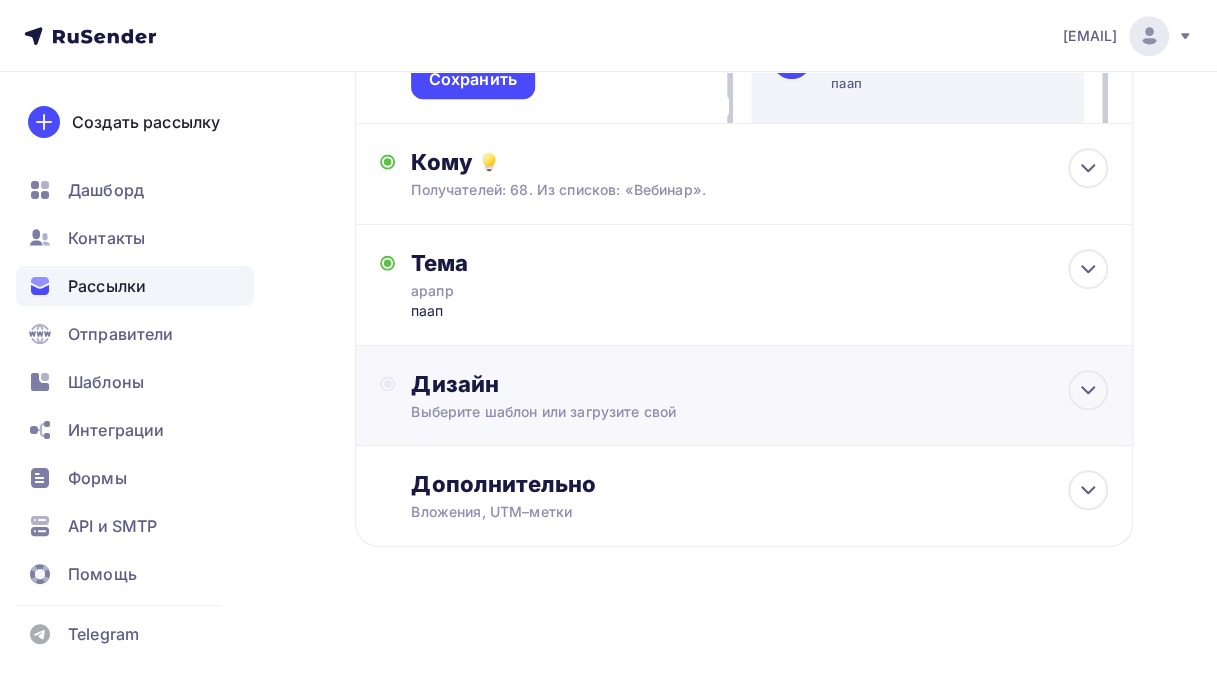 click on "Дизайн" at bounding box center [759, 384] 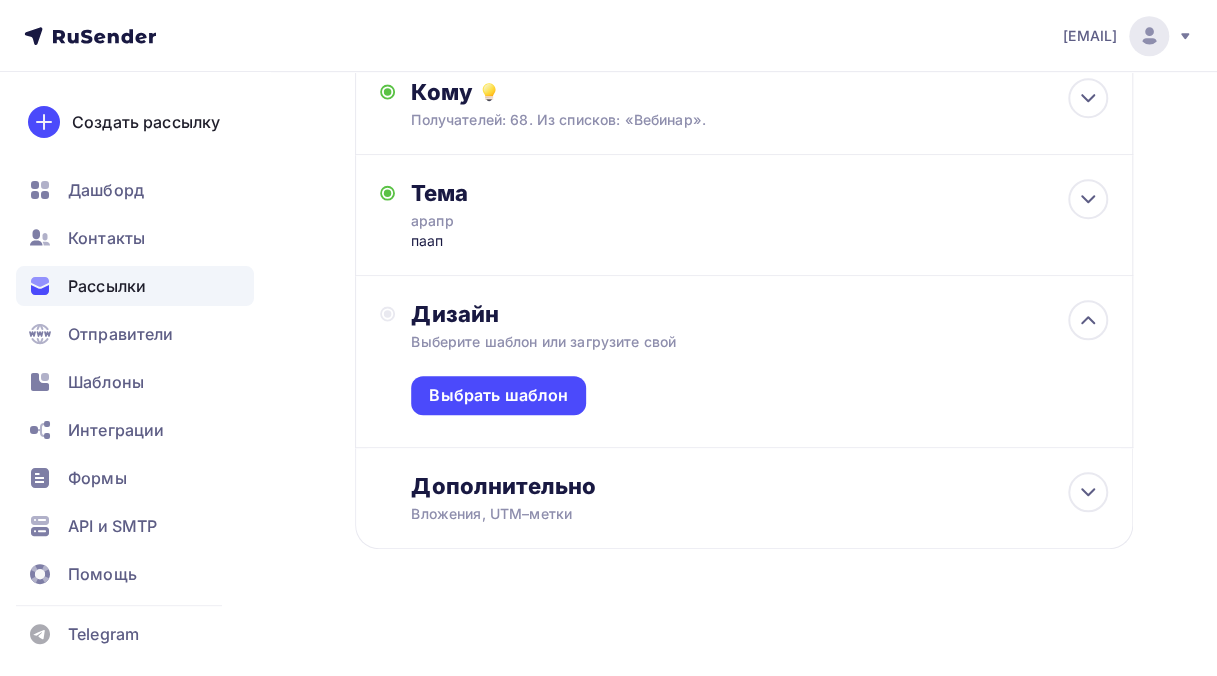 scroll, scrollTop: 538, scrollLeft: 0, axis: vertical 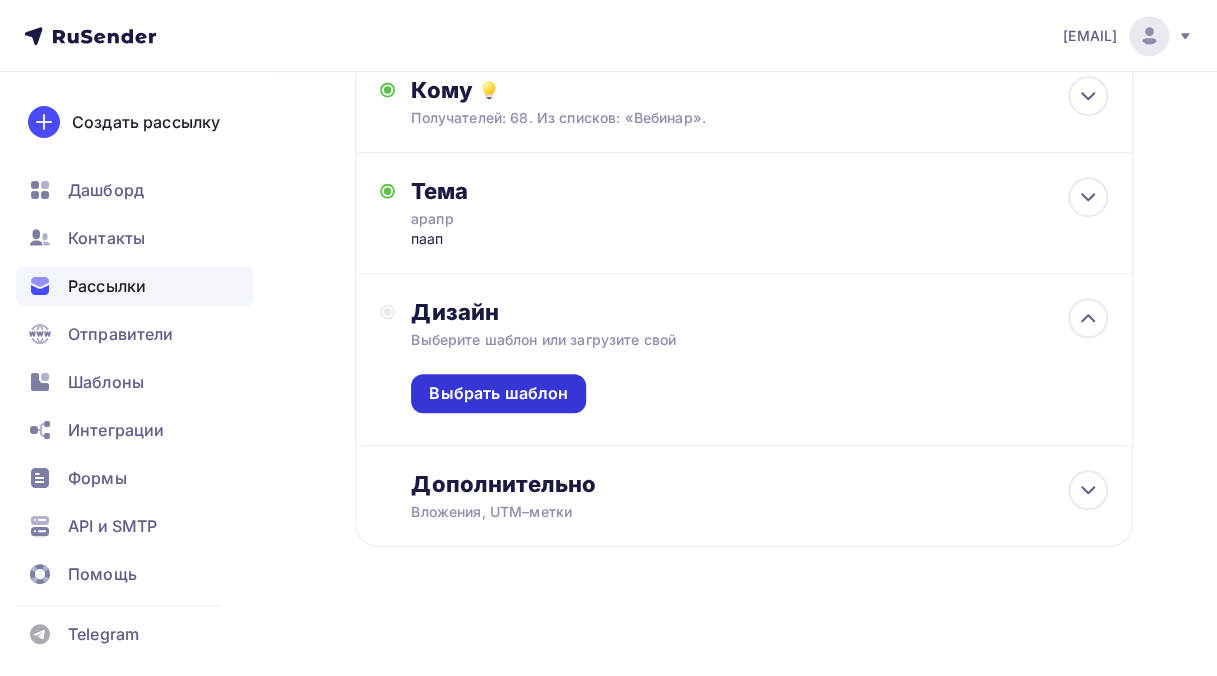 click on "Выбрать шаблон" at bounding box center (498, 393) 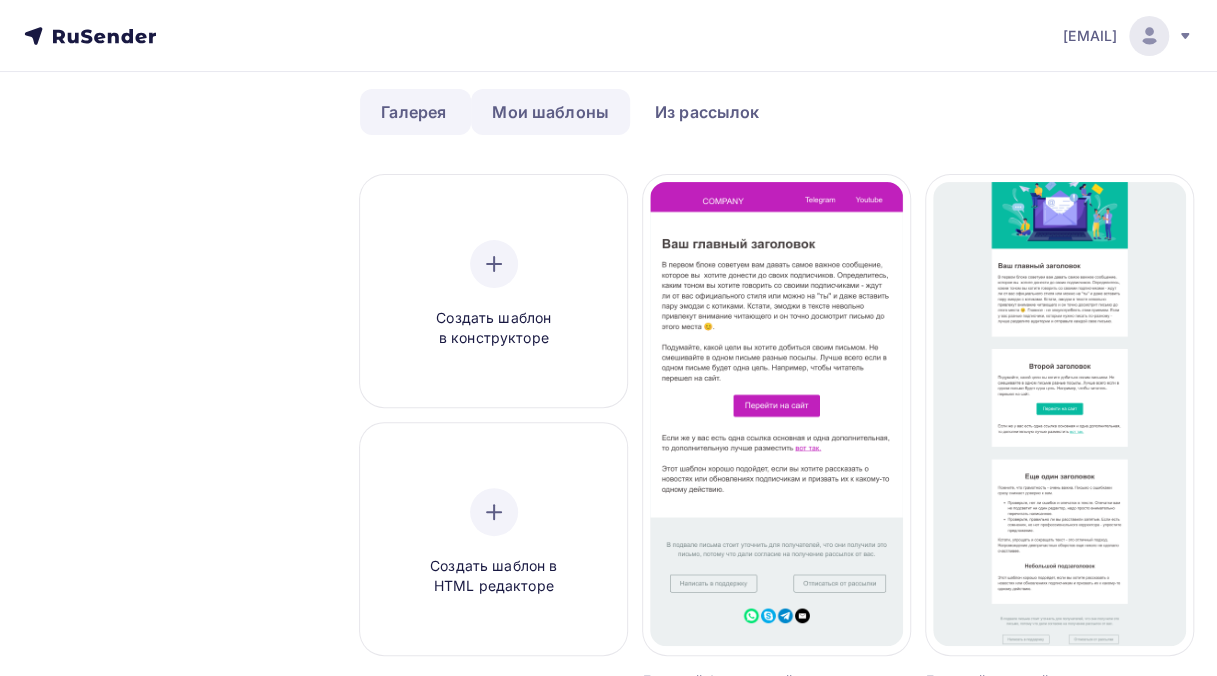 scroll, scrollTop: 0, scrollLeft: 0, axis: both 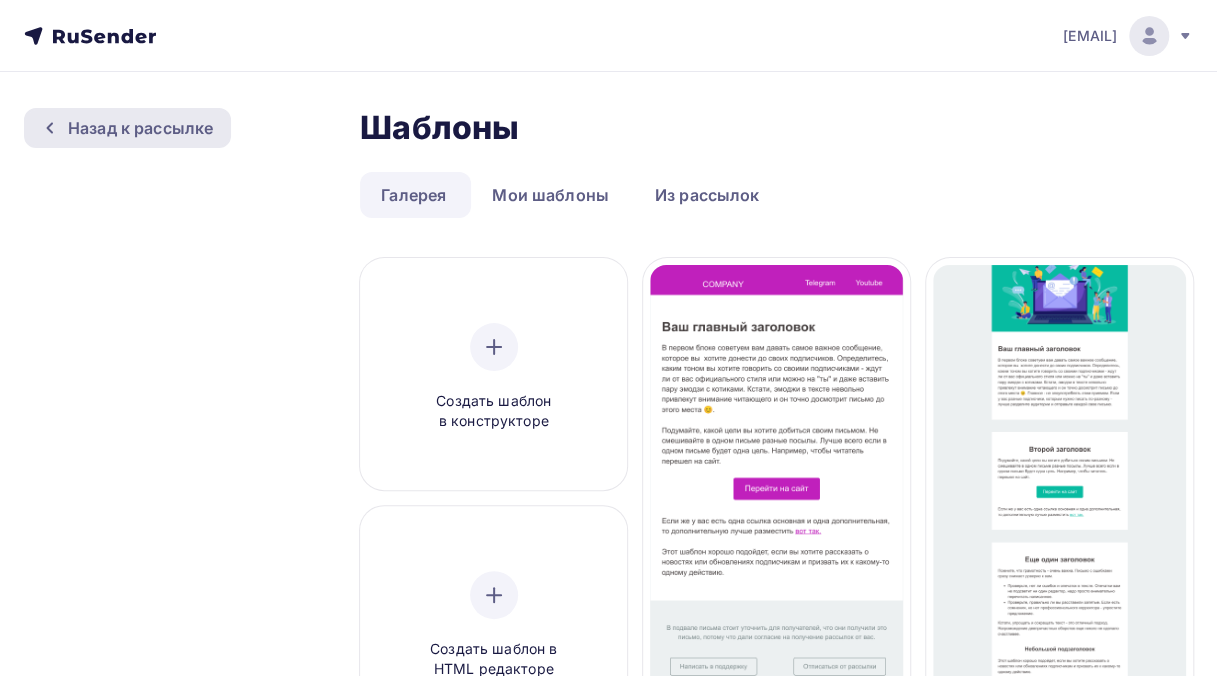 click on "Назад к рассылке" at bounding box center [127, 128] 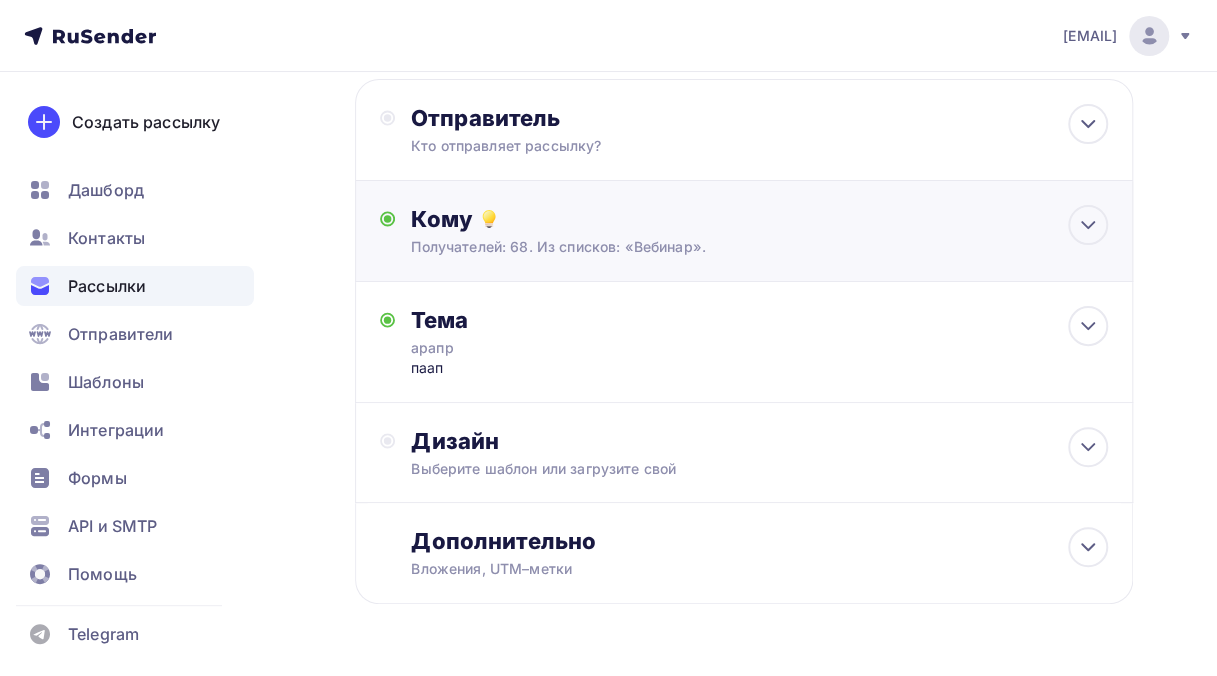 scroll, scrollTop: 157, scrollLeft: 0, axis: vertical 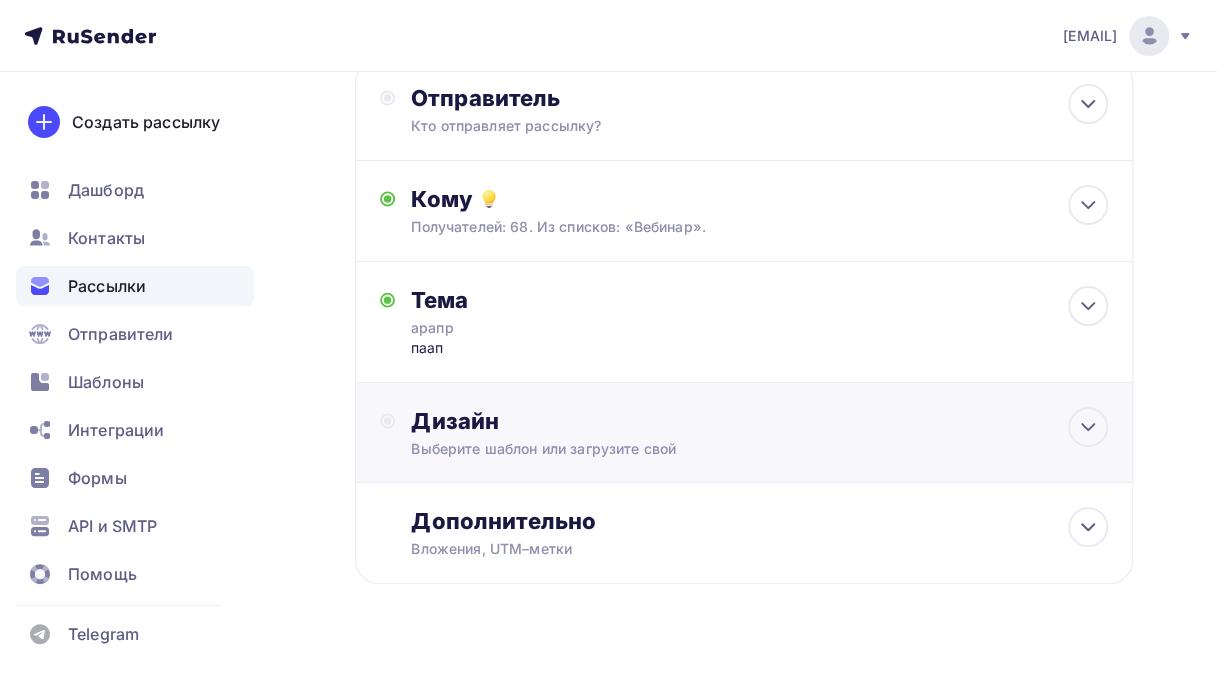 click on "Выберите шаблон или загрузите свой" at bounding box center (724, 449) 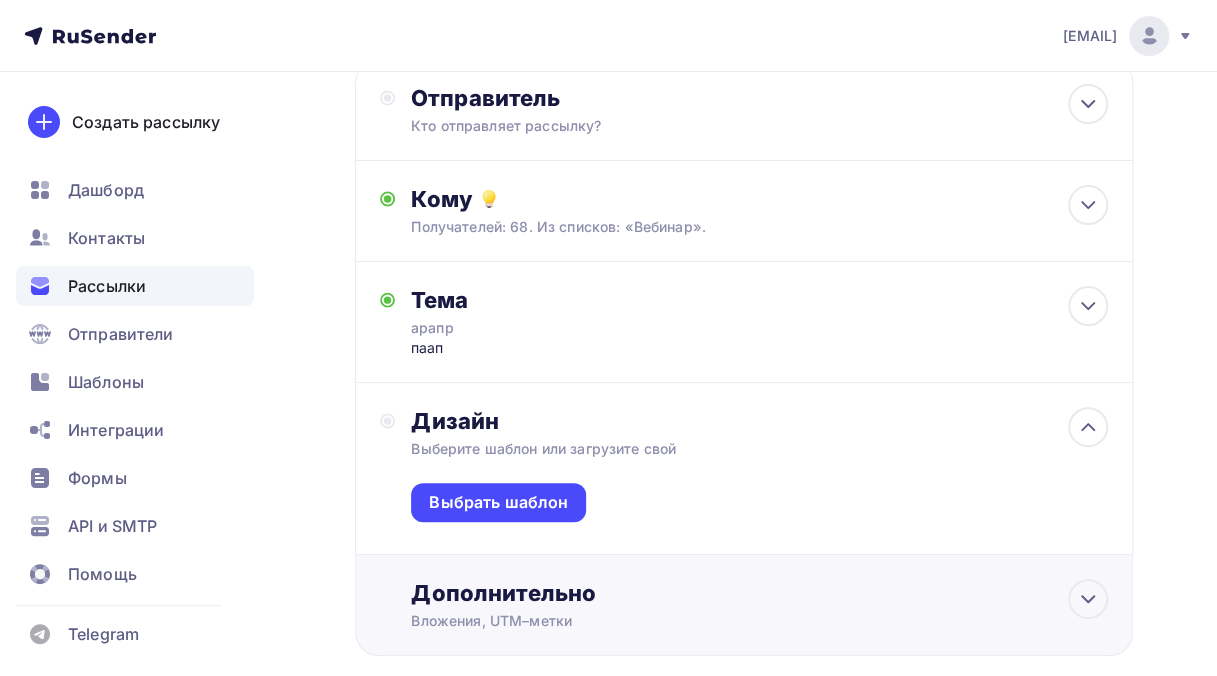 click on "Вложения, UTM–метки" at bounding box center (724, 621) 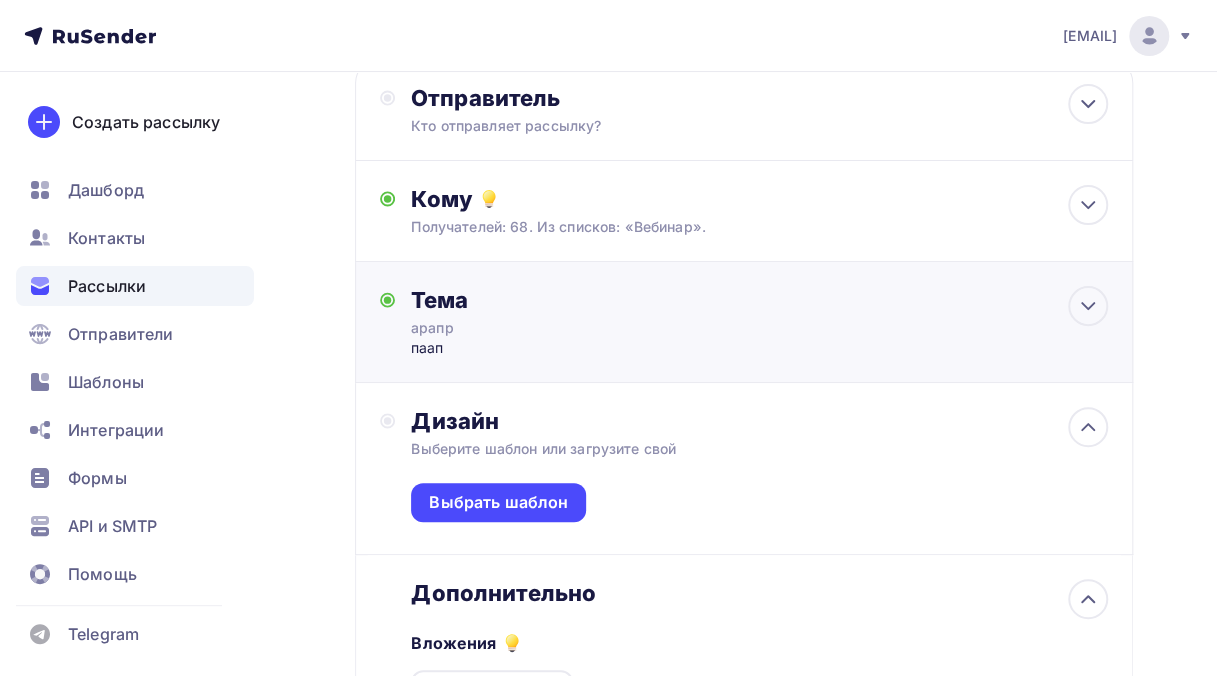 scroll, scrollTop: 0, scrollLeft: 0, axis: both 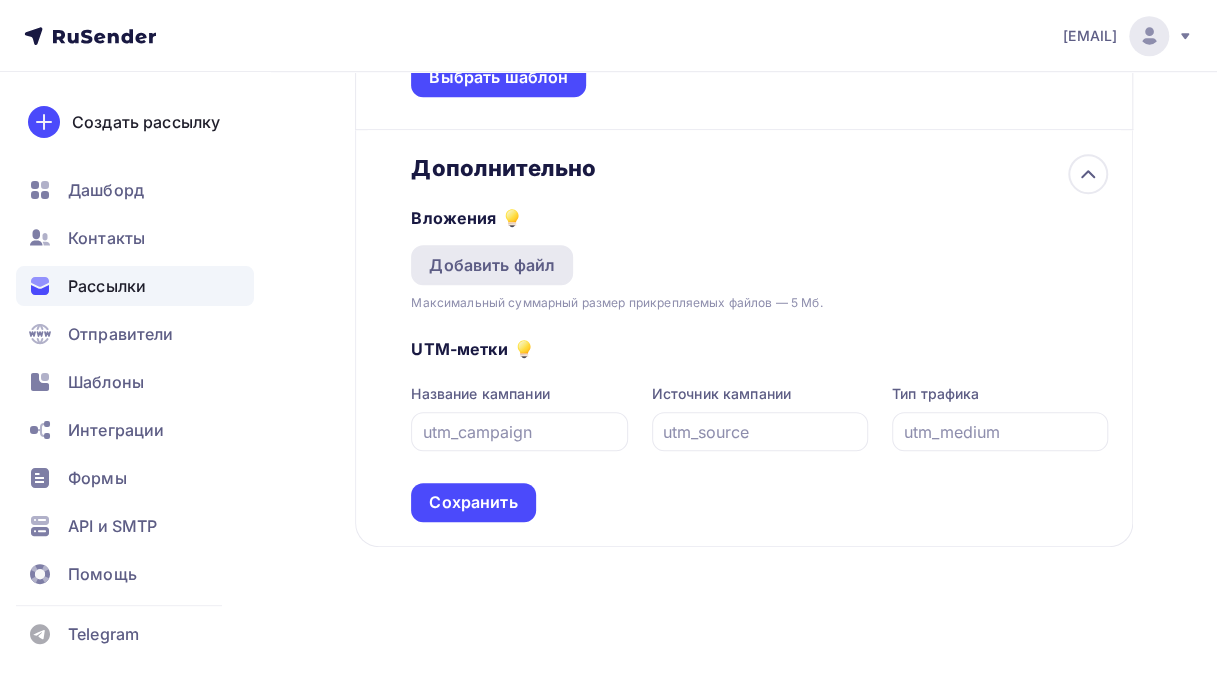 click on "Добавить файл" at bounding box center [492, 265] 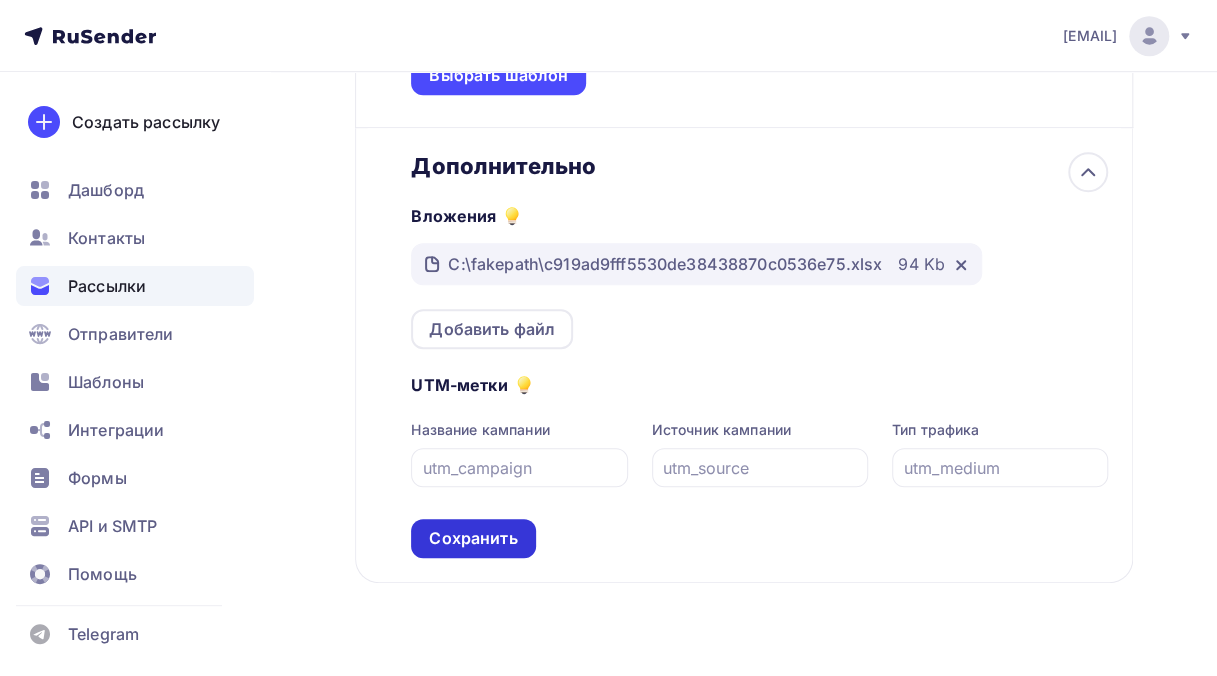 click on "Сохранить" at bounding box center [473, 538] 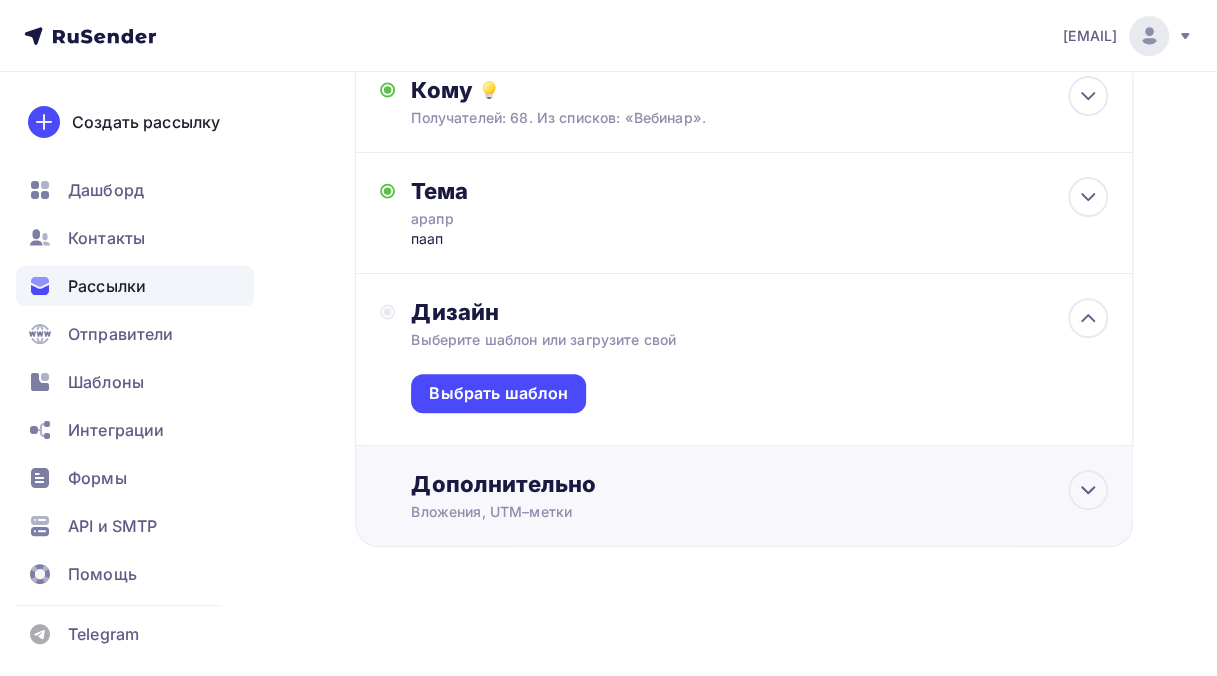 scroll, scrollTop: 268, scrollLeft: 0, axis: vertical 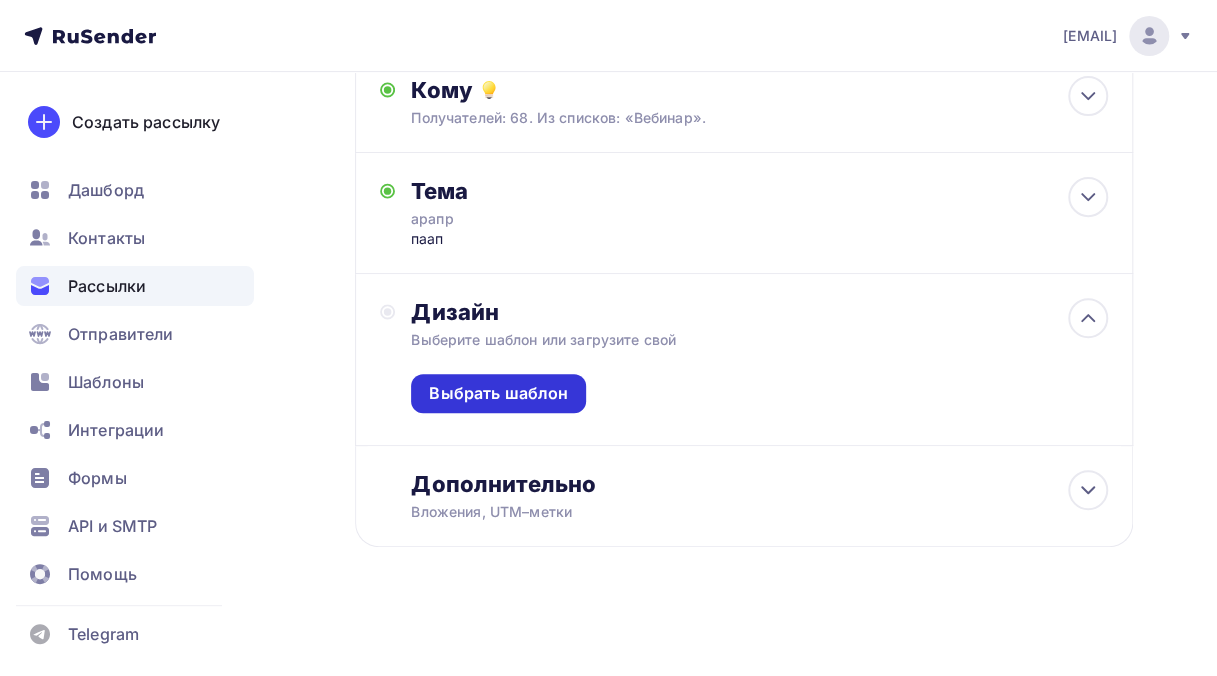 click on "Выбрать шаблон" at bounding box center (498, 393) 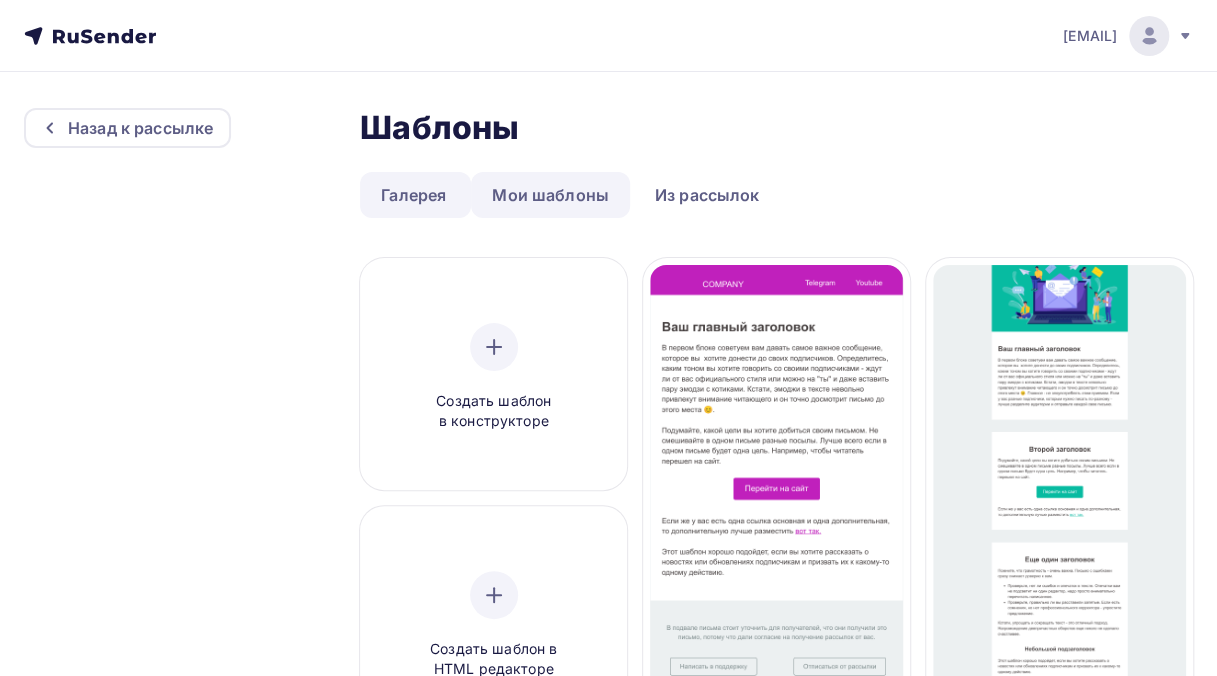 scroll, scrollTop: 0, scrollLeft: 0, axis: both 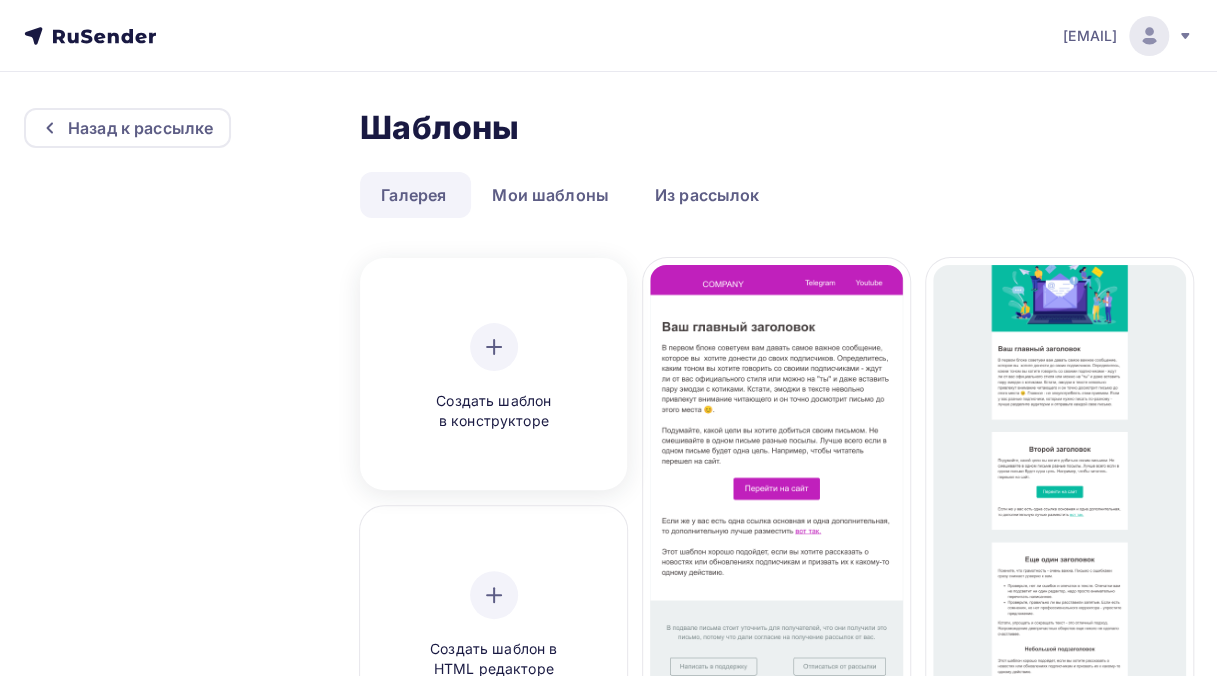 click on "Создать шаблон в конструкторе" at bounding box center [494, 377] 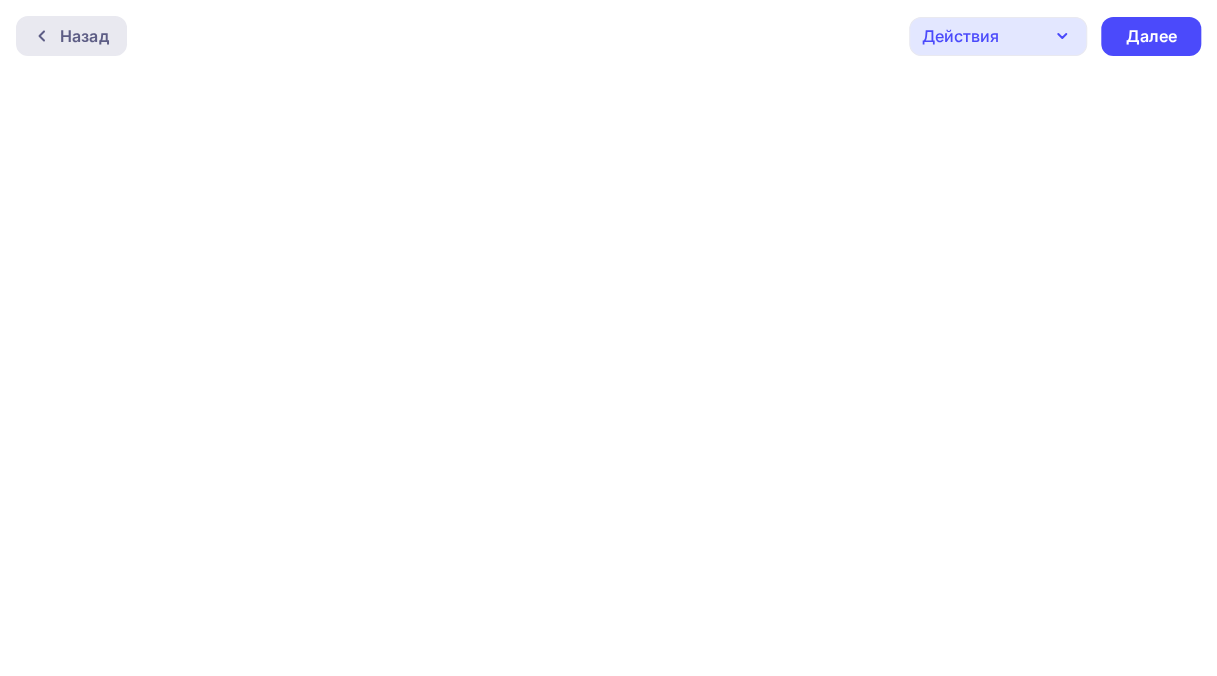click on "Назад" at bounding box center [84, 36] 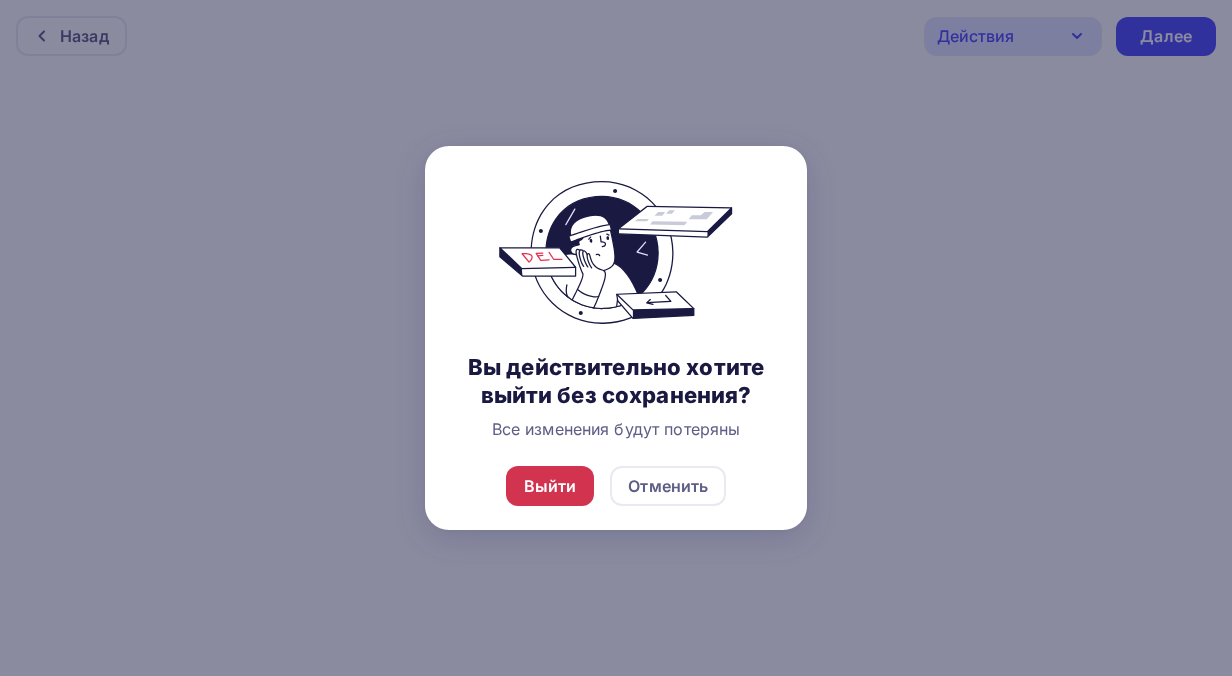 click on "Выйти" at bounding box center (550, 486) 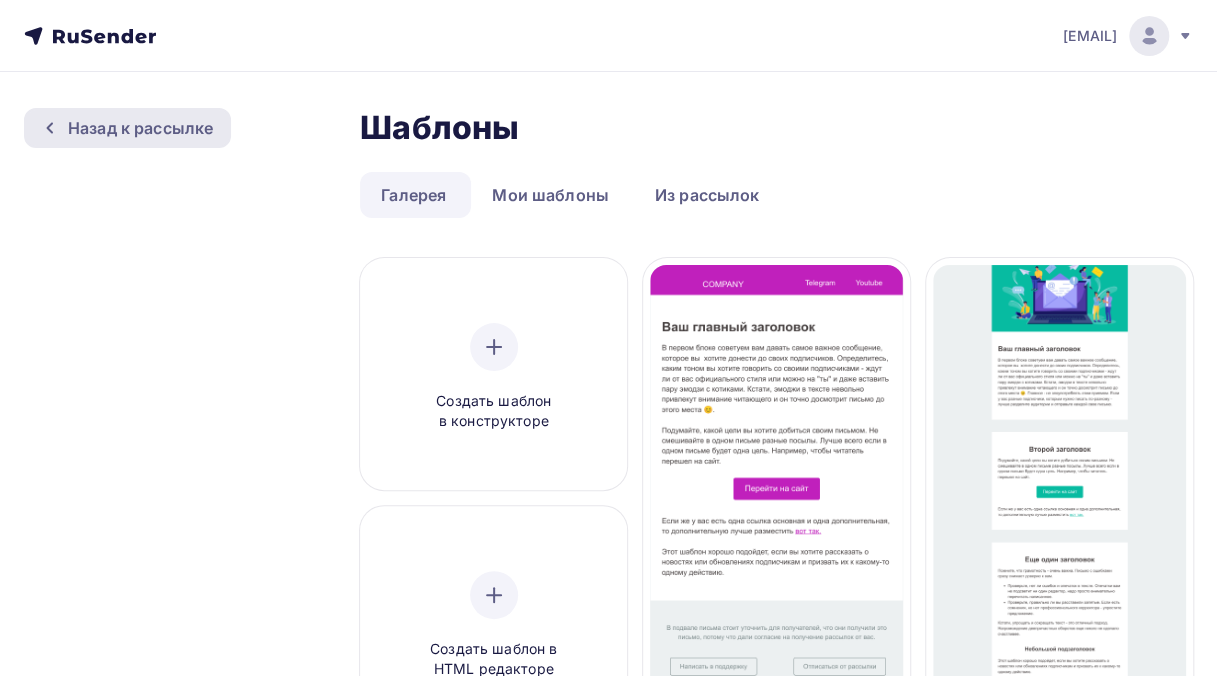 click on "Назад к рассылке" at bounding box center [140, 128] 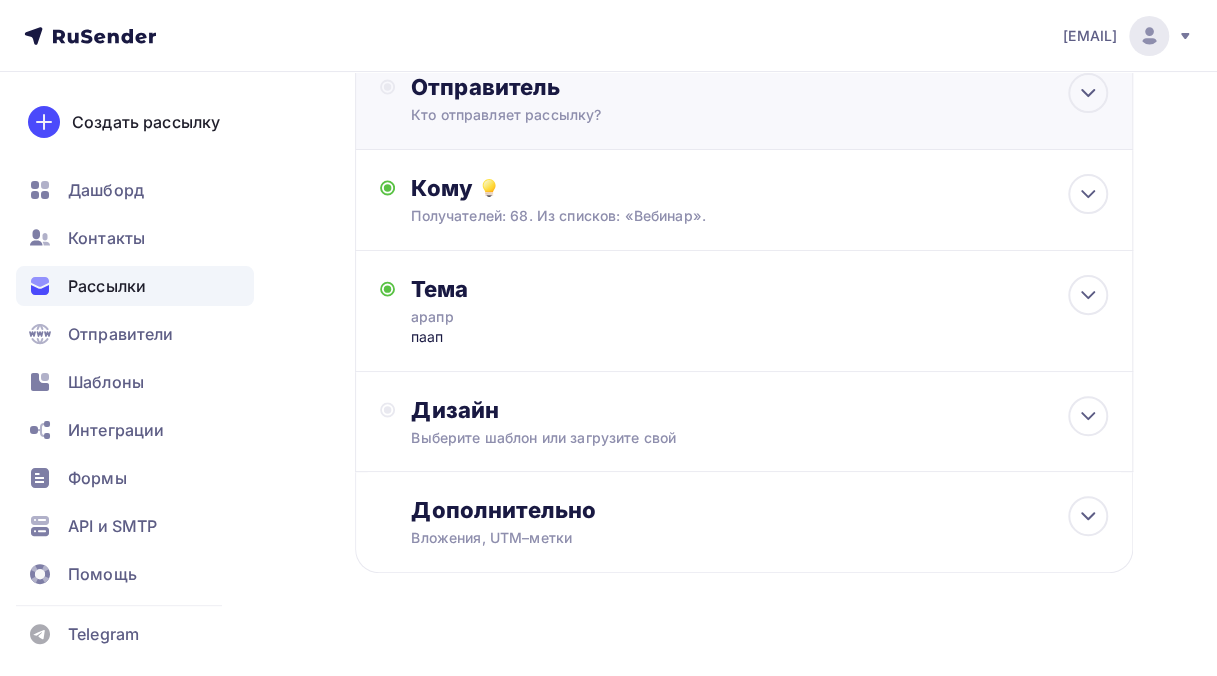 scroll, scrollTop: 0, scrollLeft: 0, axis: both 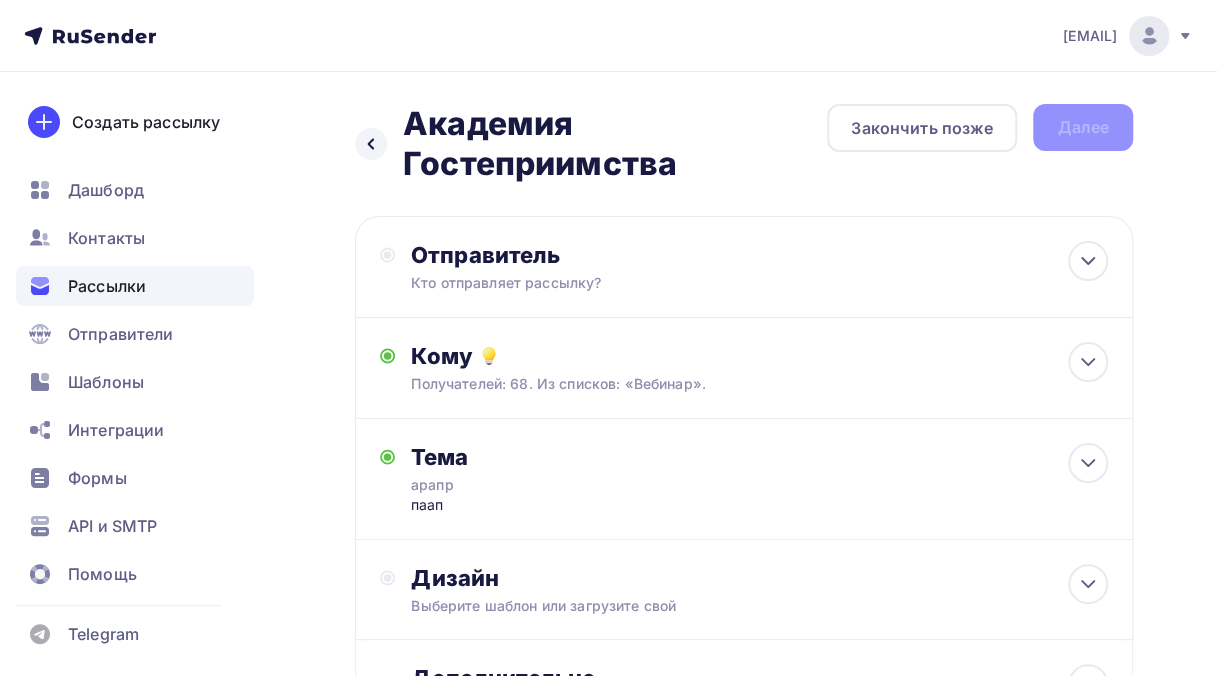 click on "Назад
Академия Гостеприимства
Академия Гостеприимства
Закончить позже
Далее" at bounding box center (744, 144) 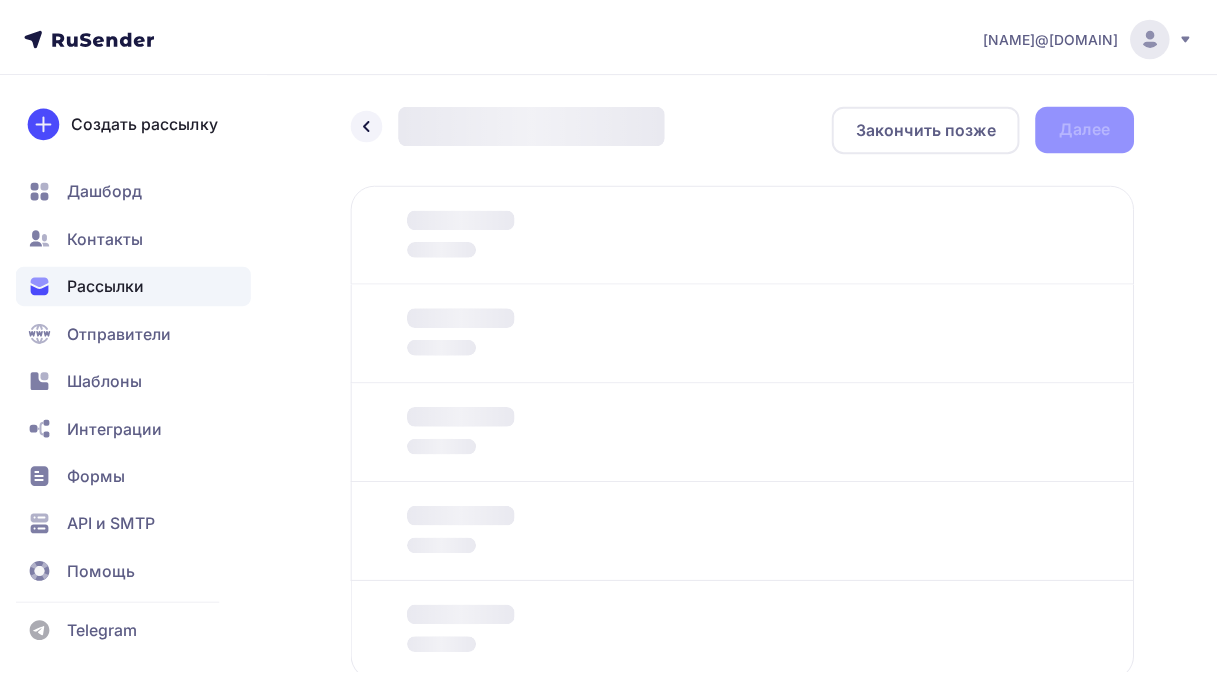 scroll, scrollTop: 0, scrollLeft: 0, axis: both 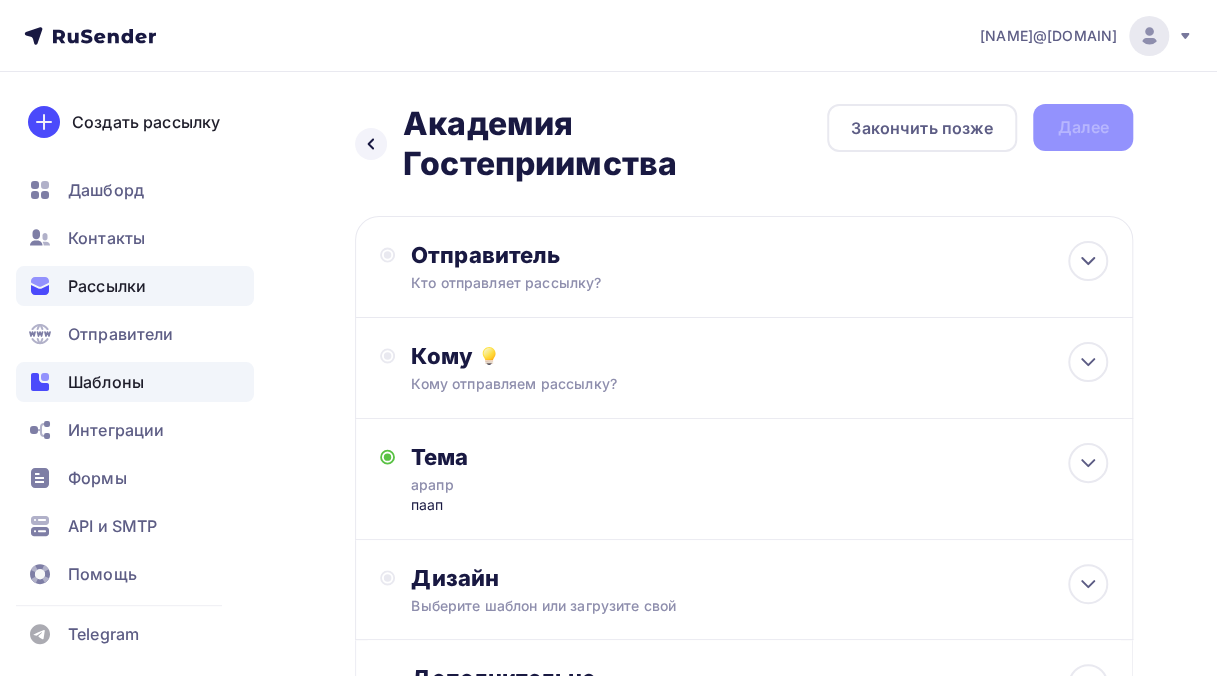 click on "Шаблоны" at bounding box center [106, 382] 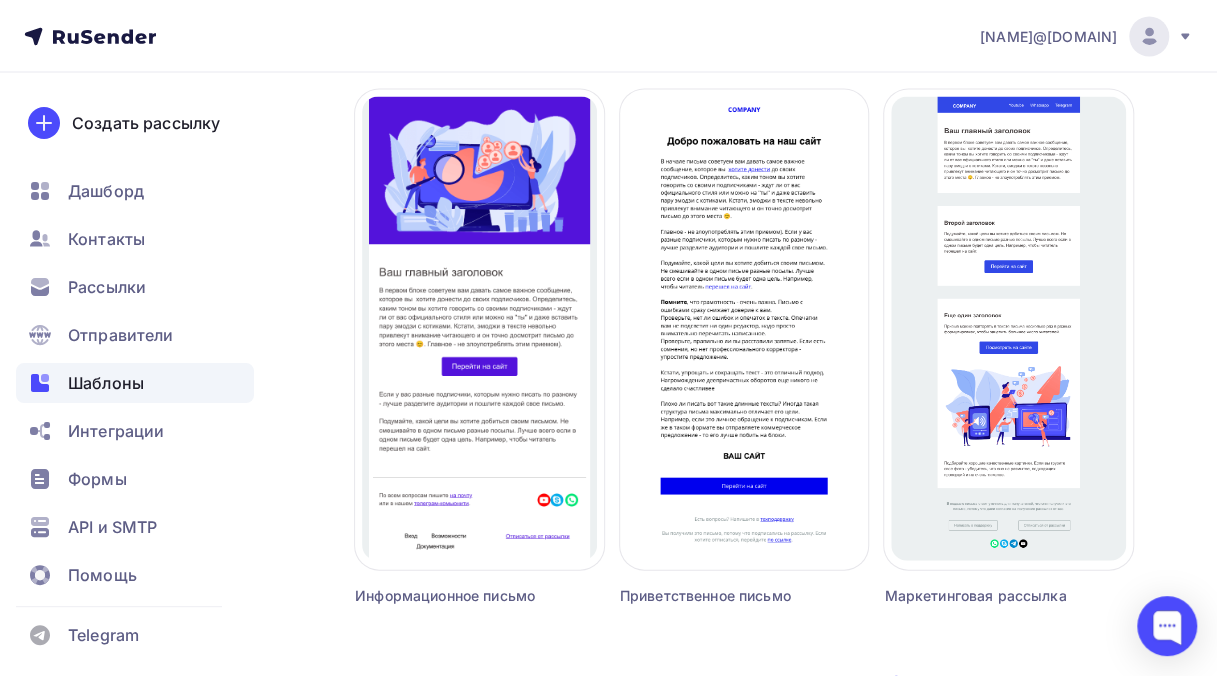 scroll, scrollTop: 1963, scrollLeft: 0, axis: vertical 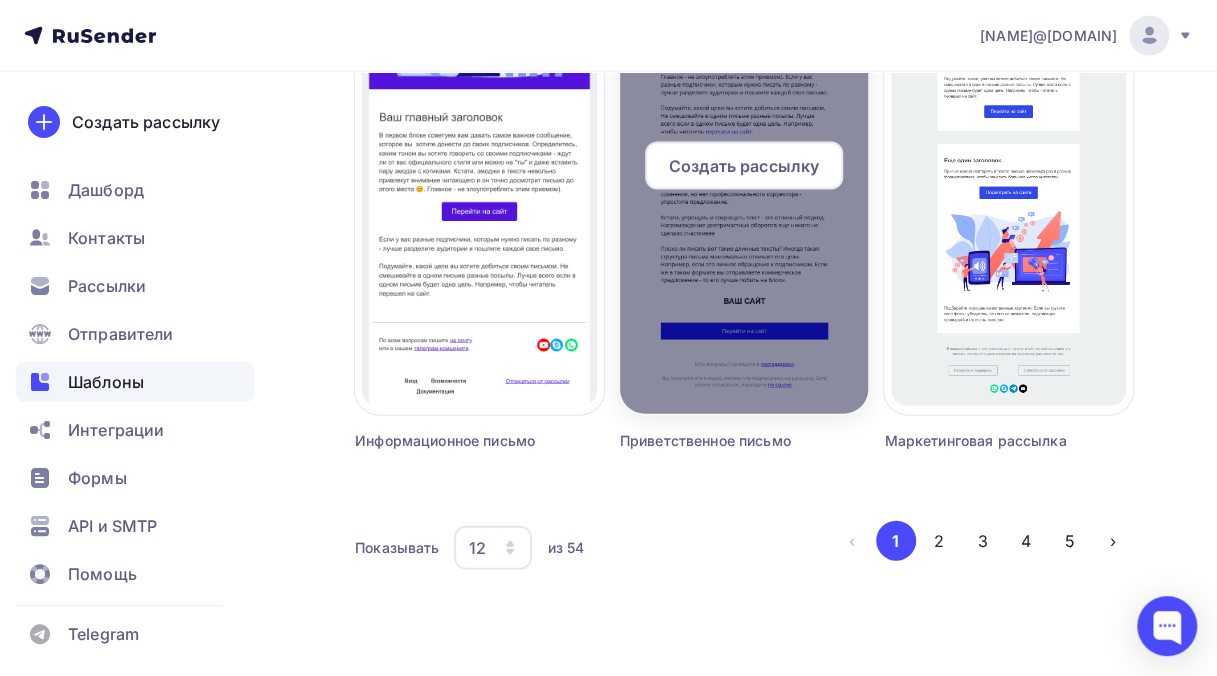 click on "Создать рассылку" at bounding box center [744, 166] 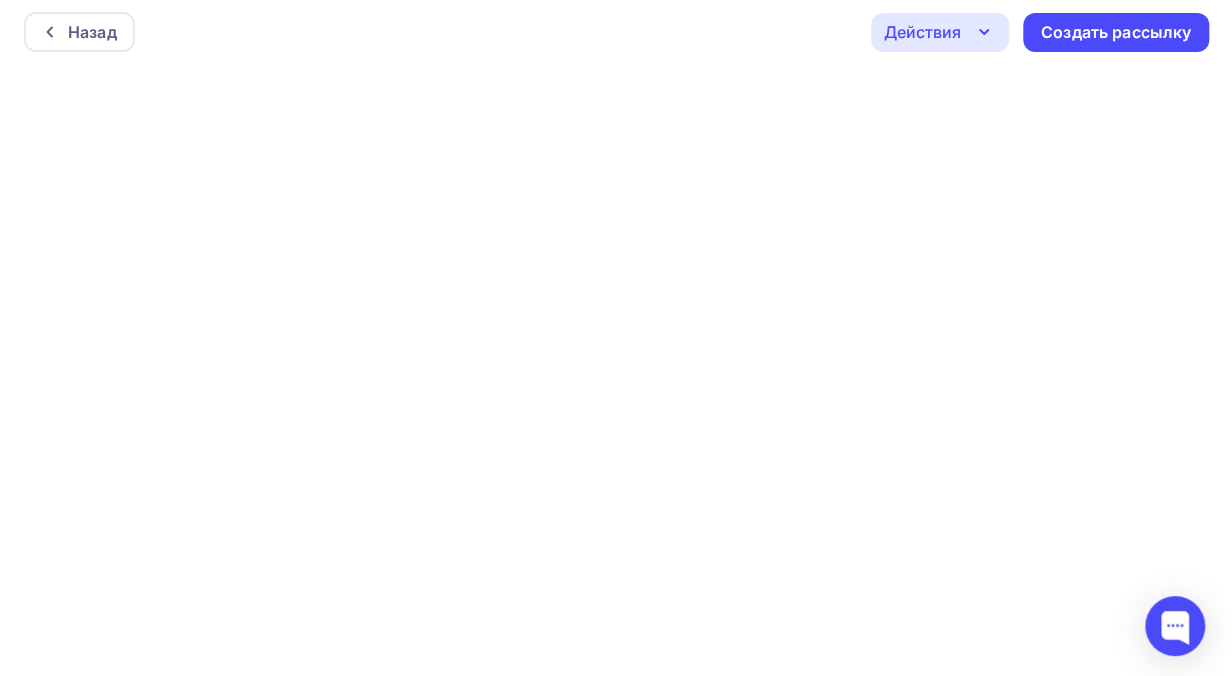 scroll, scrollTop: 5, scrollLeft: 0, axis: vertical 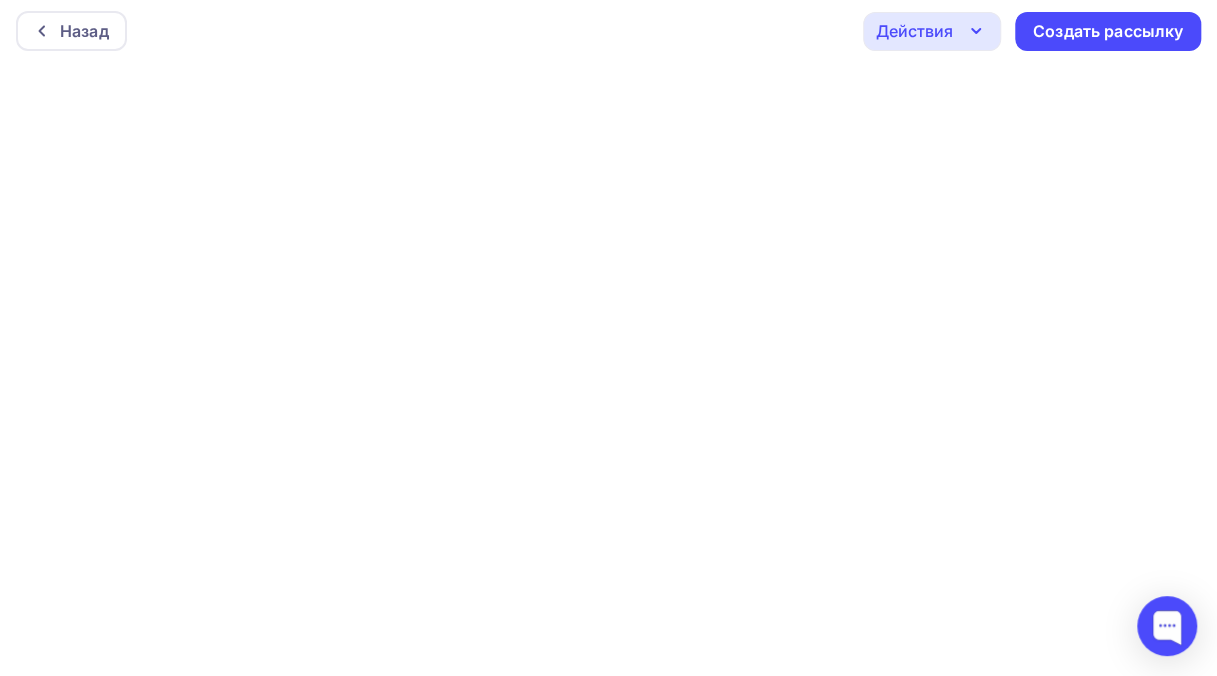 click on "Назад
Действия
Отправить тестовое письмо             Предпросмотр               Сохранить в Мои шаблоны               Выйти без сохранения               Создать рассылку" at bounding box center [608, 31] 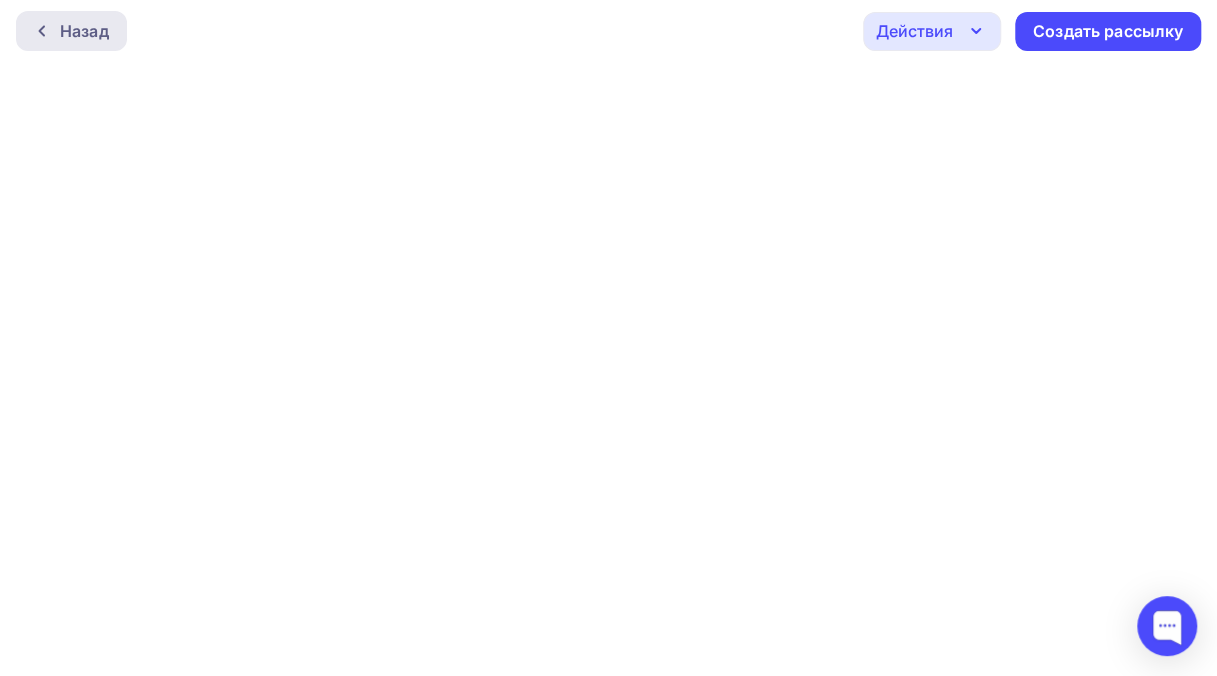click on "Назад" at bounding box center [84, 31] 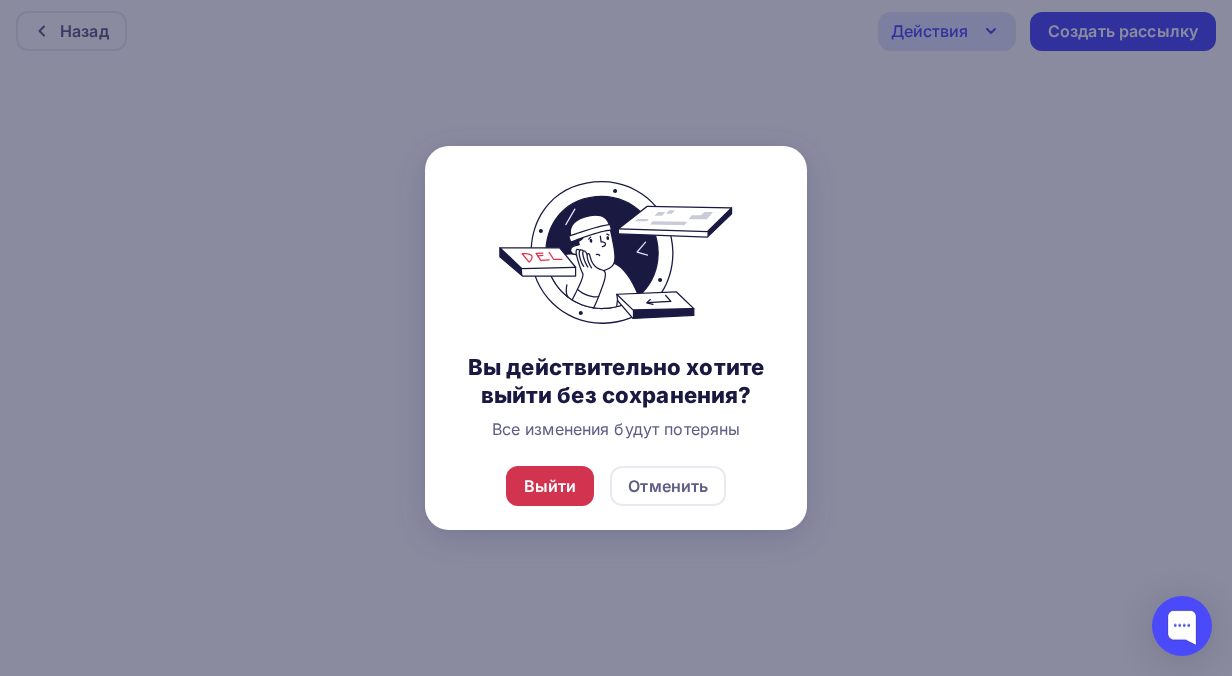 click on "Выйти" at bounding box center [550, 486] 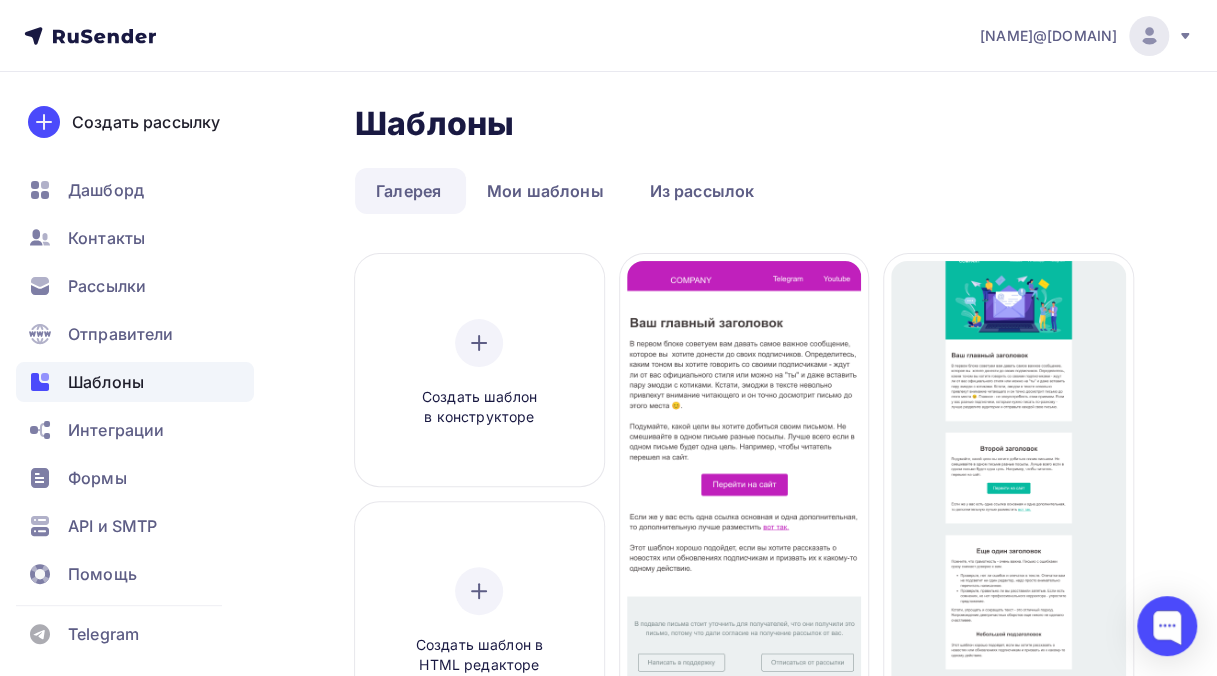 click on "Шаблоны   Шаблоны   Галерея
Мои шаблоны
Из рассылок
Создать шаблон в конструкторе                     Создать шаблон в HTML редакторе             Создать рассылку                 Базовый фиолетовый   Создать рассылку                 Базовый зеленый   Создать рассылку                 Базовый синий   Создать рассылку                 Базовый красный   Создать рассылку                 Базовый черный   Создать рассылку                 Афиша театра   Создать рассылку                 Театральная премьера   Создать рассылку                 Промокод театр   Создать рассылку                 Информационное письмо" at bounding box center (744, 1331) 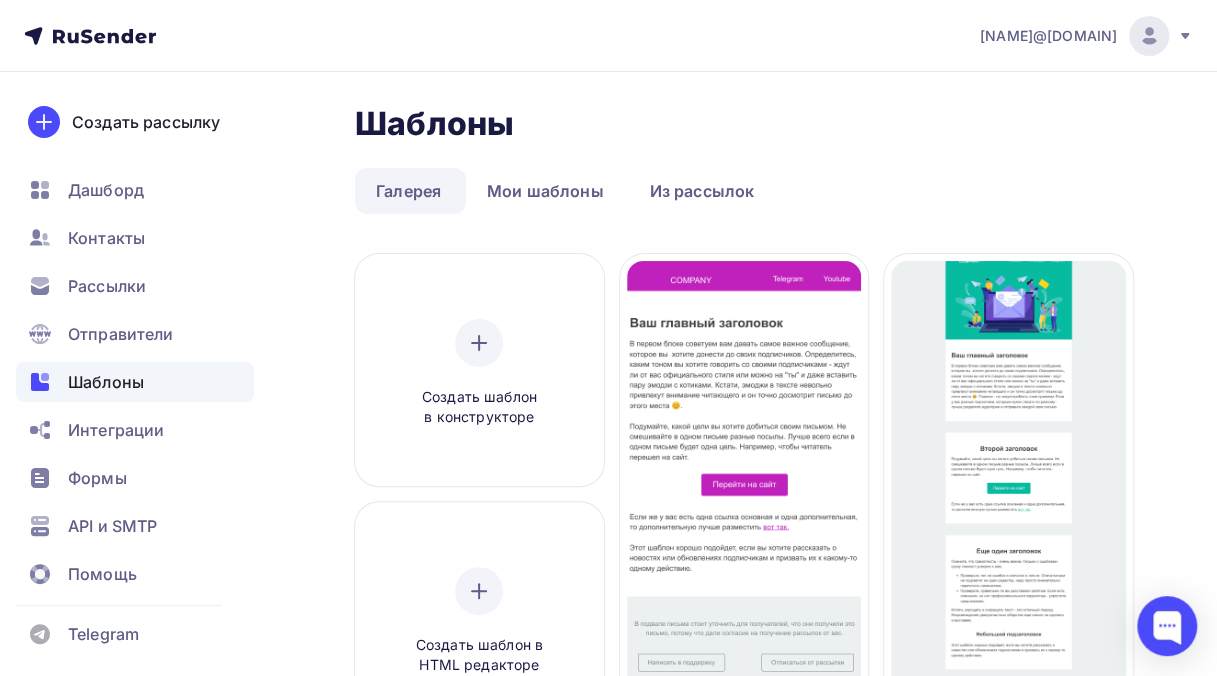 click 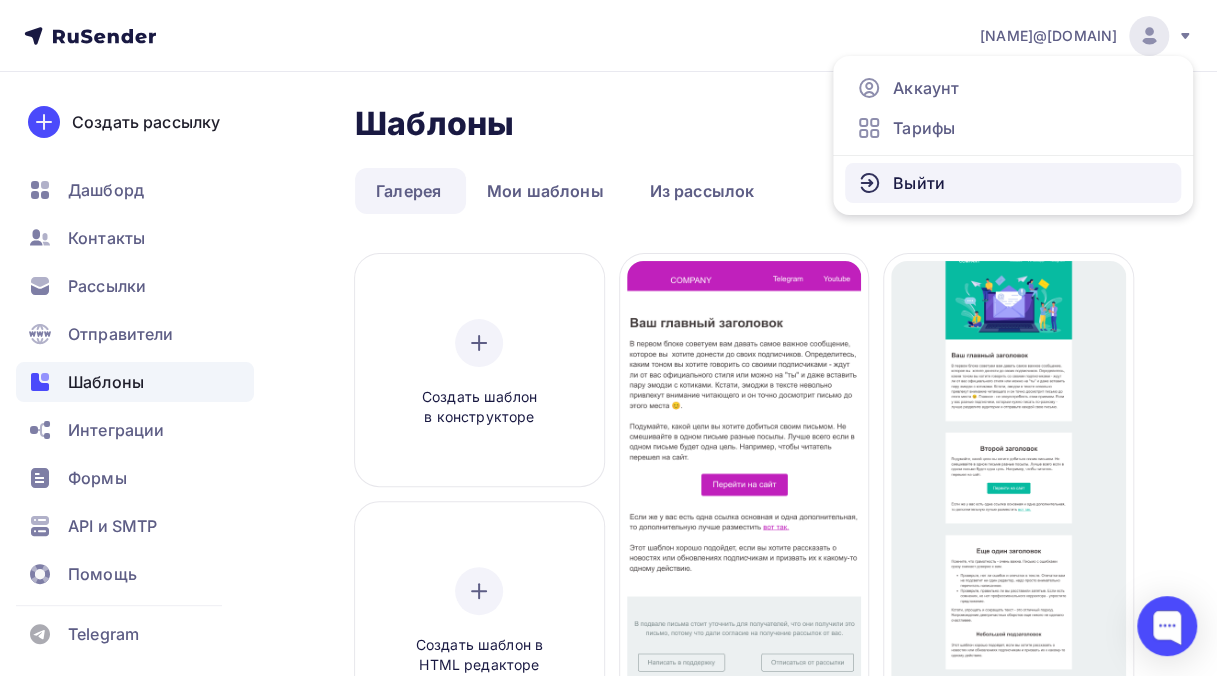 click on "Выйти" at bounding box center (1013, 183) 